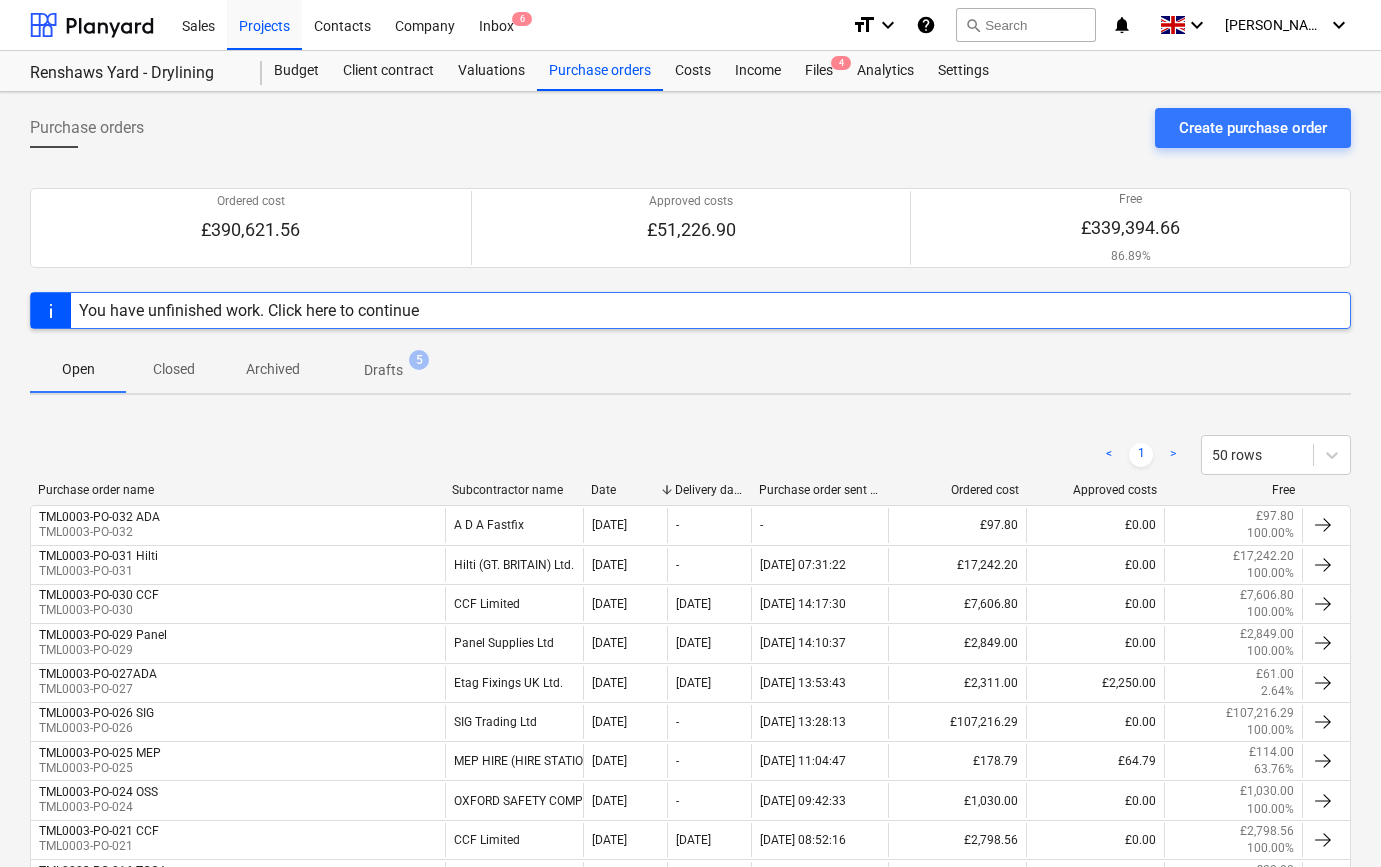 scroll, scrollTop: 0, scrollLeft: 0, axis: both 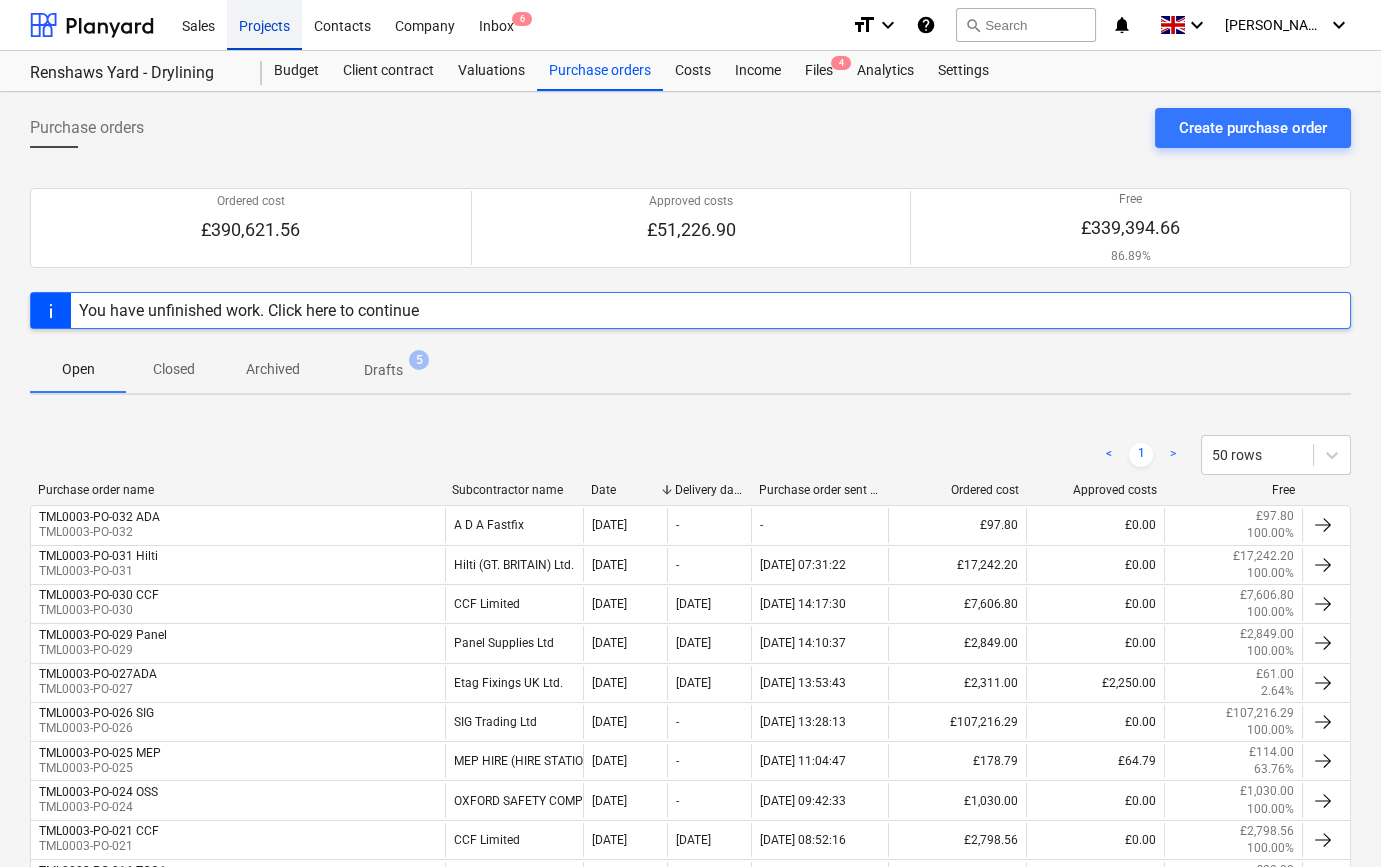 click on "Projects" at bounding box center [264, 24] 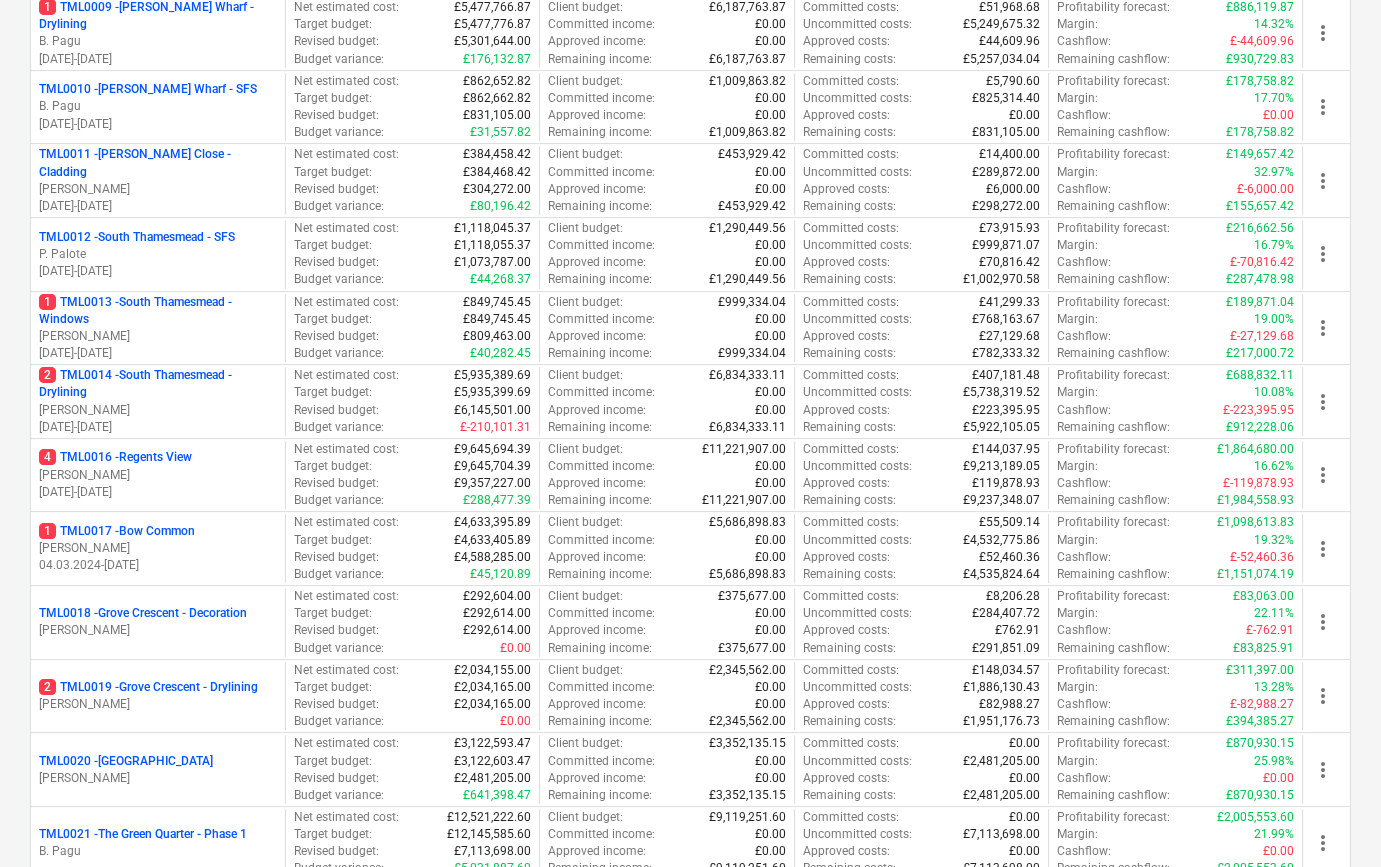 scroll, scrollTop: 1000, scrollLeft: 0, axis: vertical 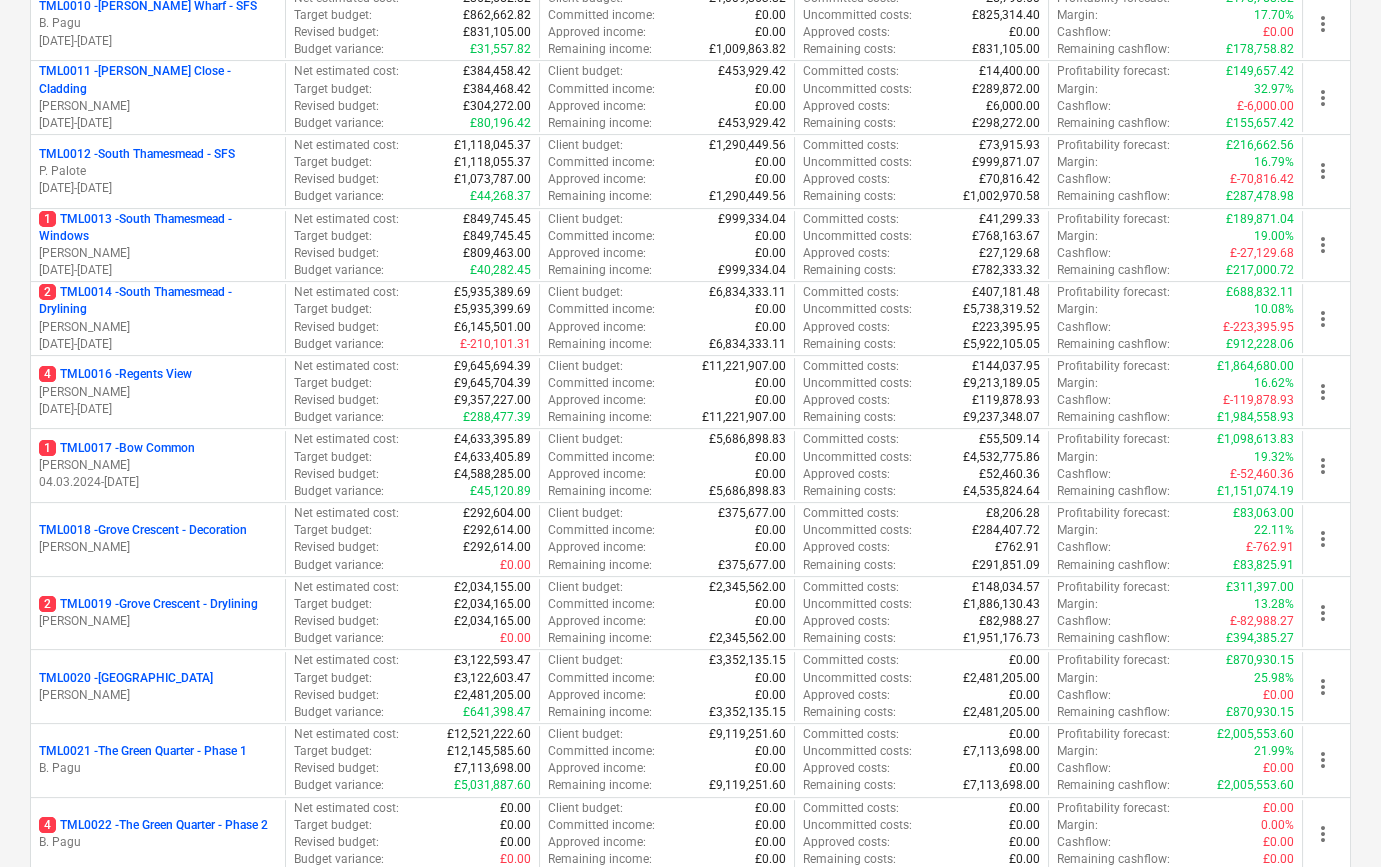 click on "2  TML0019 -  [GEOGRAPHIC_DATA] - Drylining" at bounding box center (148, 604) 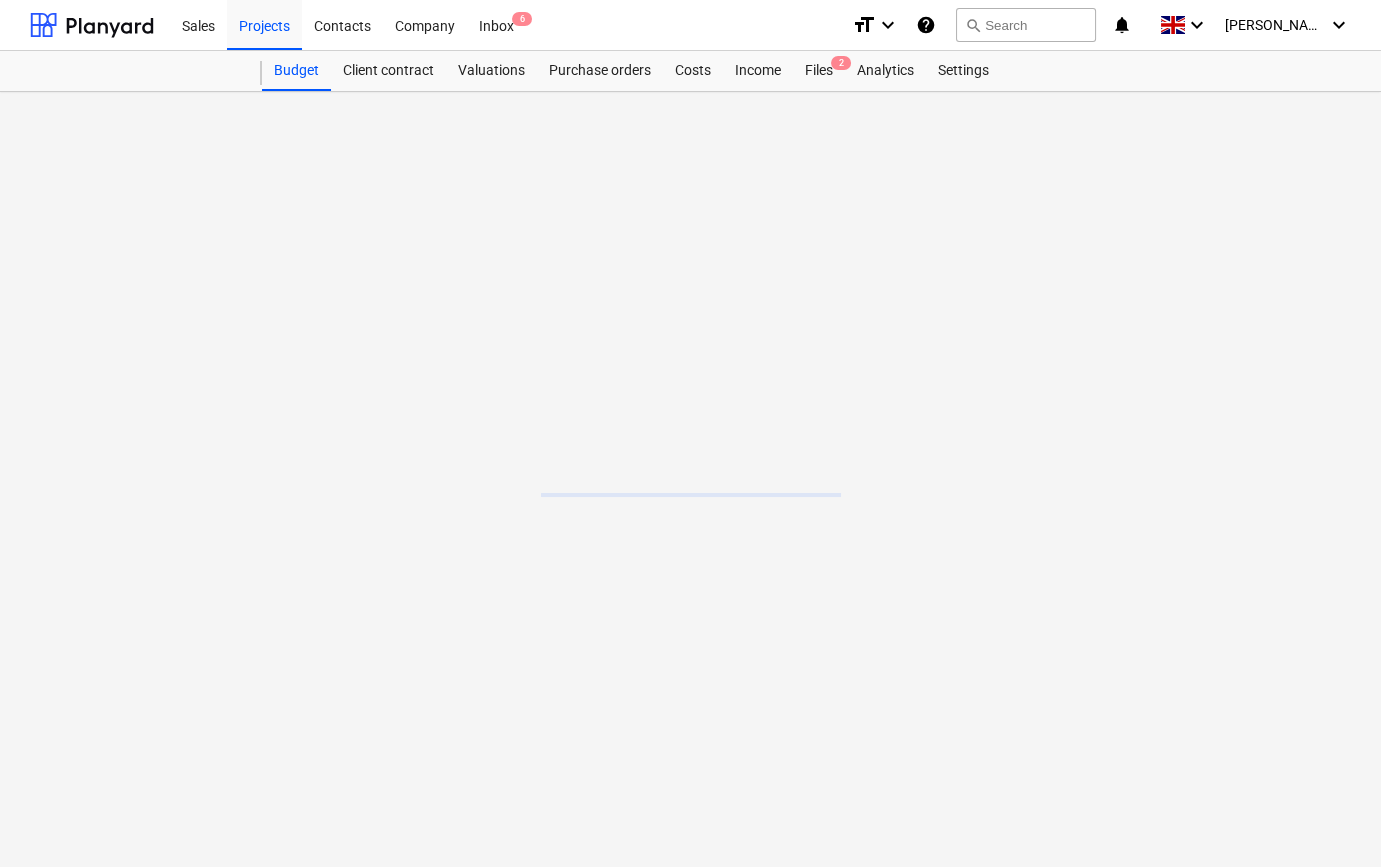 scroll, scrollTop: 0, scrollLeft: 0, axis: both 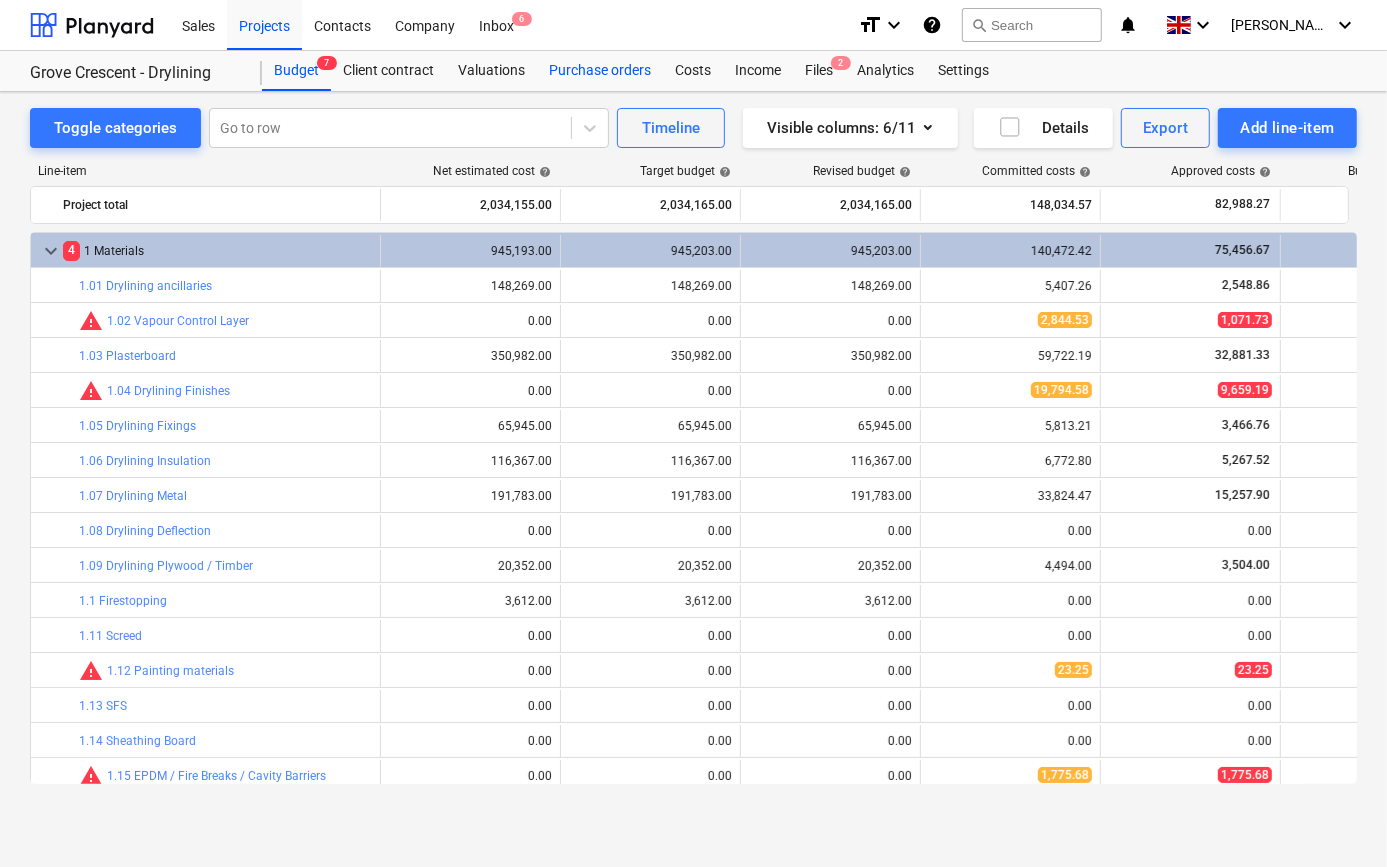 click on "Purchase orders" at bounding box center (600, 71) 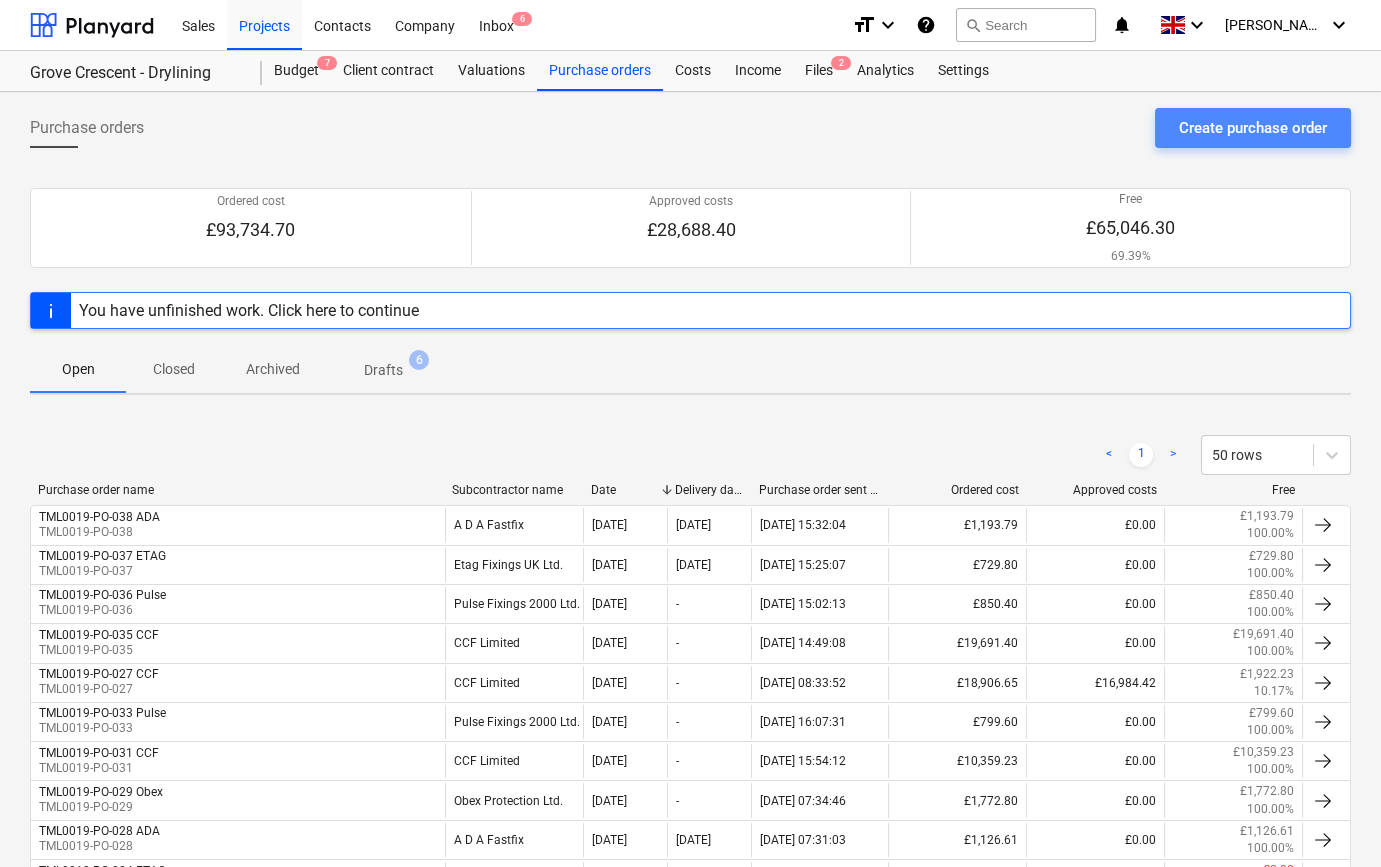 click on "Create purchase order" at bounding box center (1253, 128) 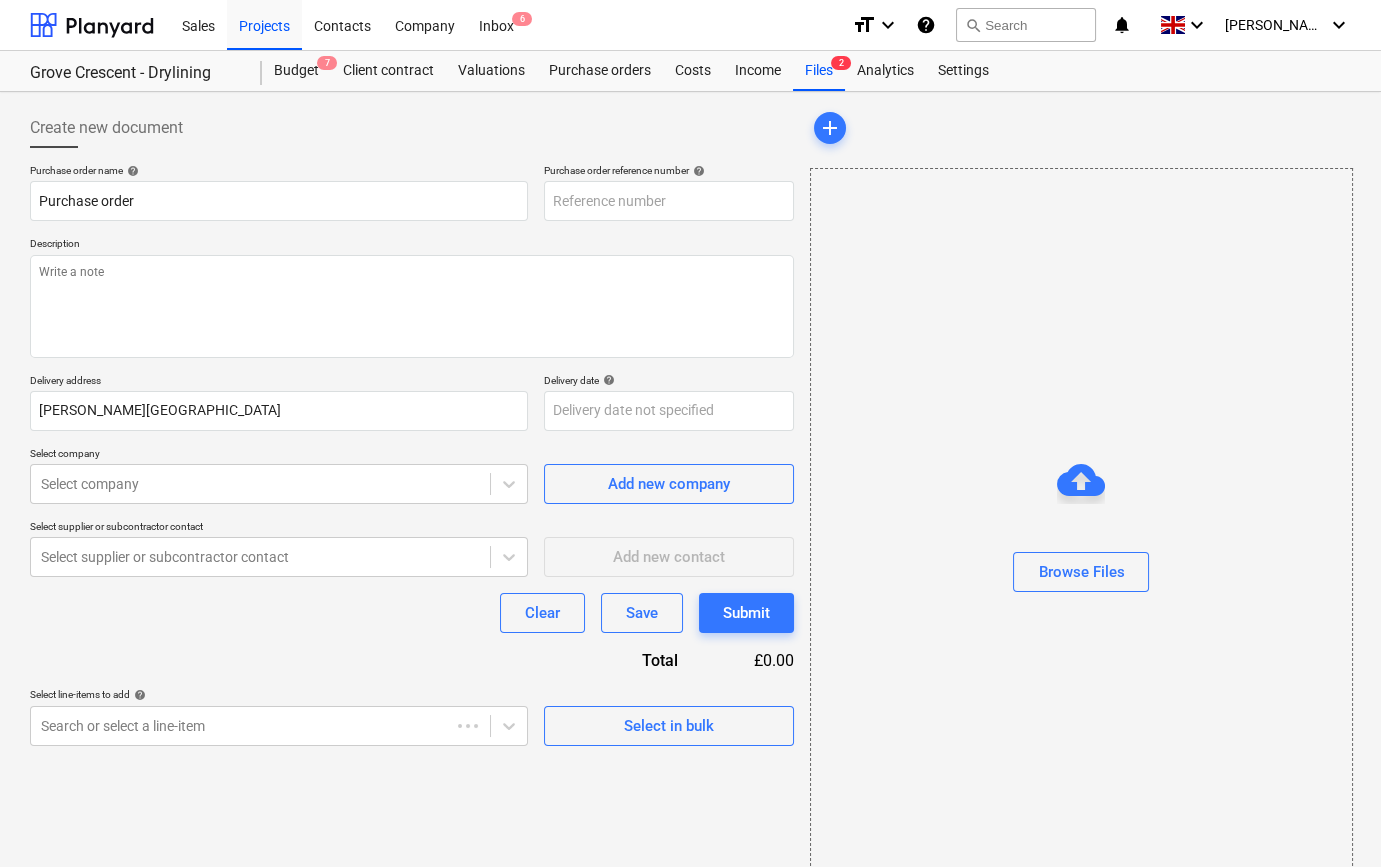 type on "x" 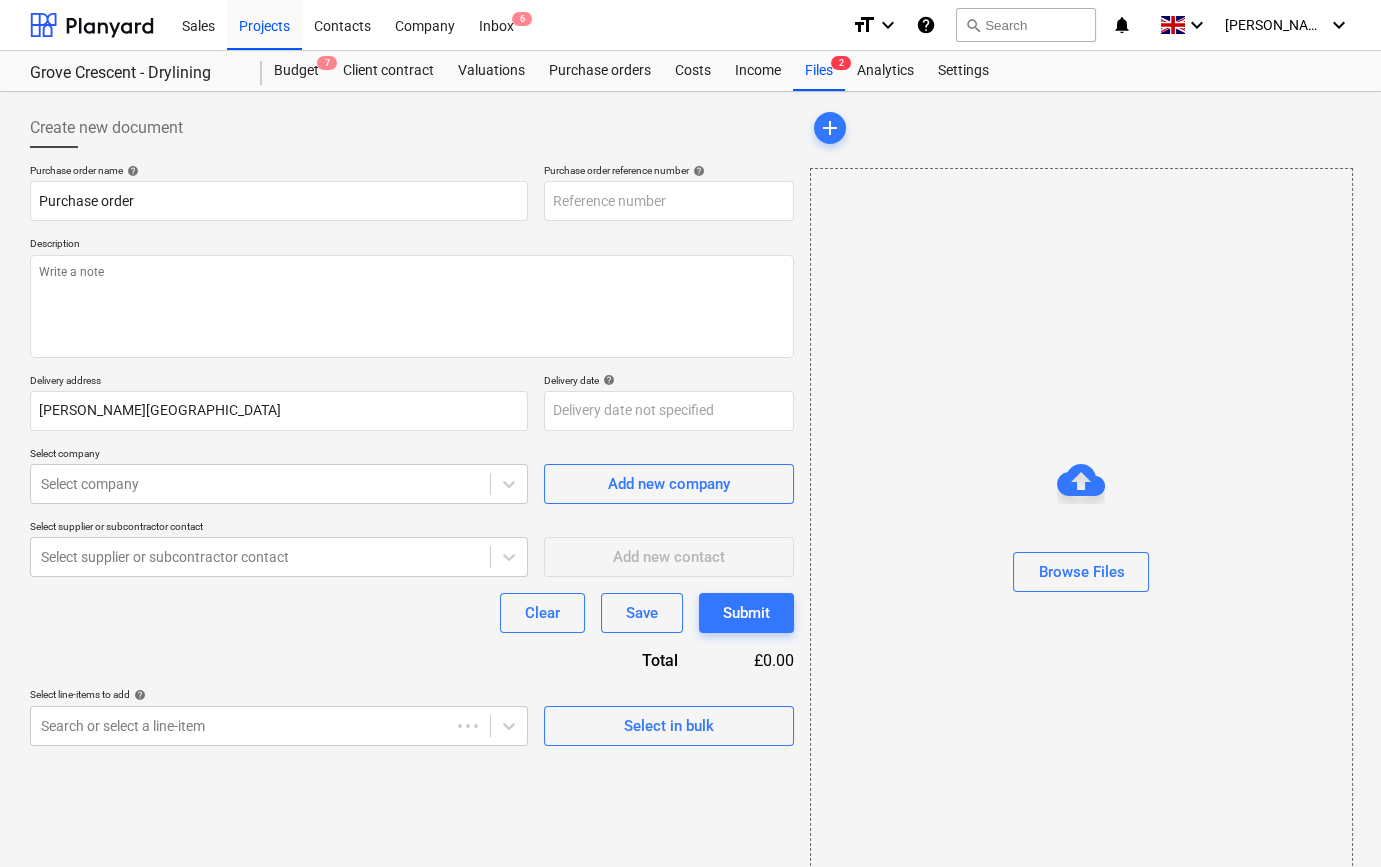 type on "TML0019-PO-039" 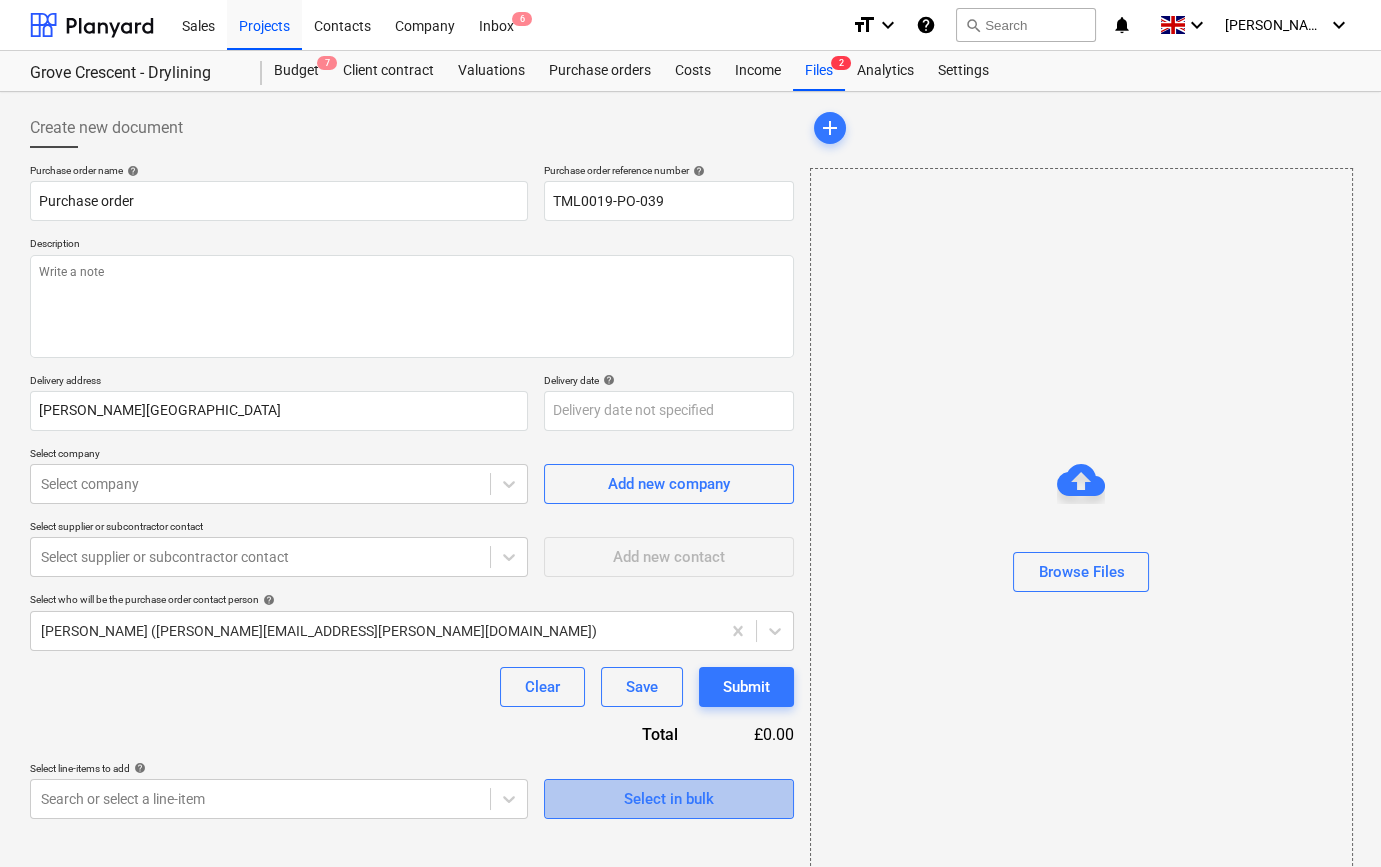 click on "Select in bulk" at bounding box center (669, 799) 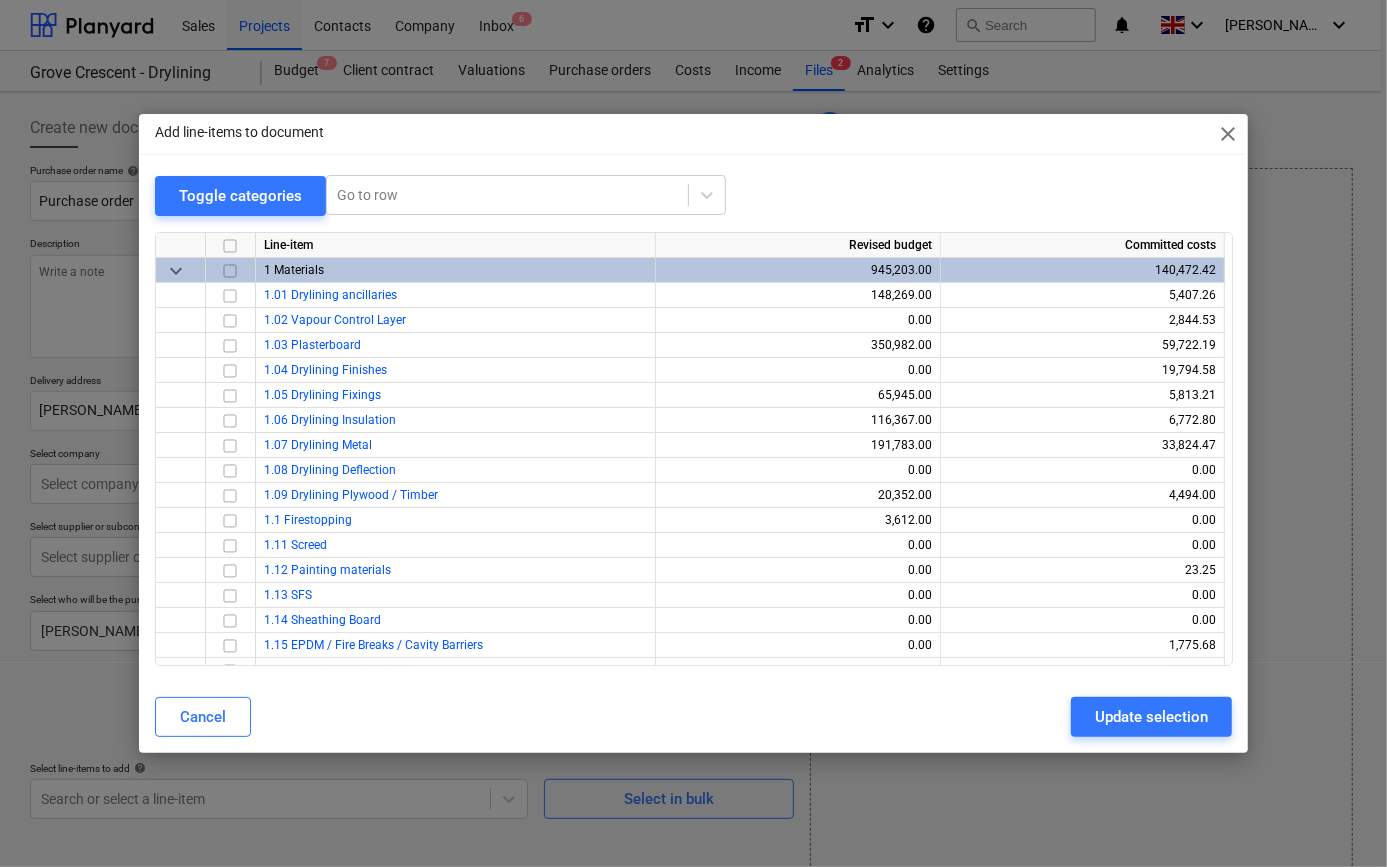 type on "x" 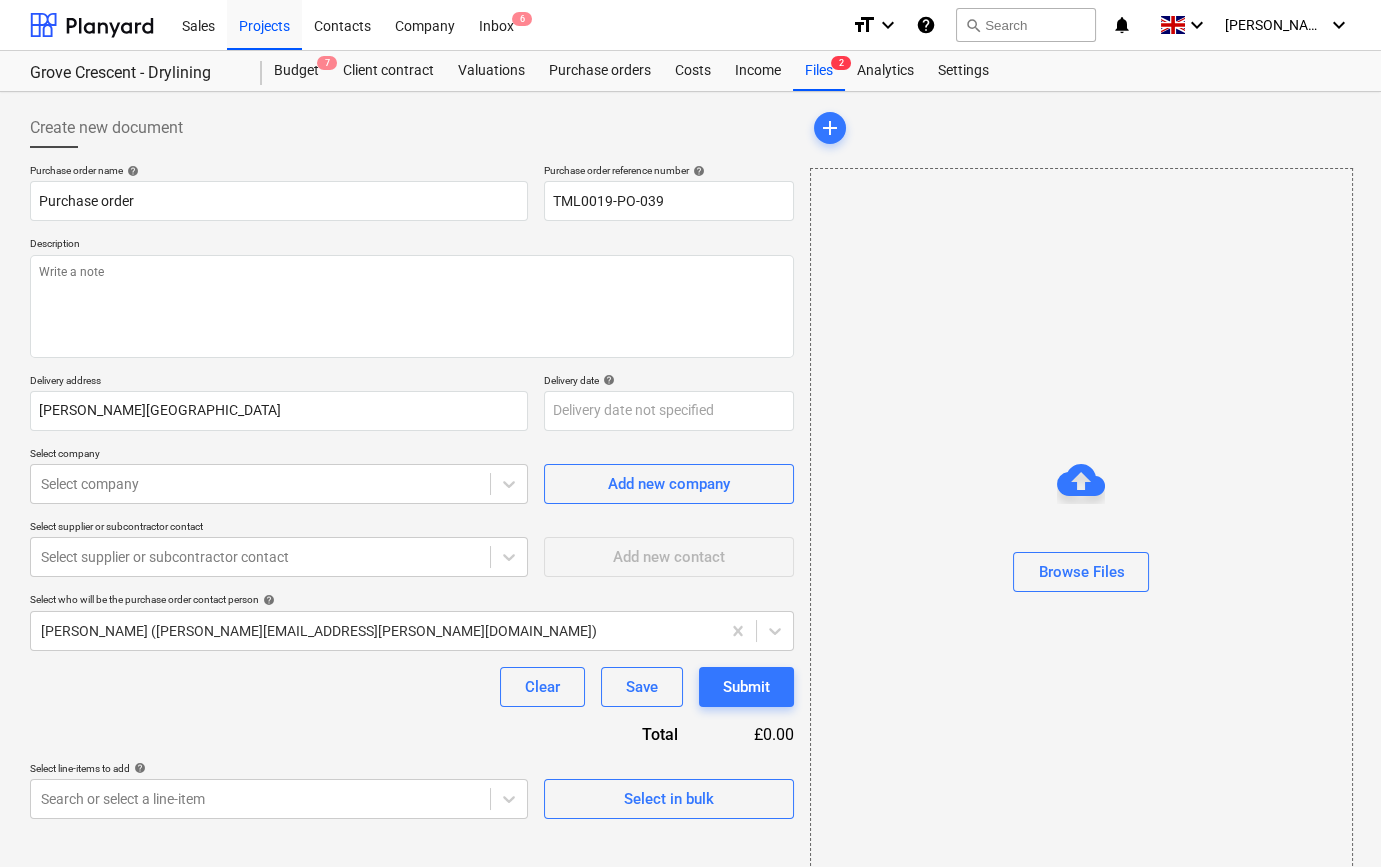 click on "Clear Save Submit" at bounding box center [412, 687] 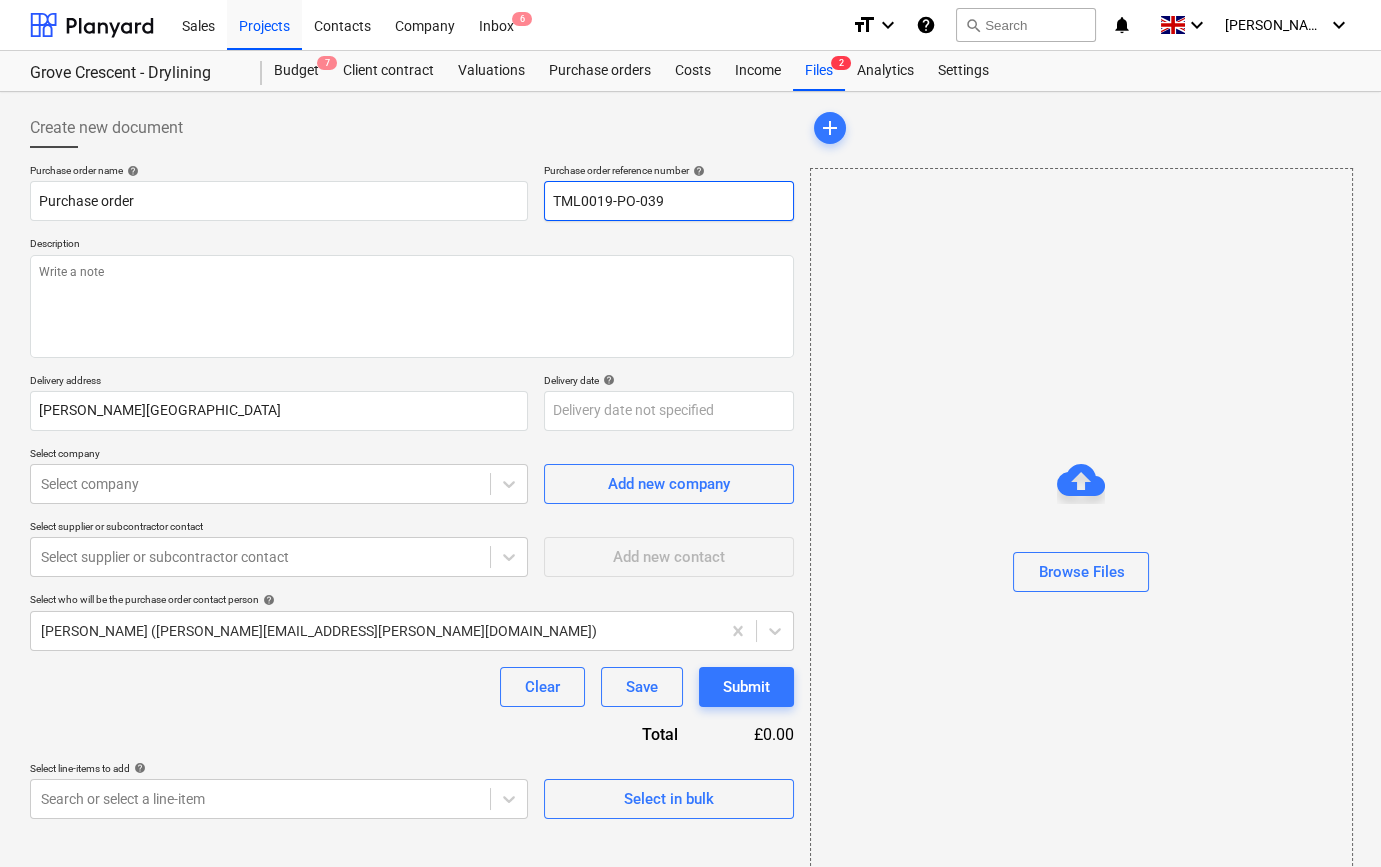drag, startPoint x: 661, startPoint y: 199, endPoint x: 556, endPoint y: 198, distance: 105.00476 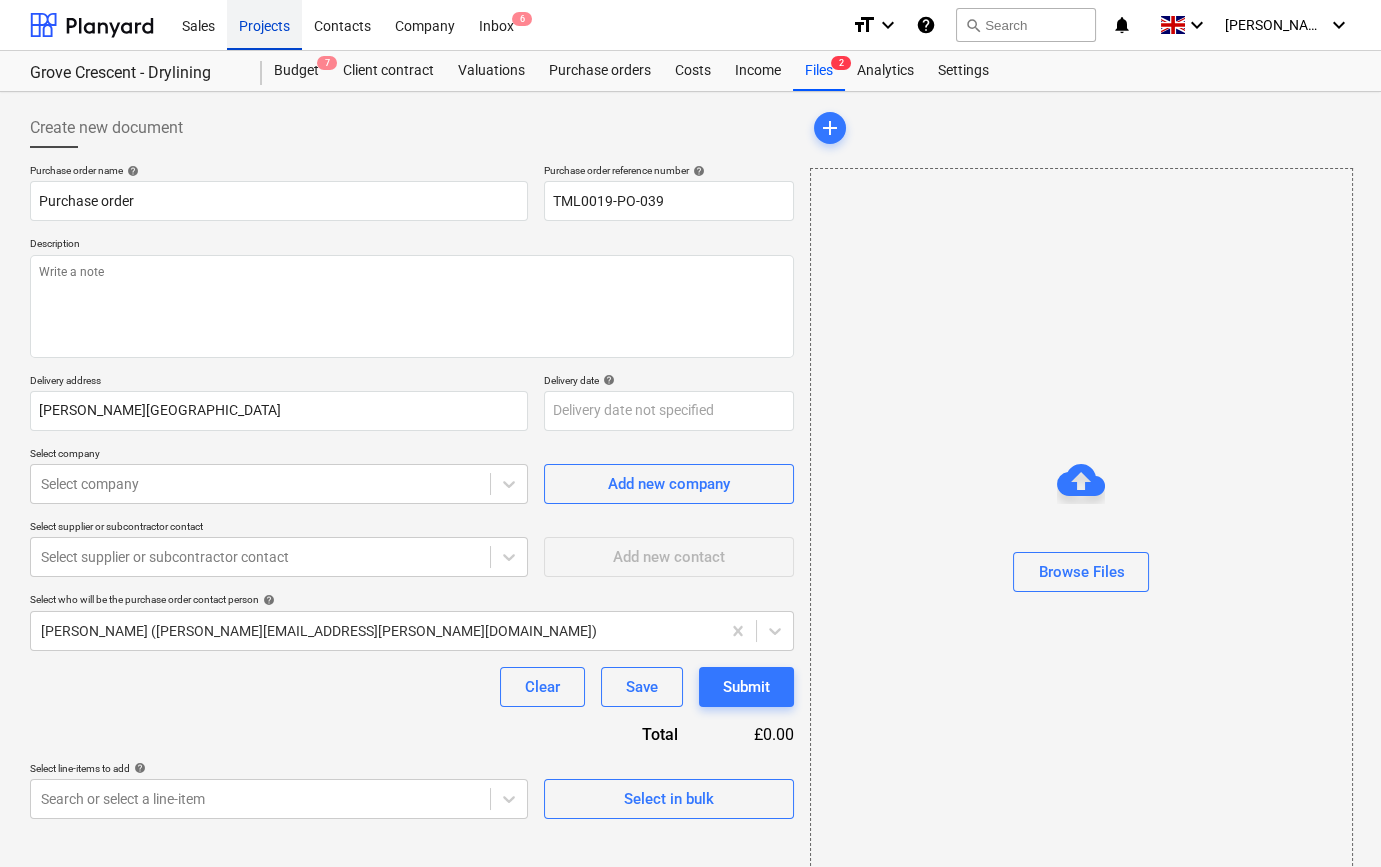 click on "Projects" at bounding box center [264, 24] 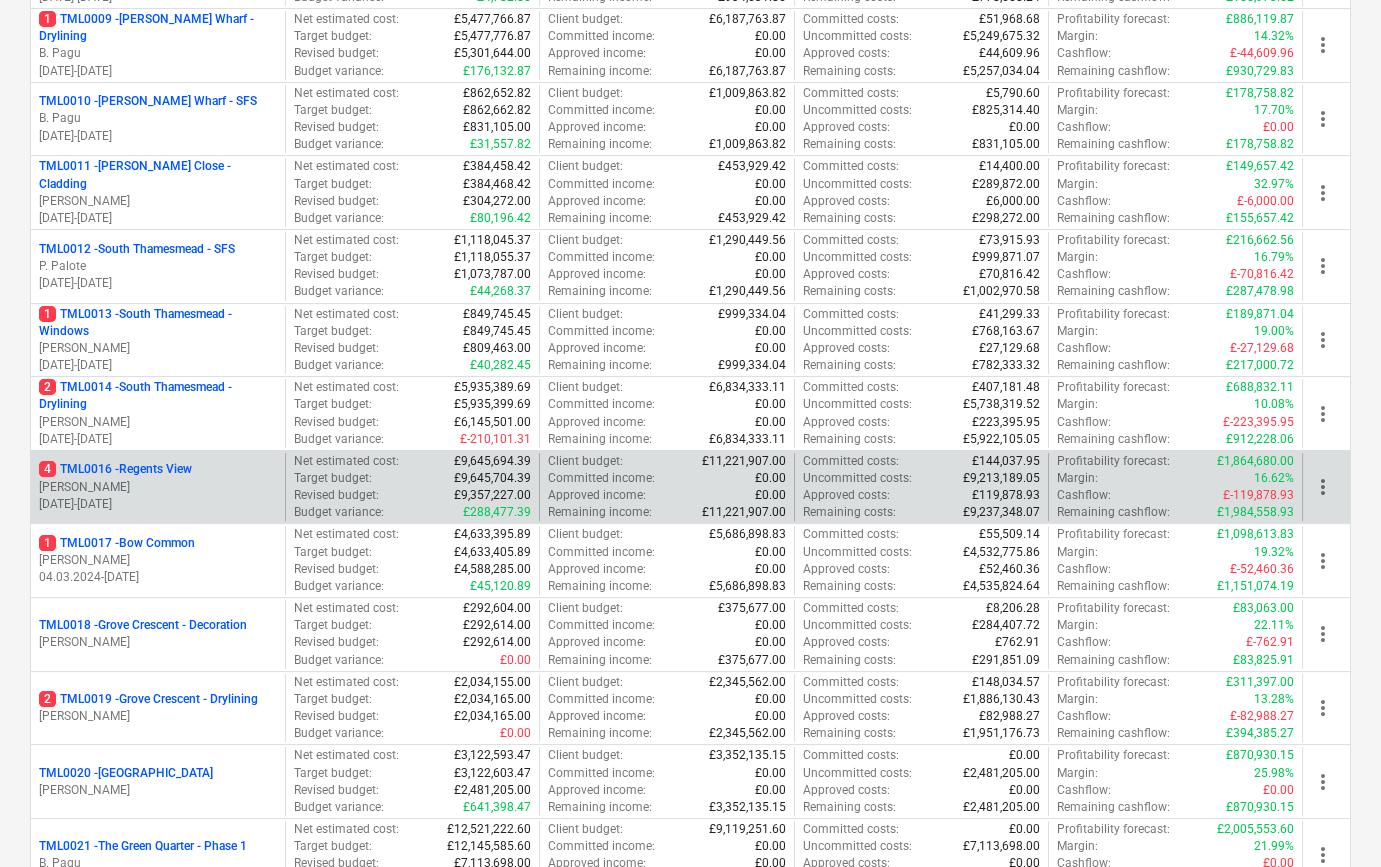 scroll, scrollTop: 1000, scrollLeft: 0, axis: vertical 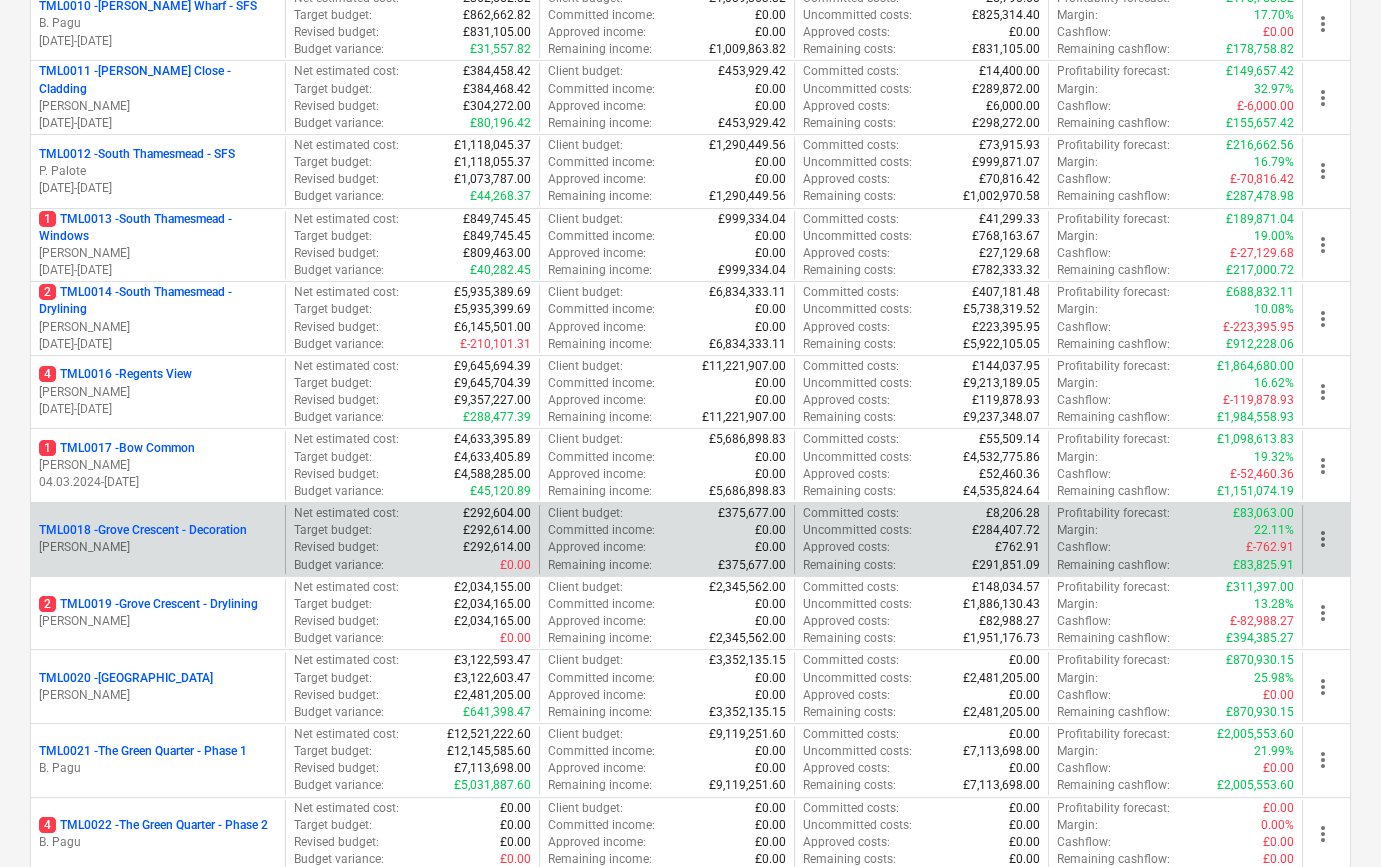 click on "TML0018 -  Grove Crescent - Decoration" at bounding box center [143, 530] 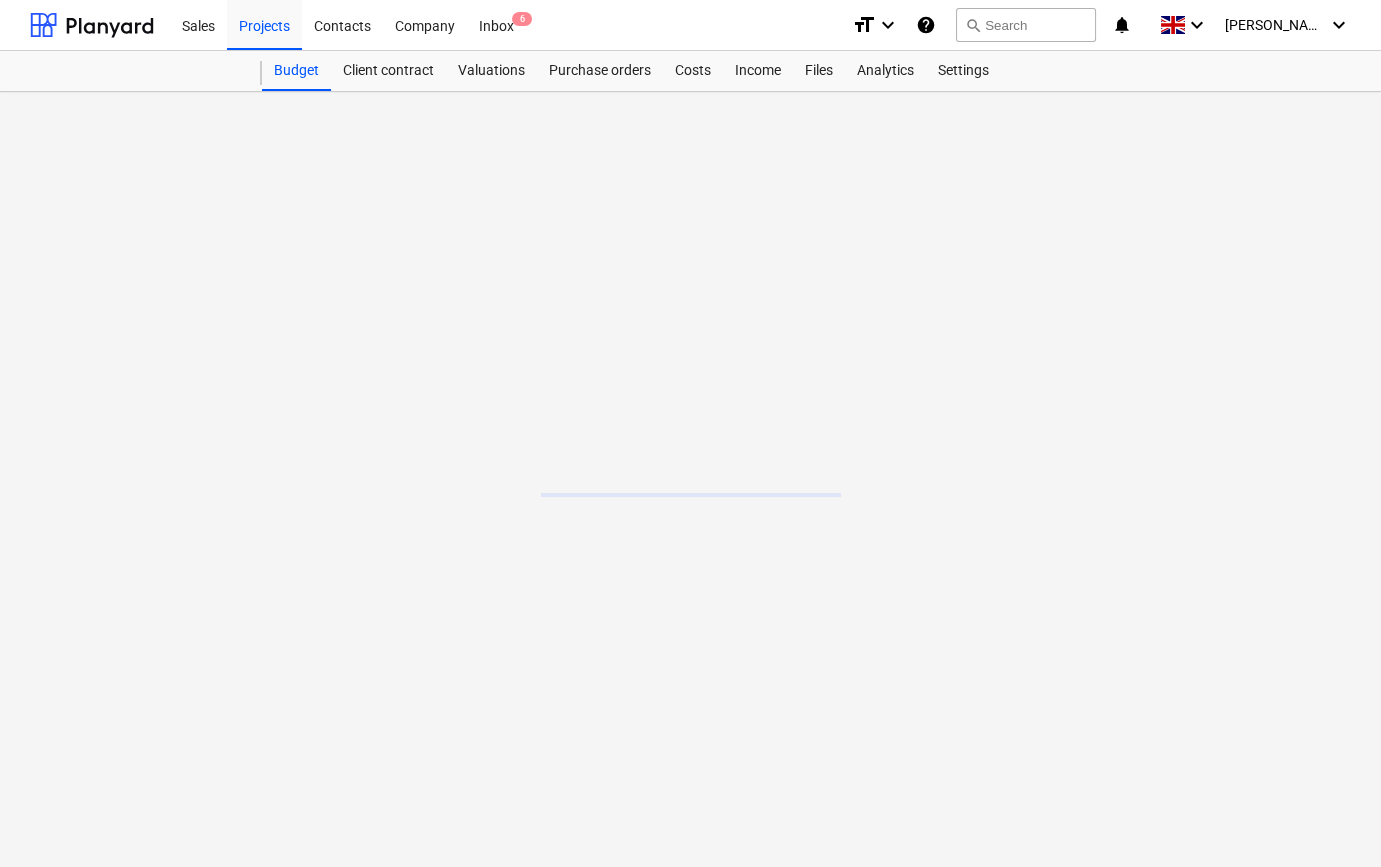 scroll, scrollTop: 0, scrollLeft: 0, axis: both 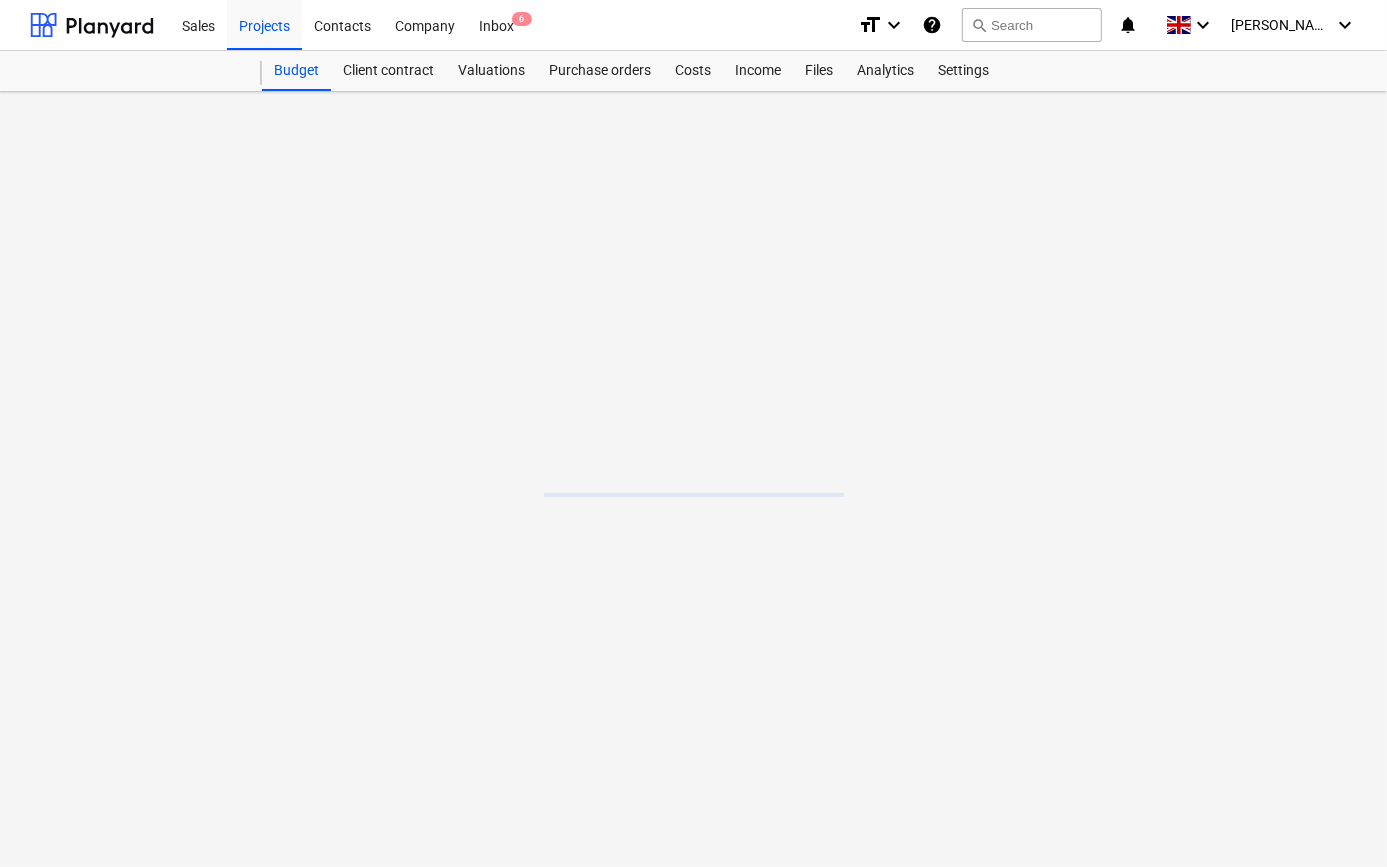 click at bounding box center [693, 479] 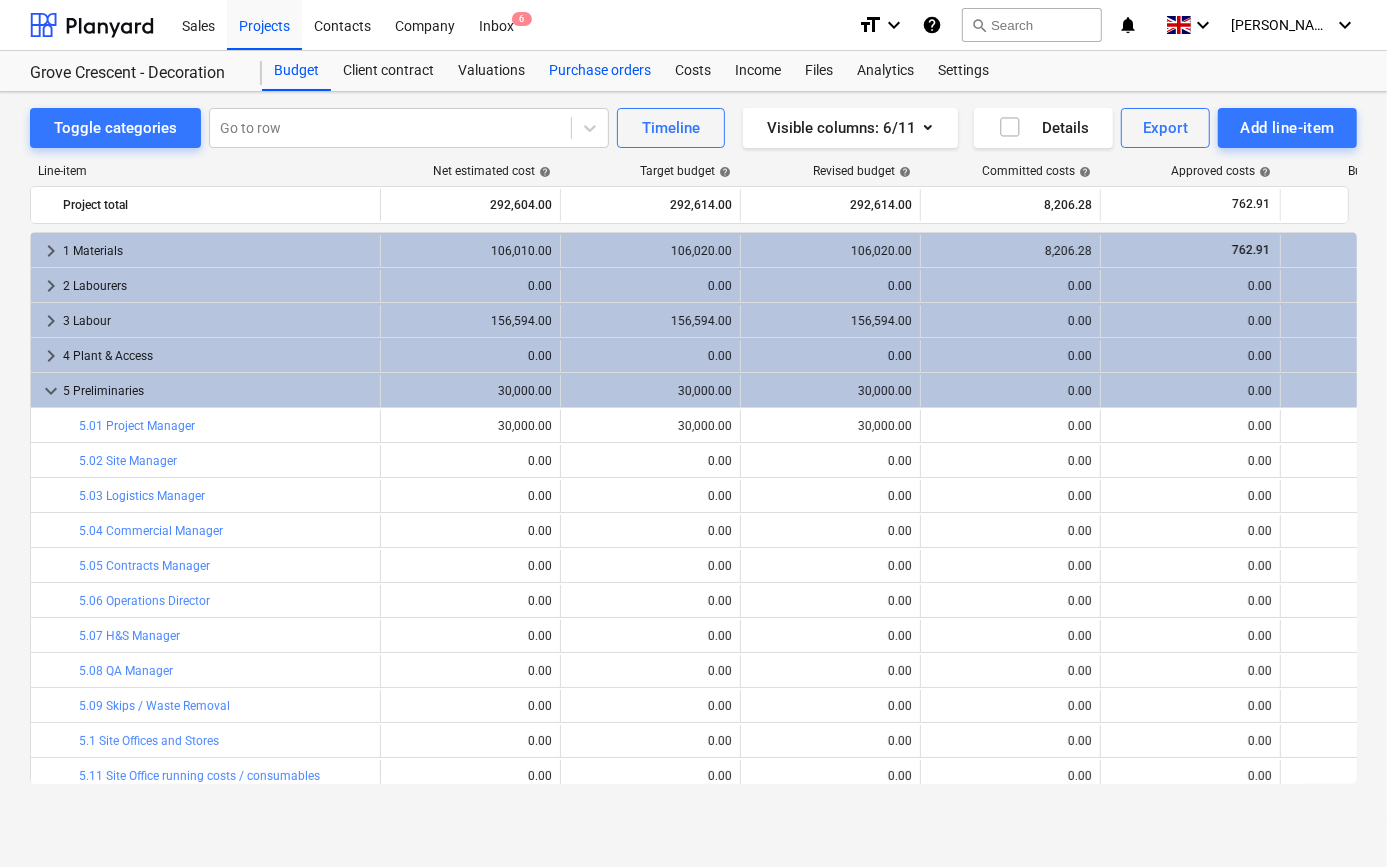 click on "Purchase orders" at bounding box center (600, 71) 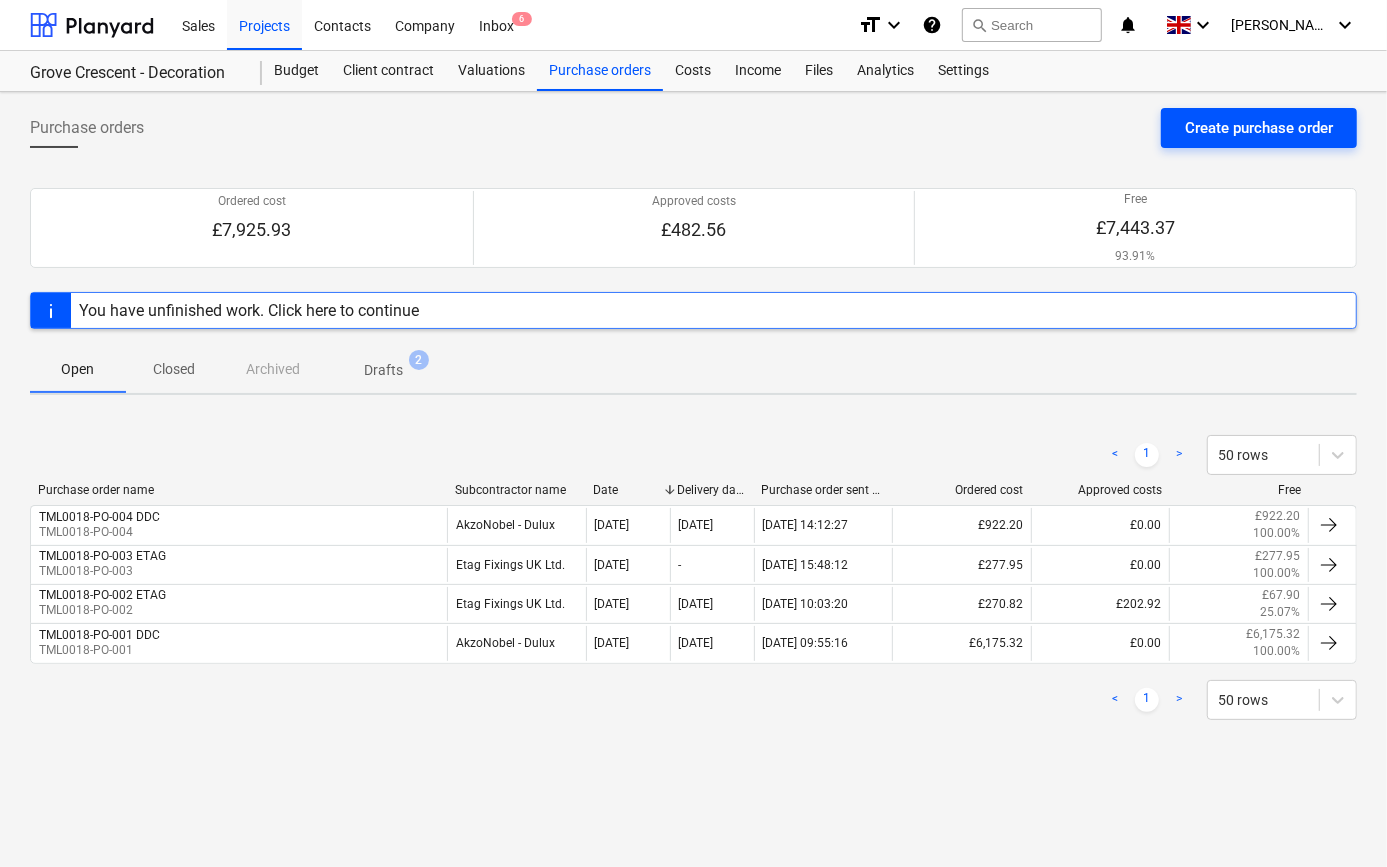 click on "Create purchase order" at bounding box center (1259, 128) 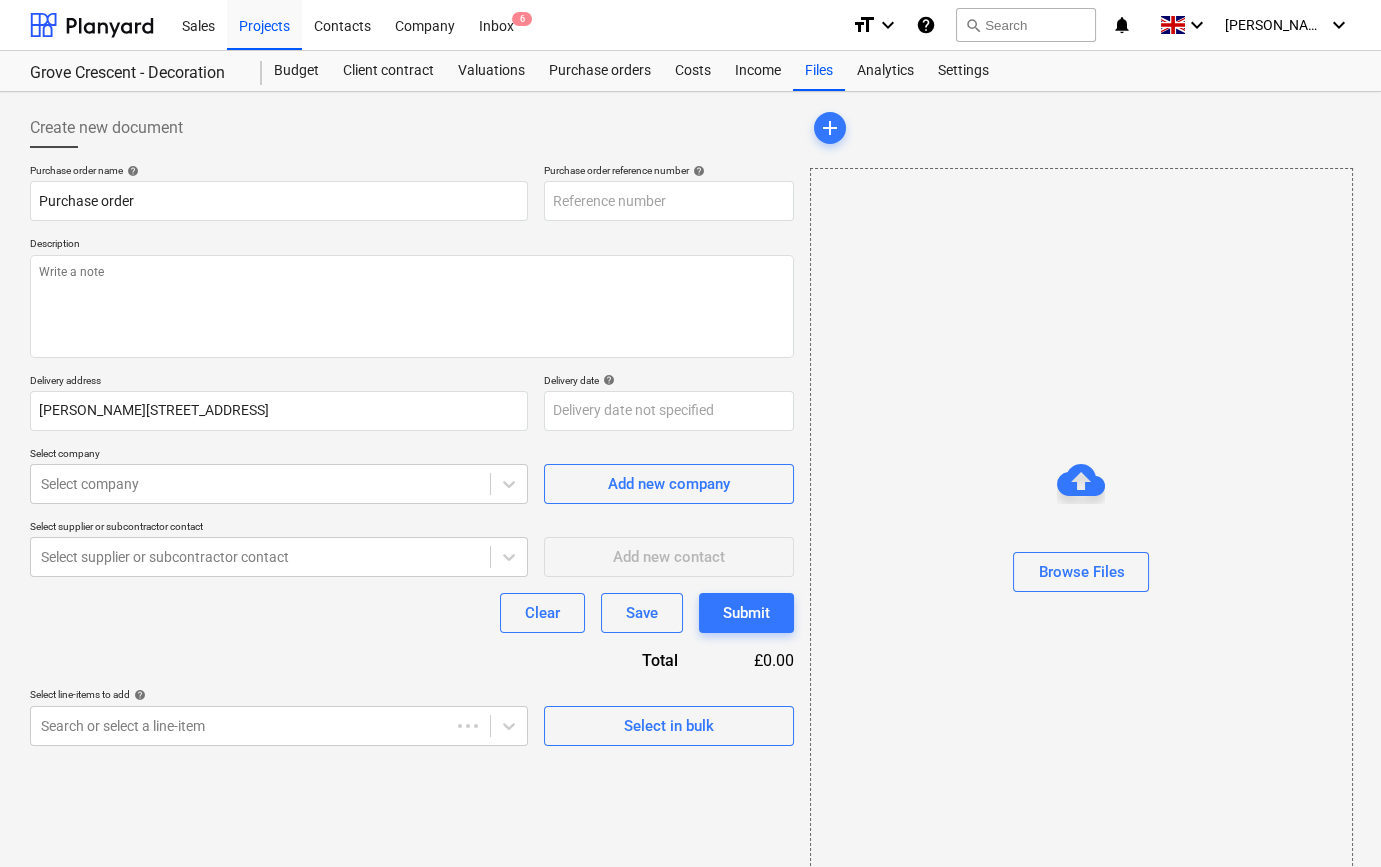 type on "x" 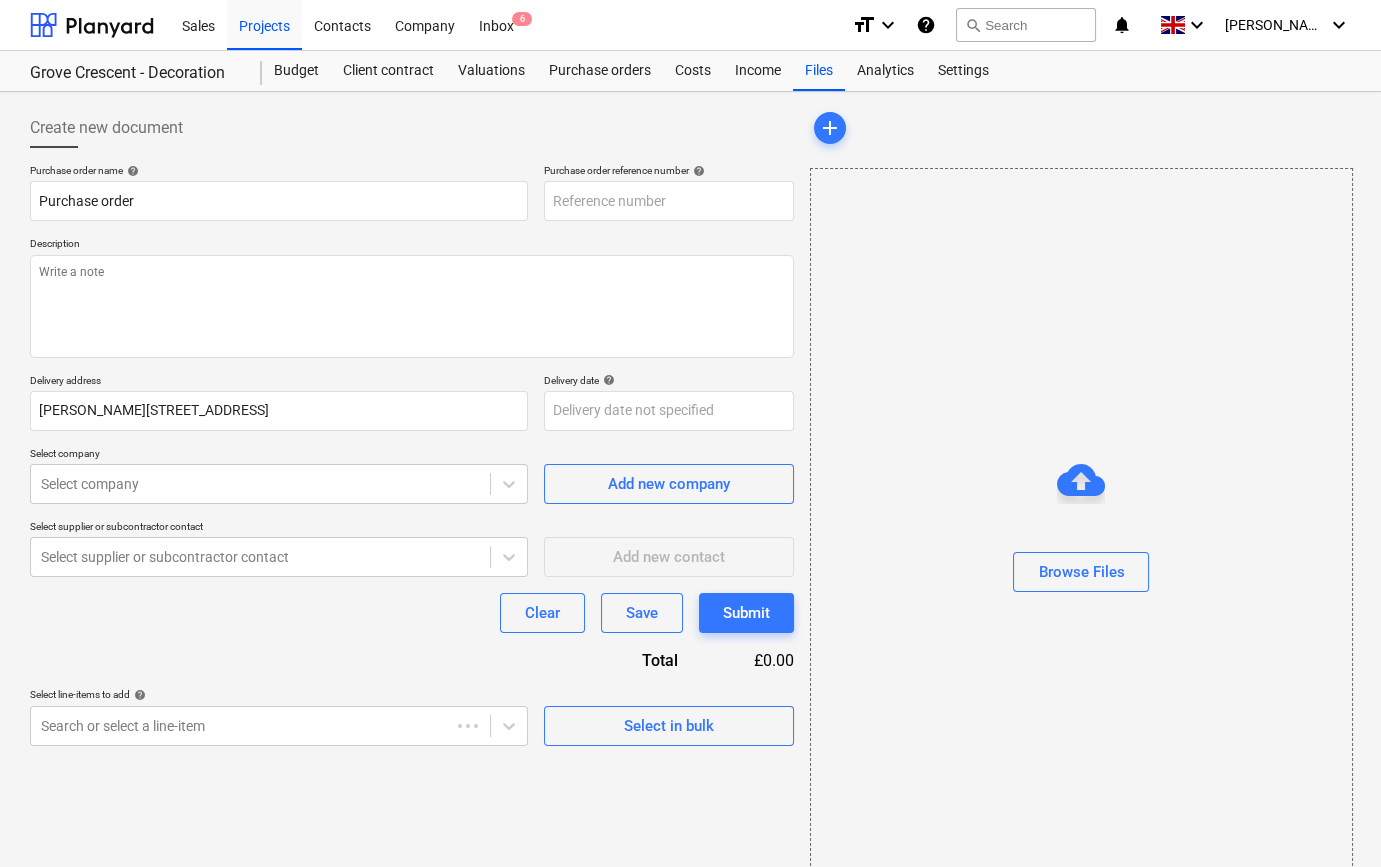 type on "TML0018-PO-009" 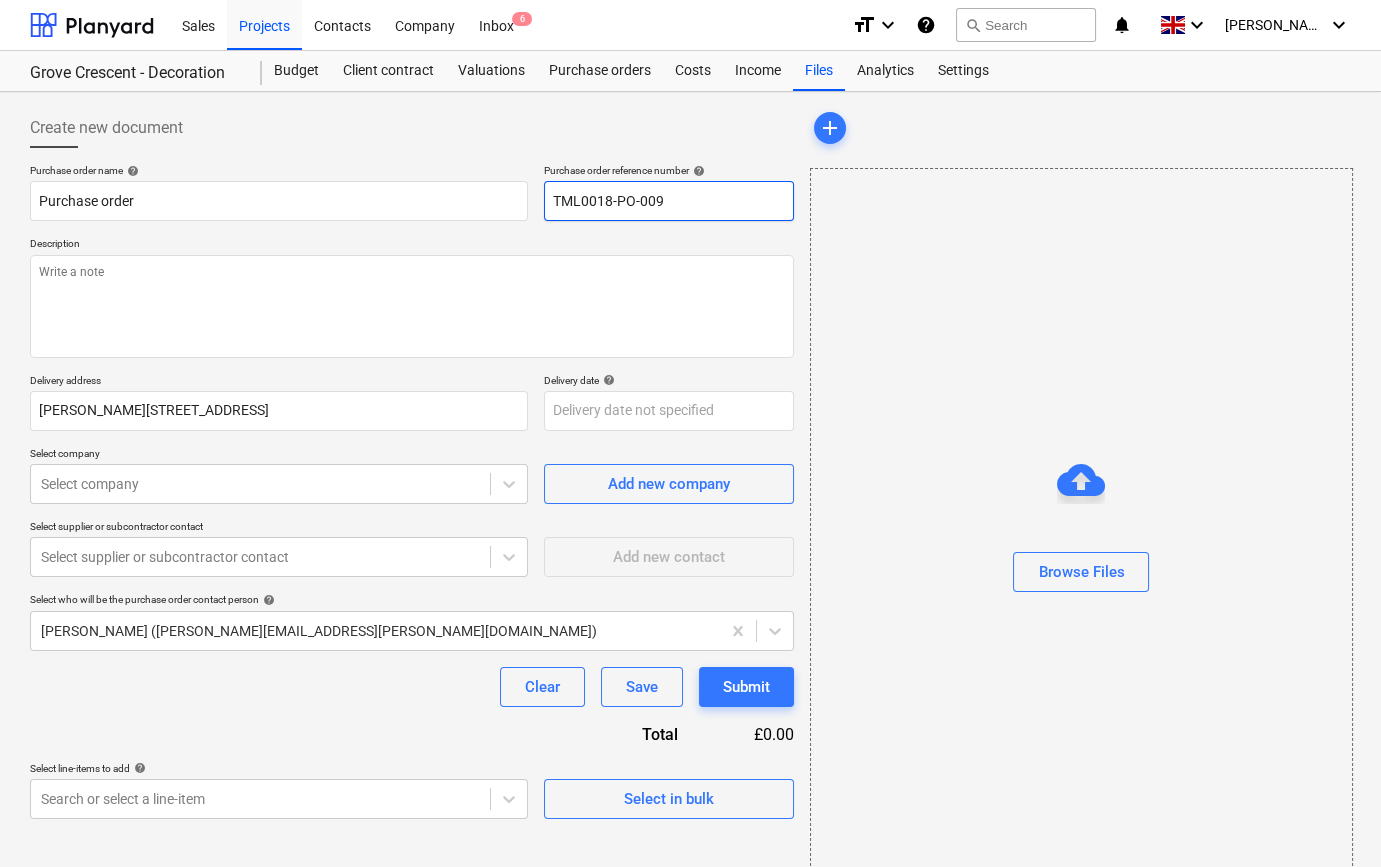 drag, startPoint x: 673, startPoint y: 202, endPoint x: 546, endPoint y: 202, distance: 127 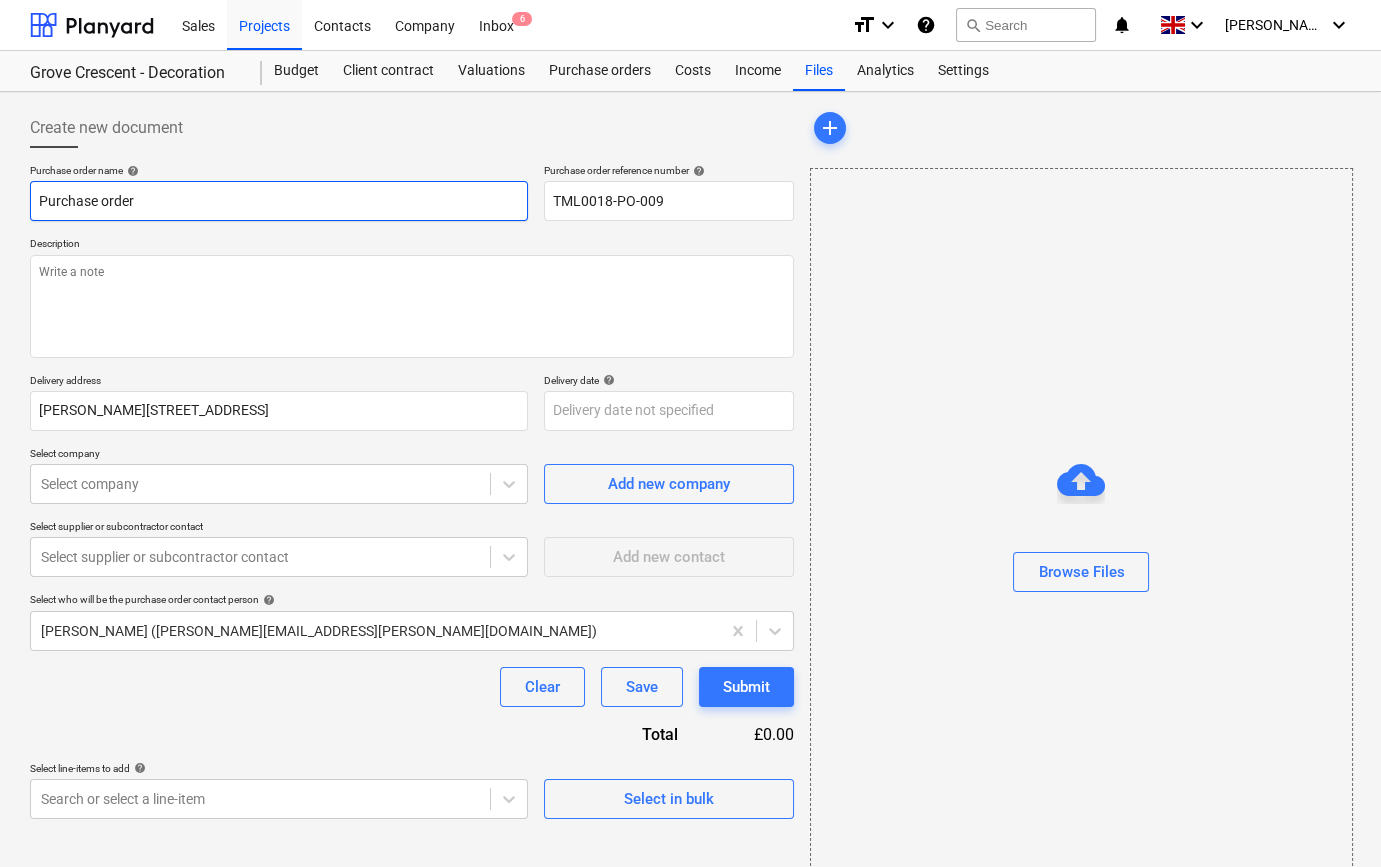 click on "Purchase order" at bounding box center [279, 201] 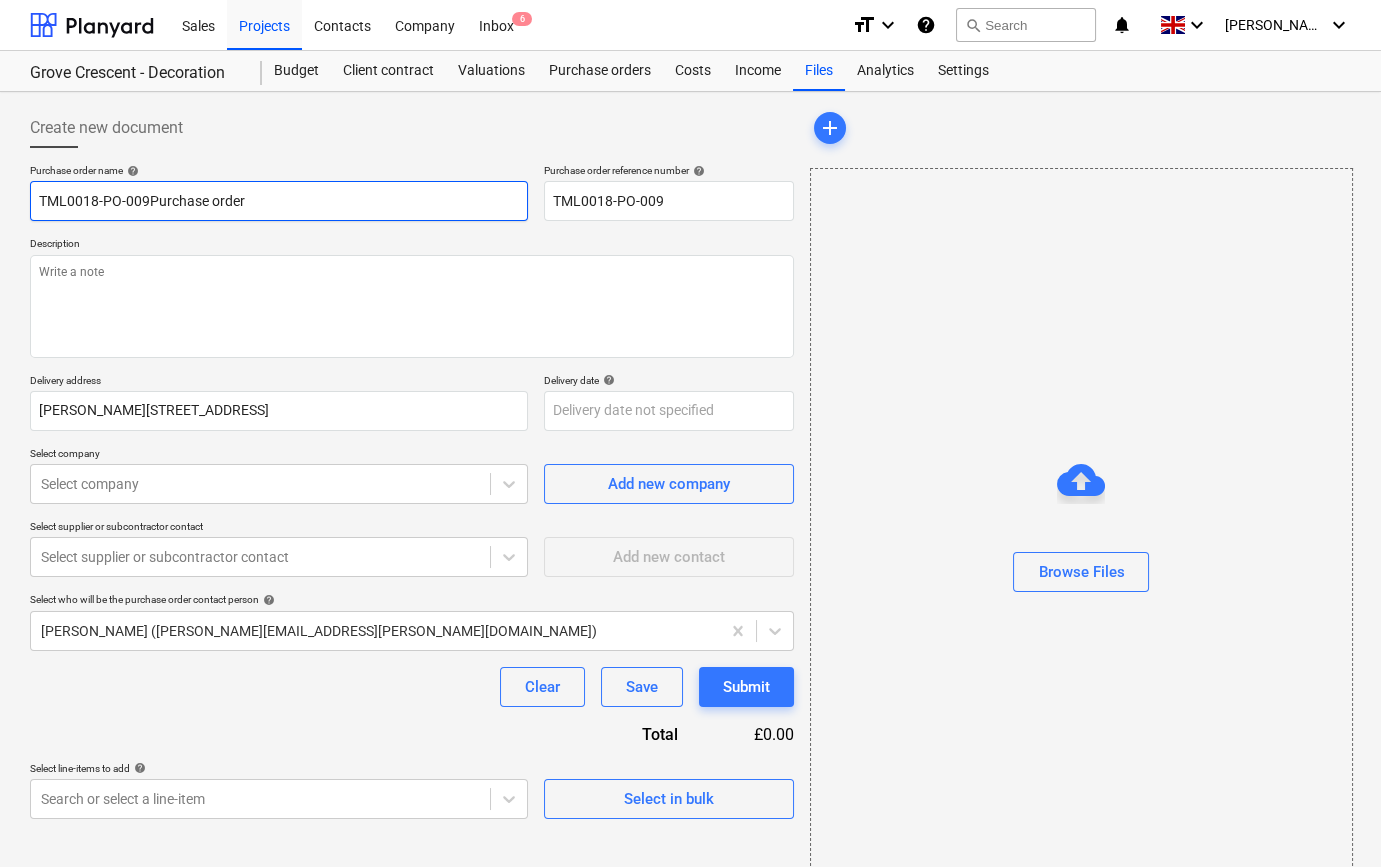 type on "x" 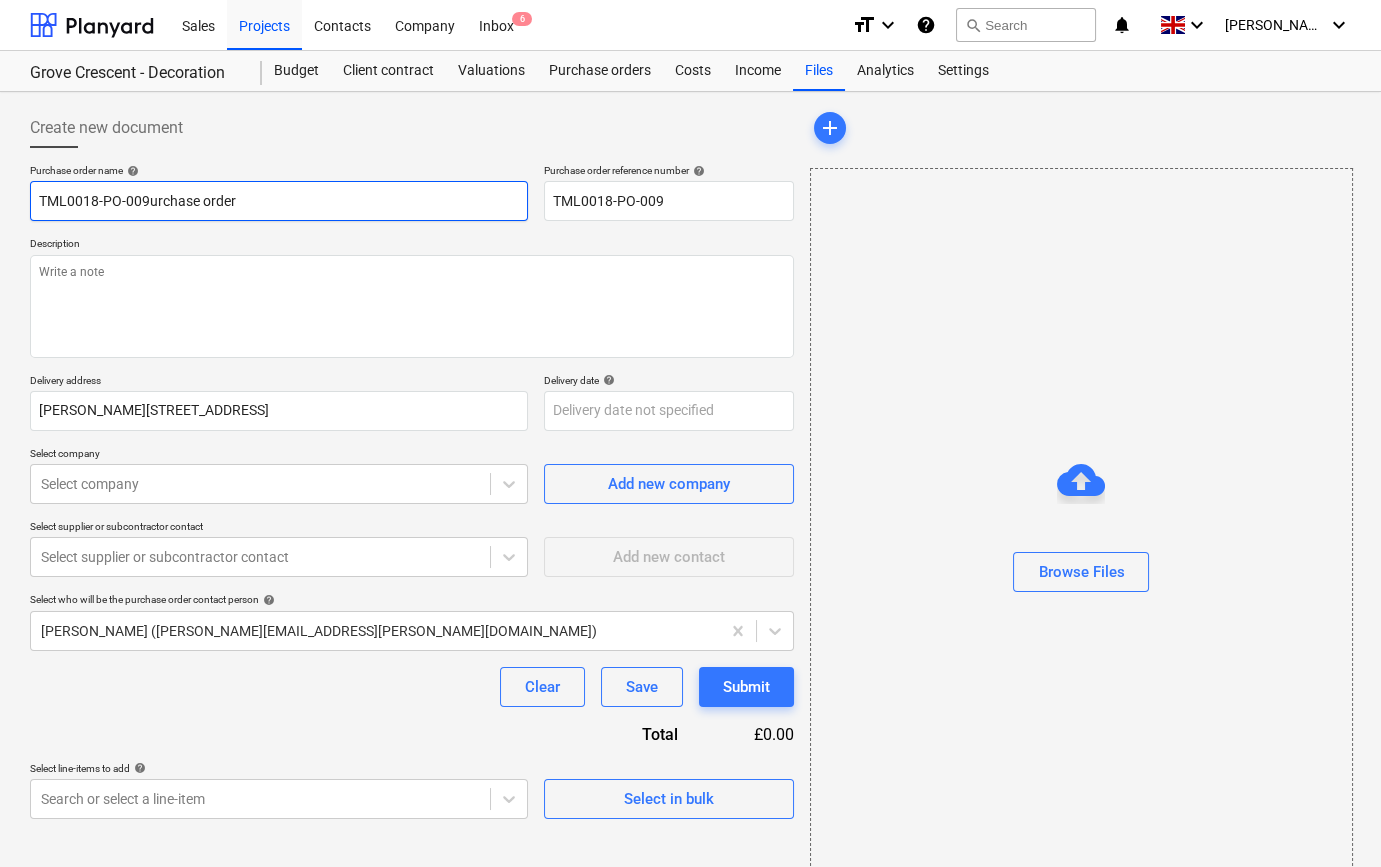 type on "TML0018-PO-009rchase order" 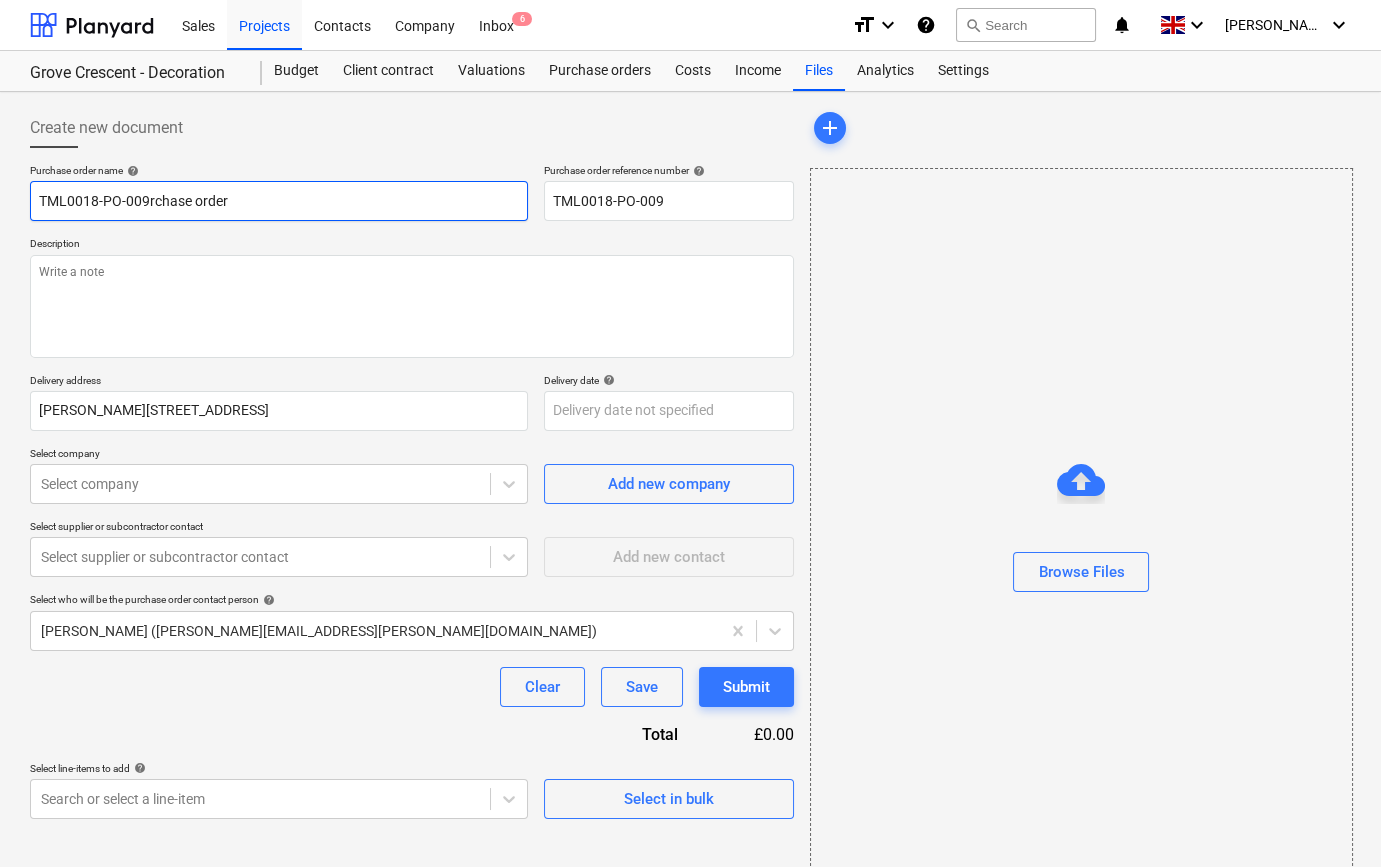 type on "x" 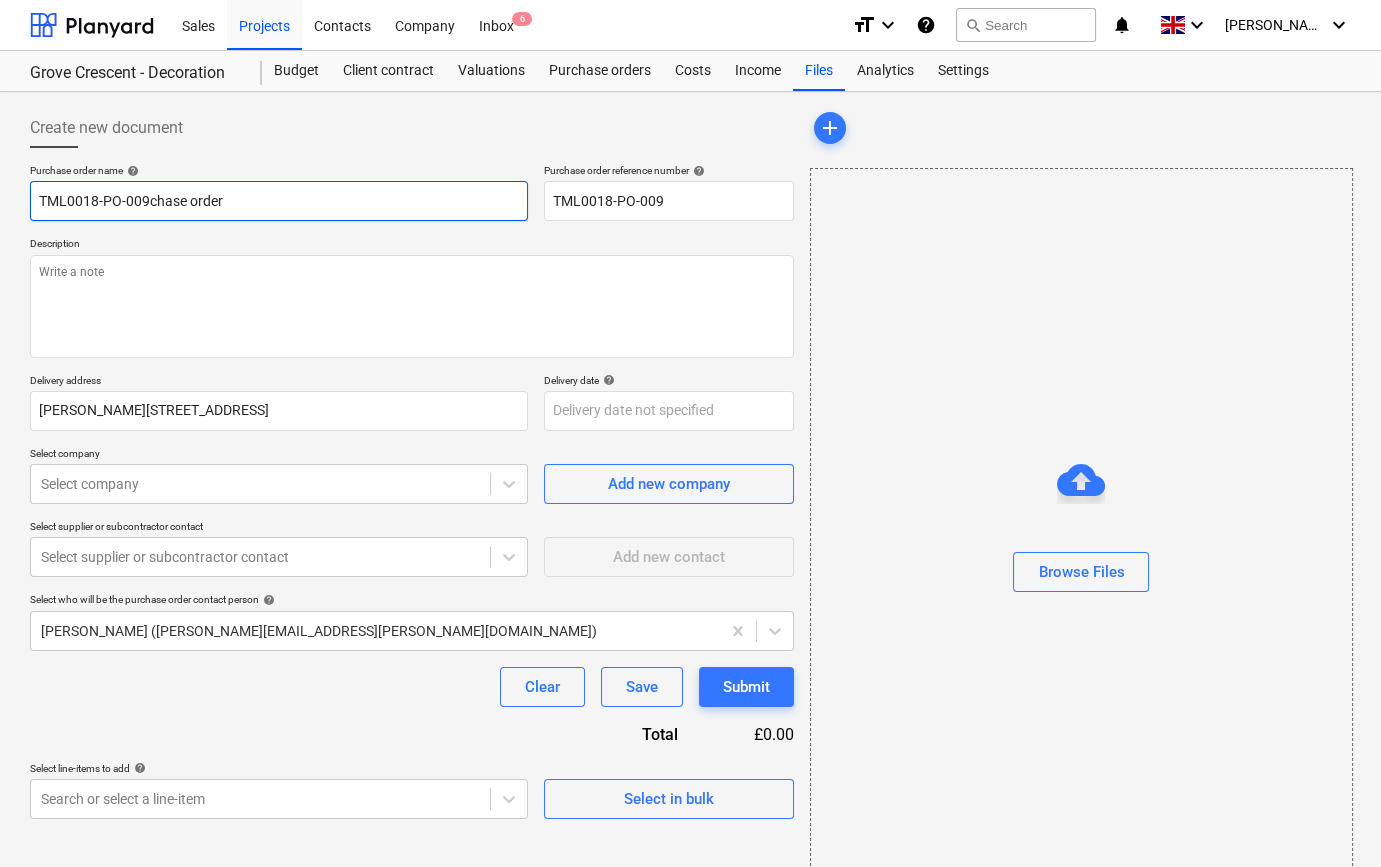 type on "x" 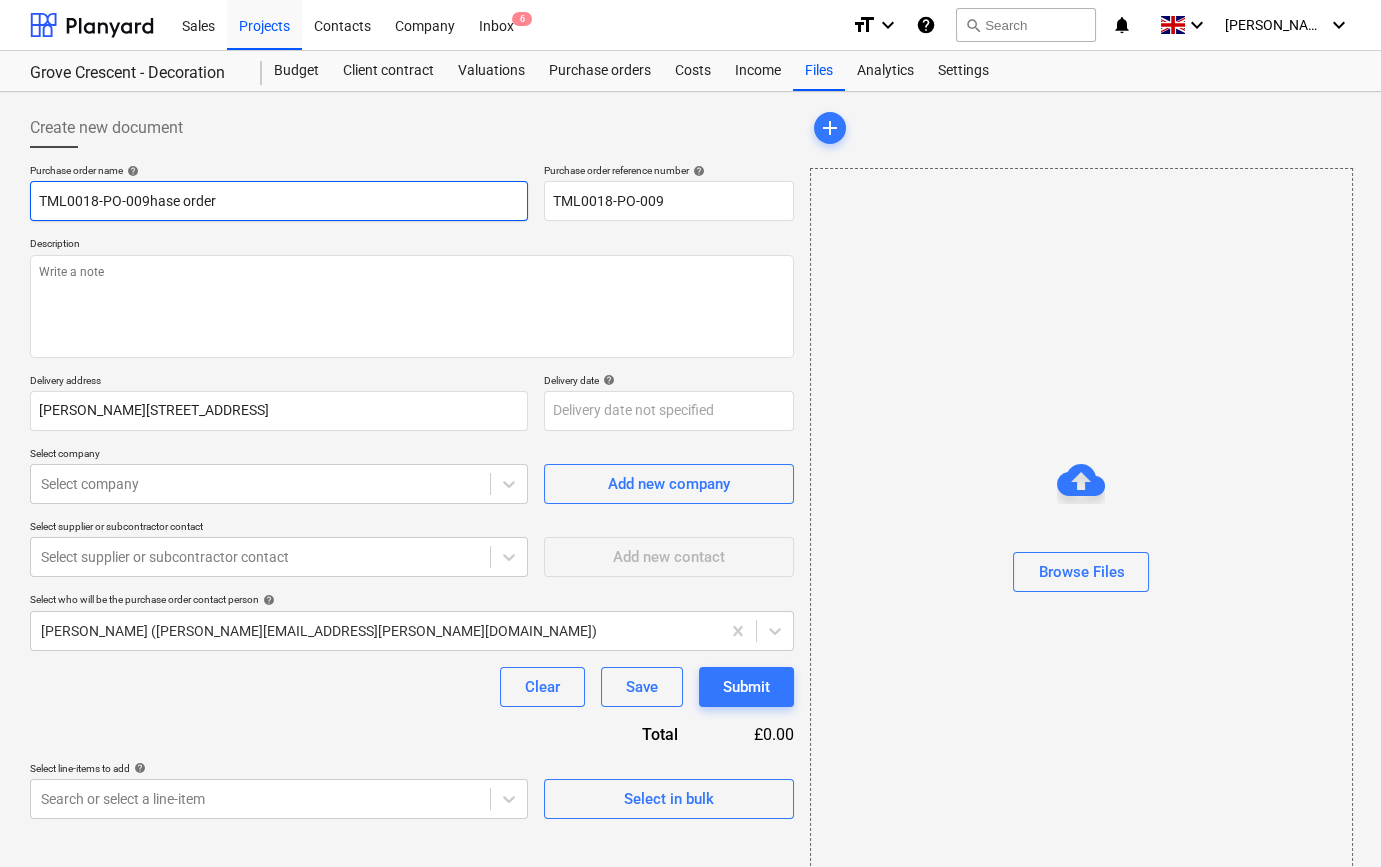 type on "x" 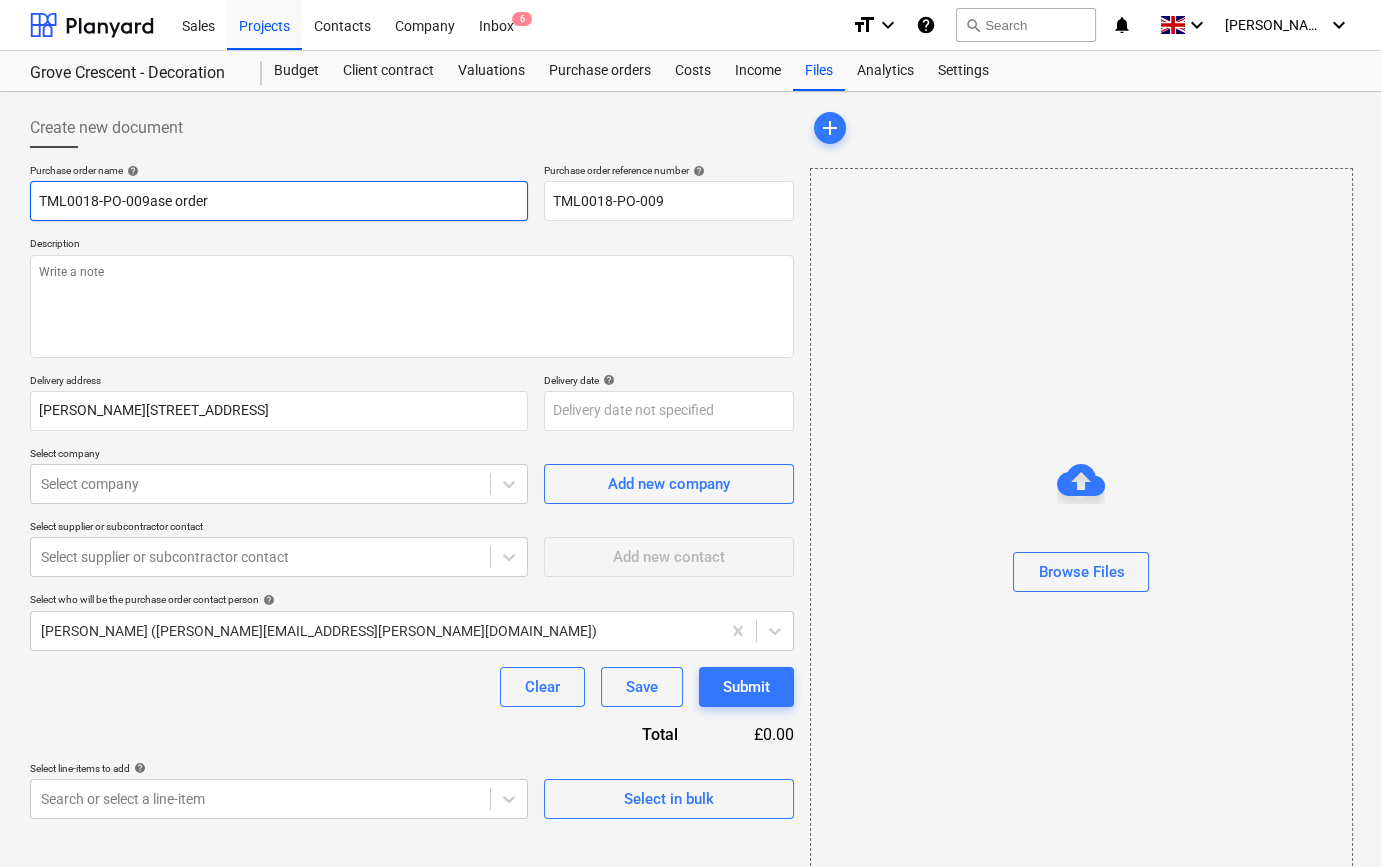 type on "x" 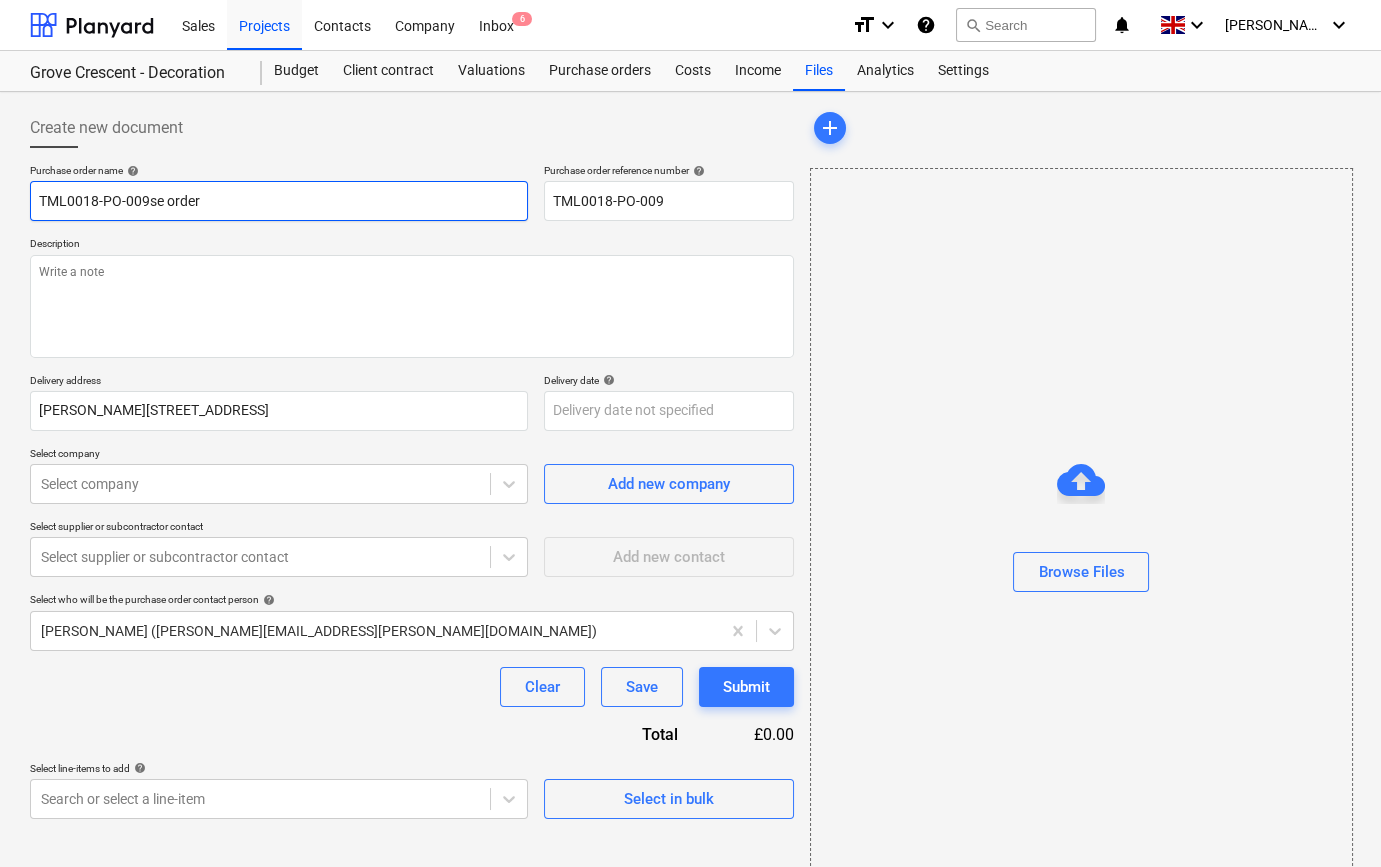 type on "x" 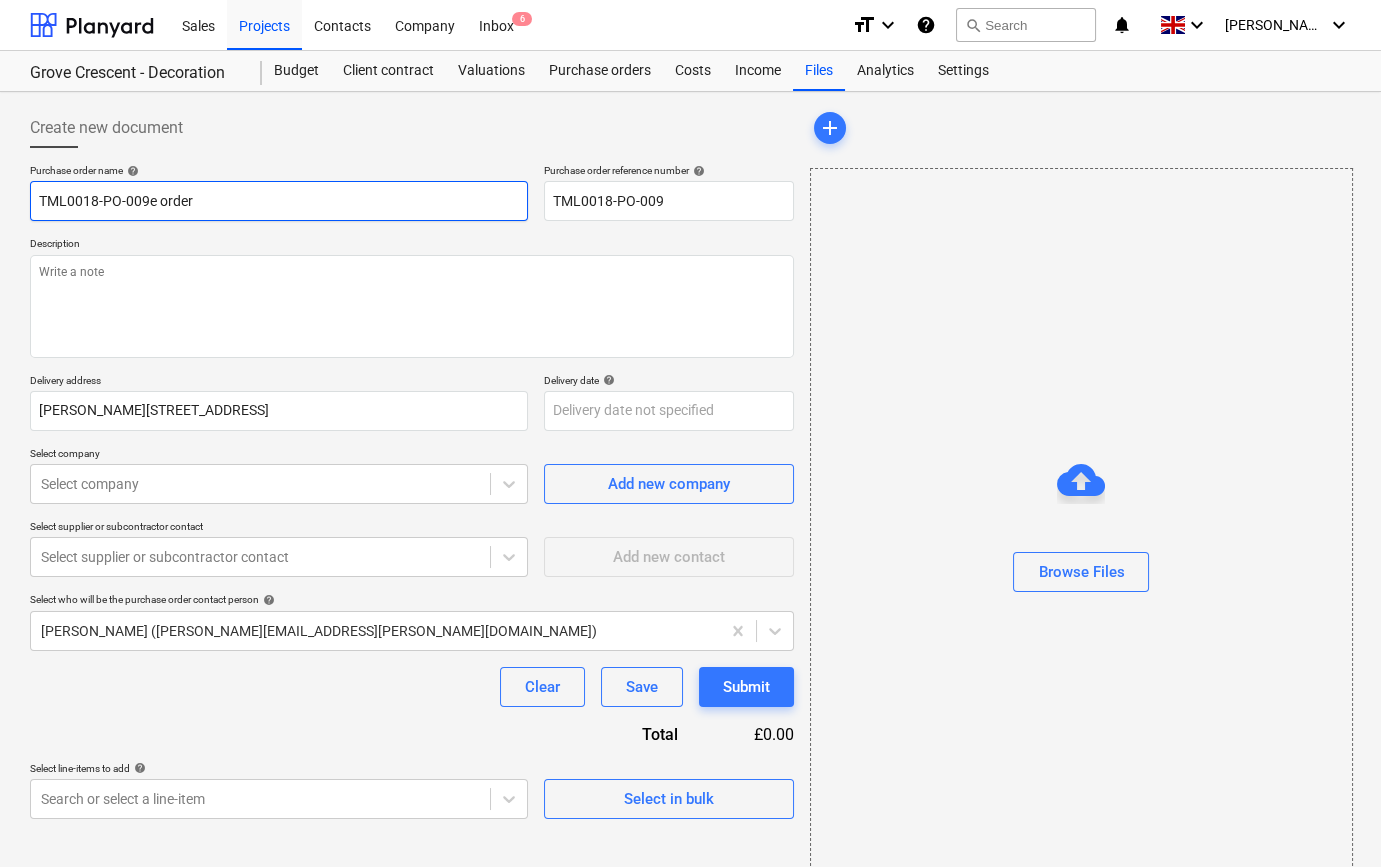 type on "x" 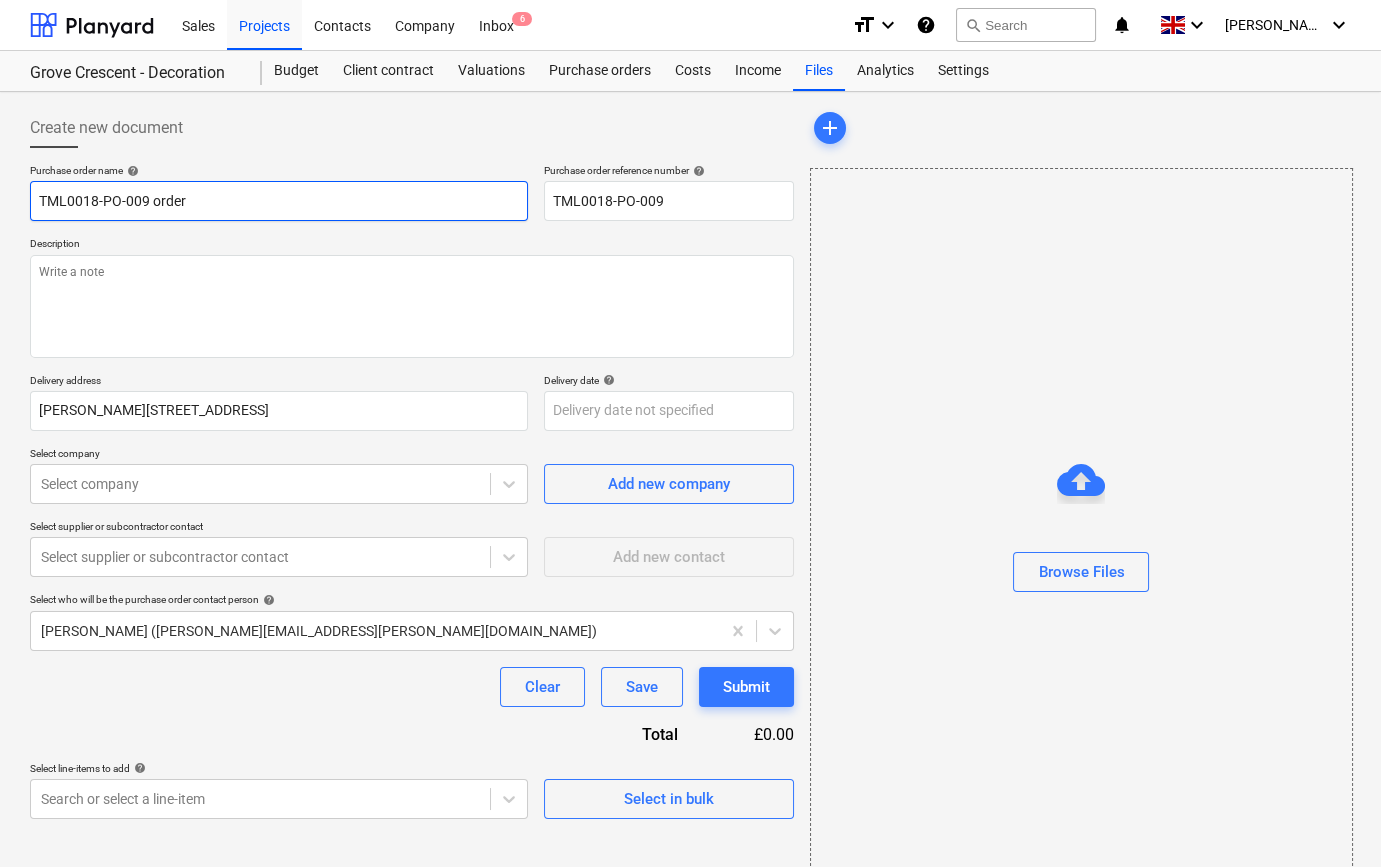 type on "x" 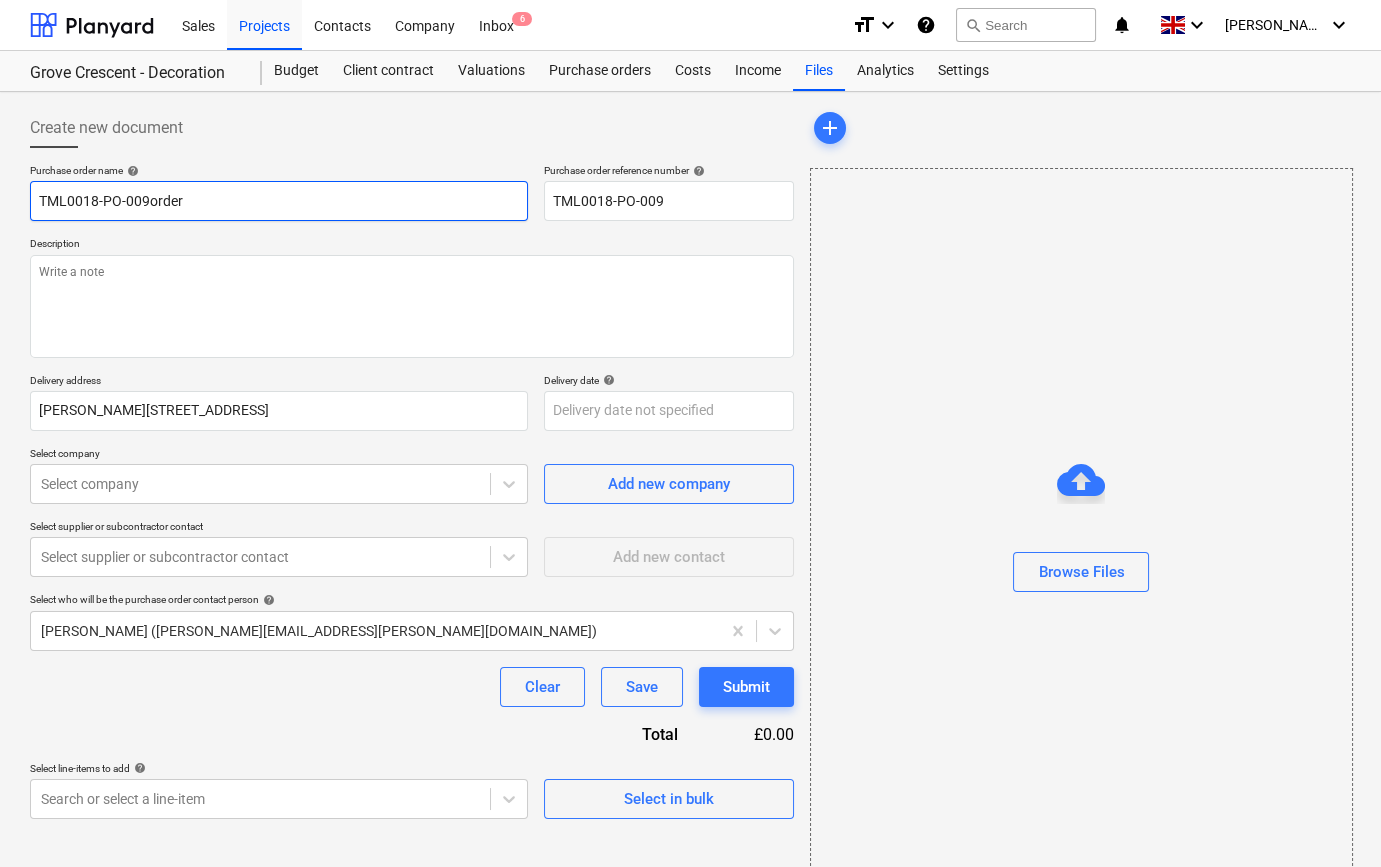 type on "x" 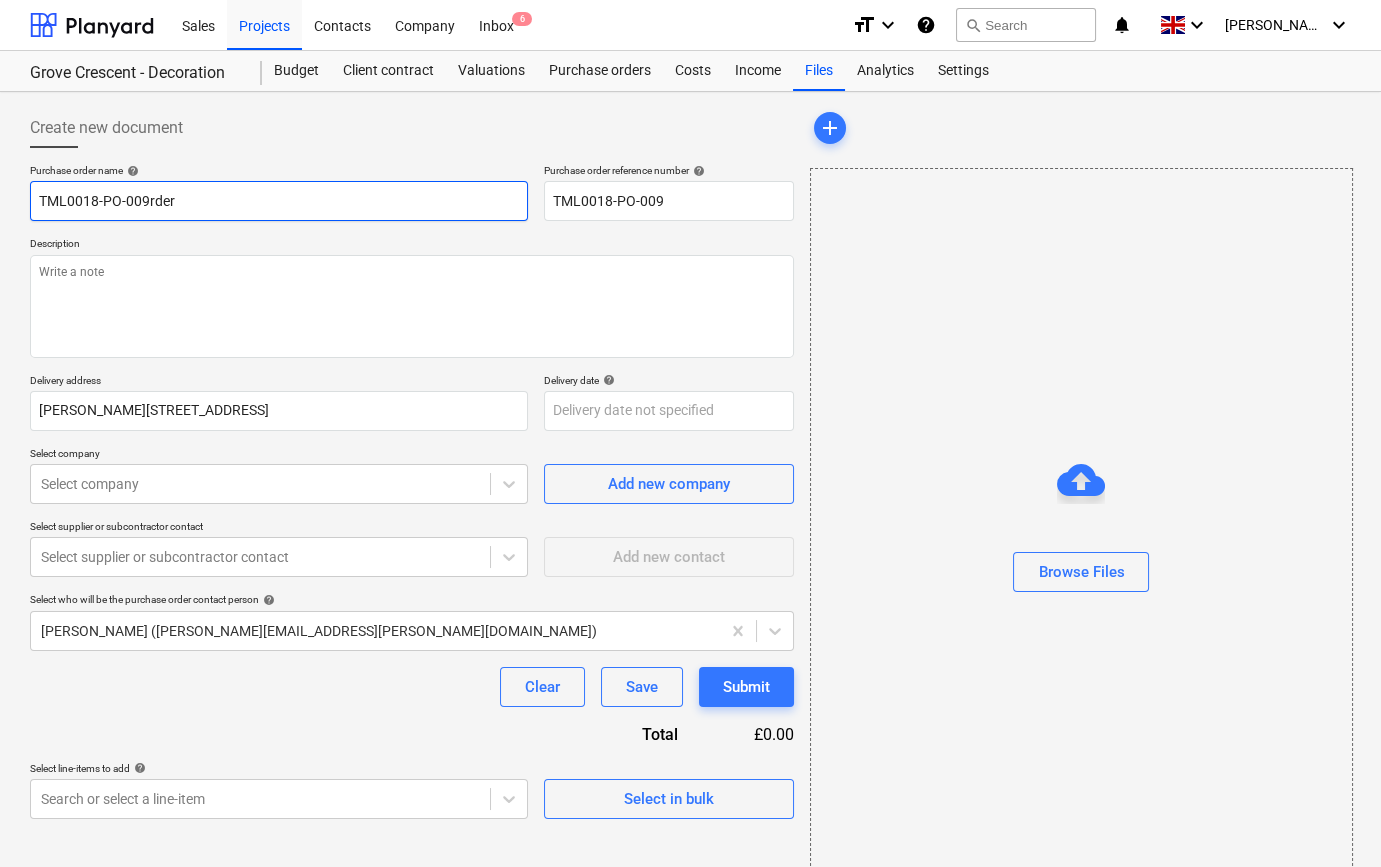 type on "x" 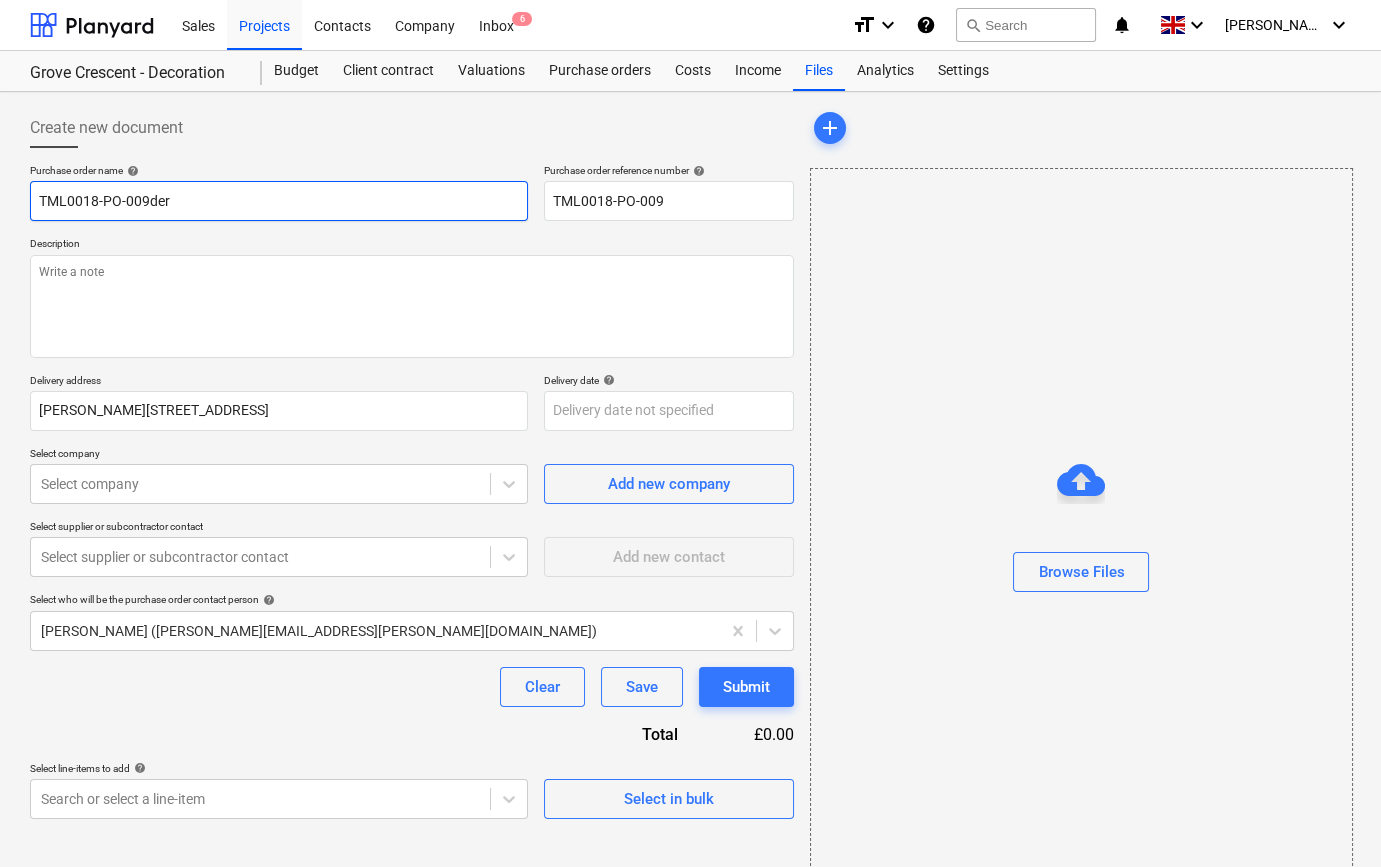 type on "x" 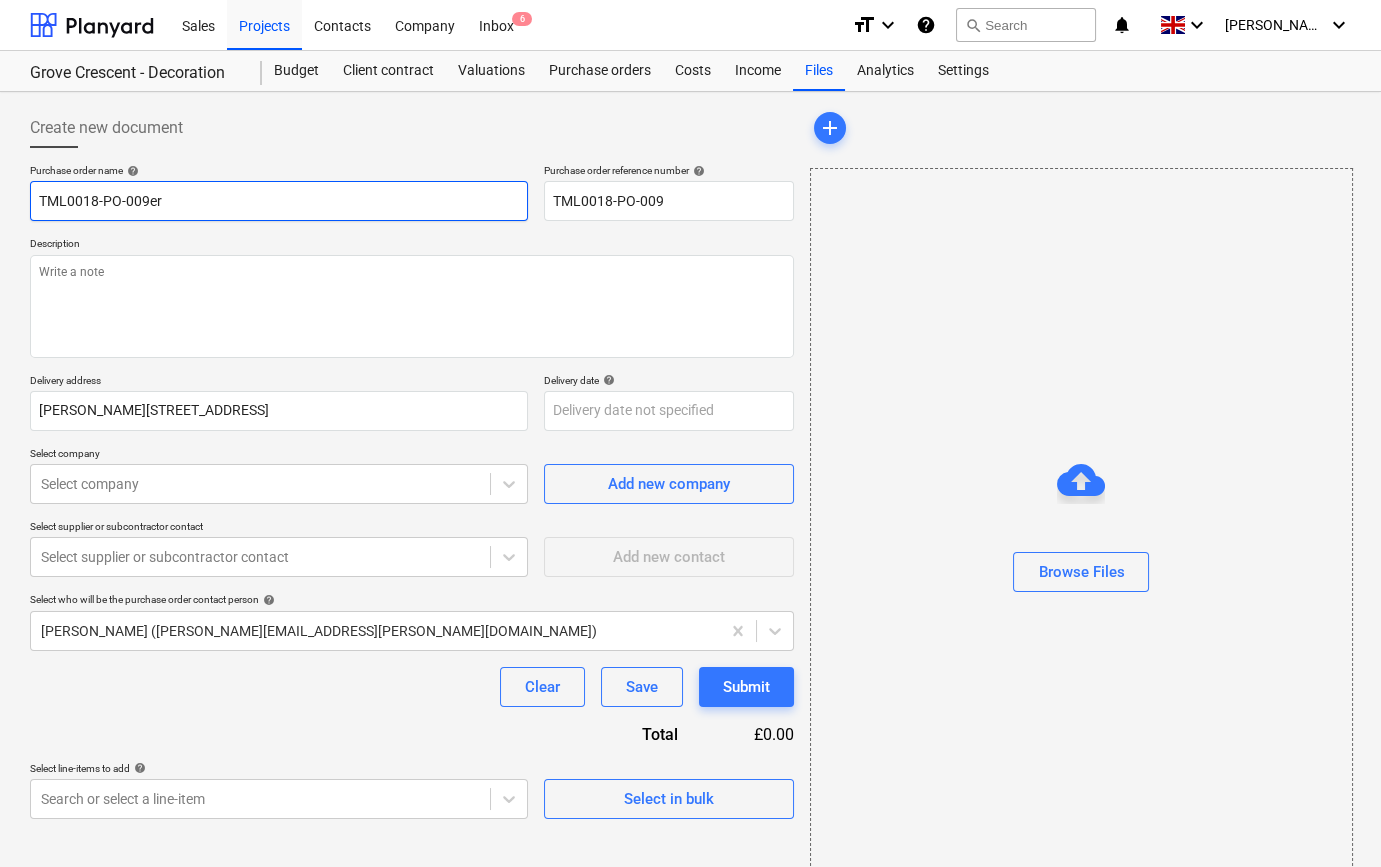 type on "x" 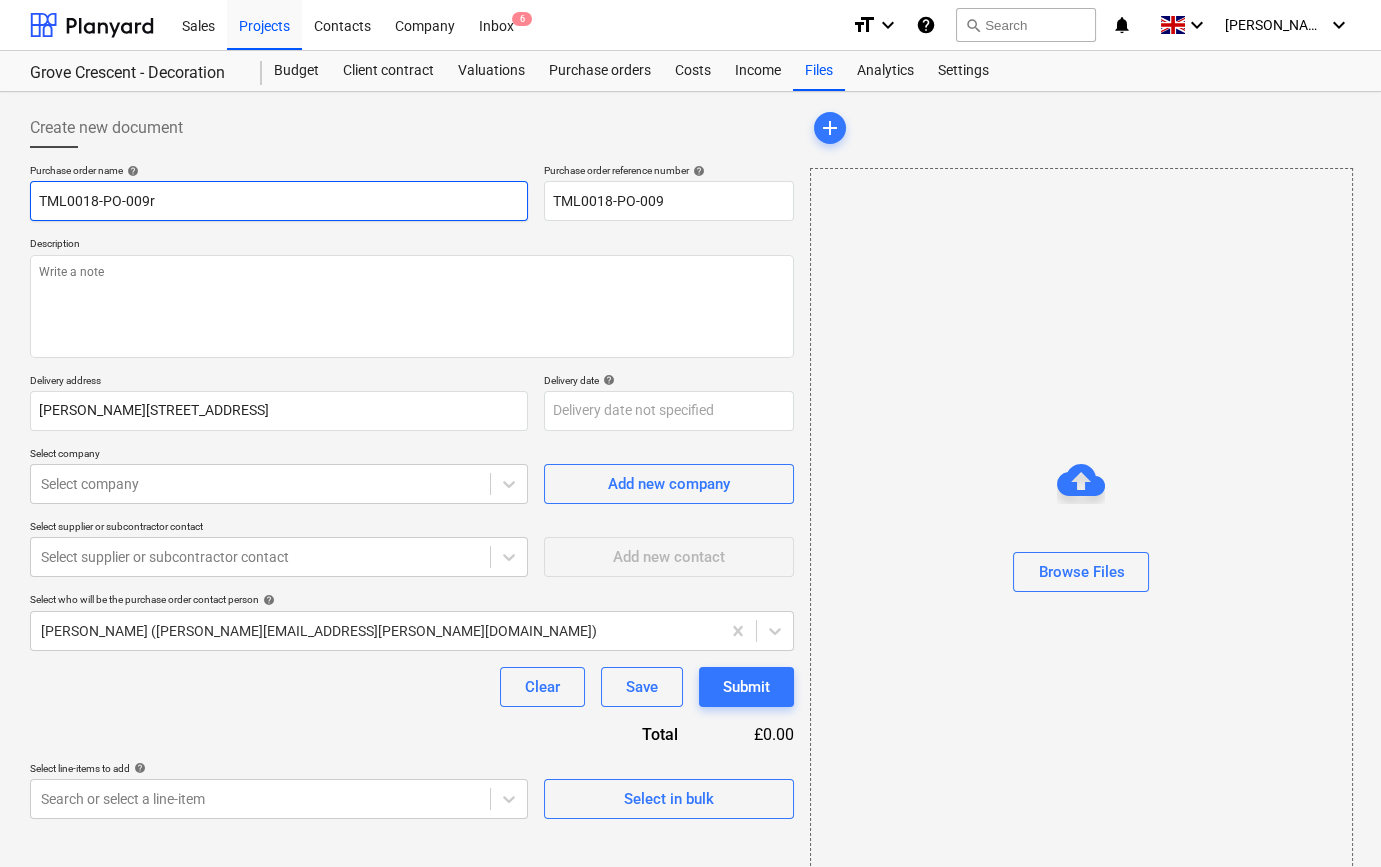 type on "x" 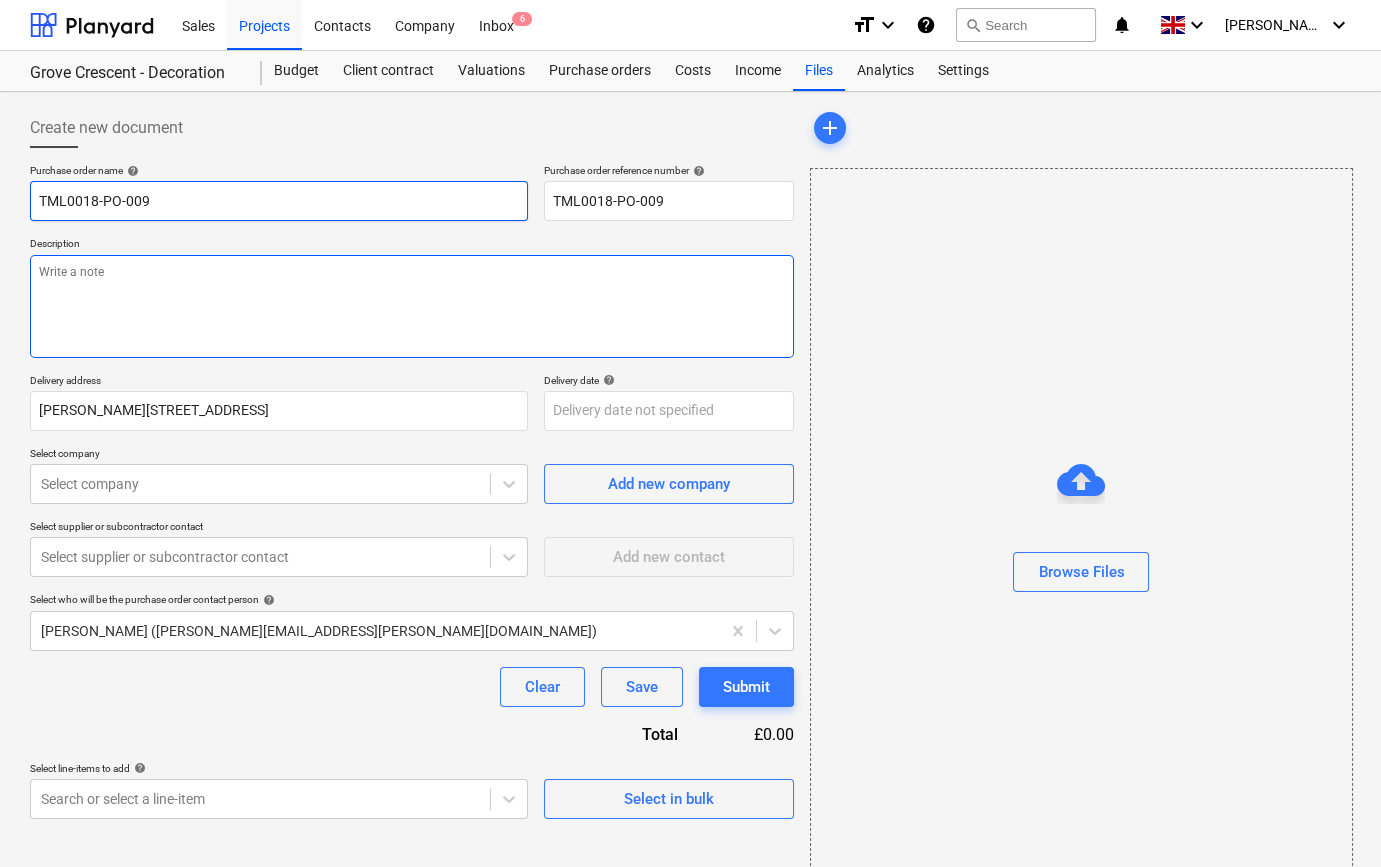 type on "TML0018-PO-009" 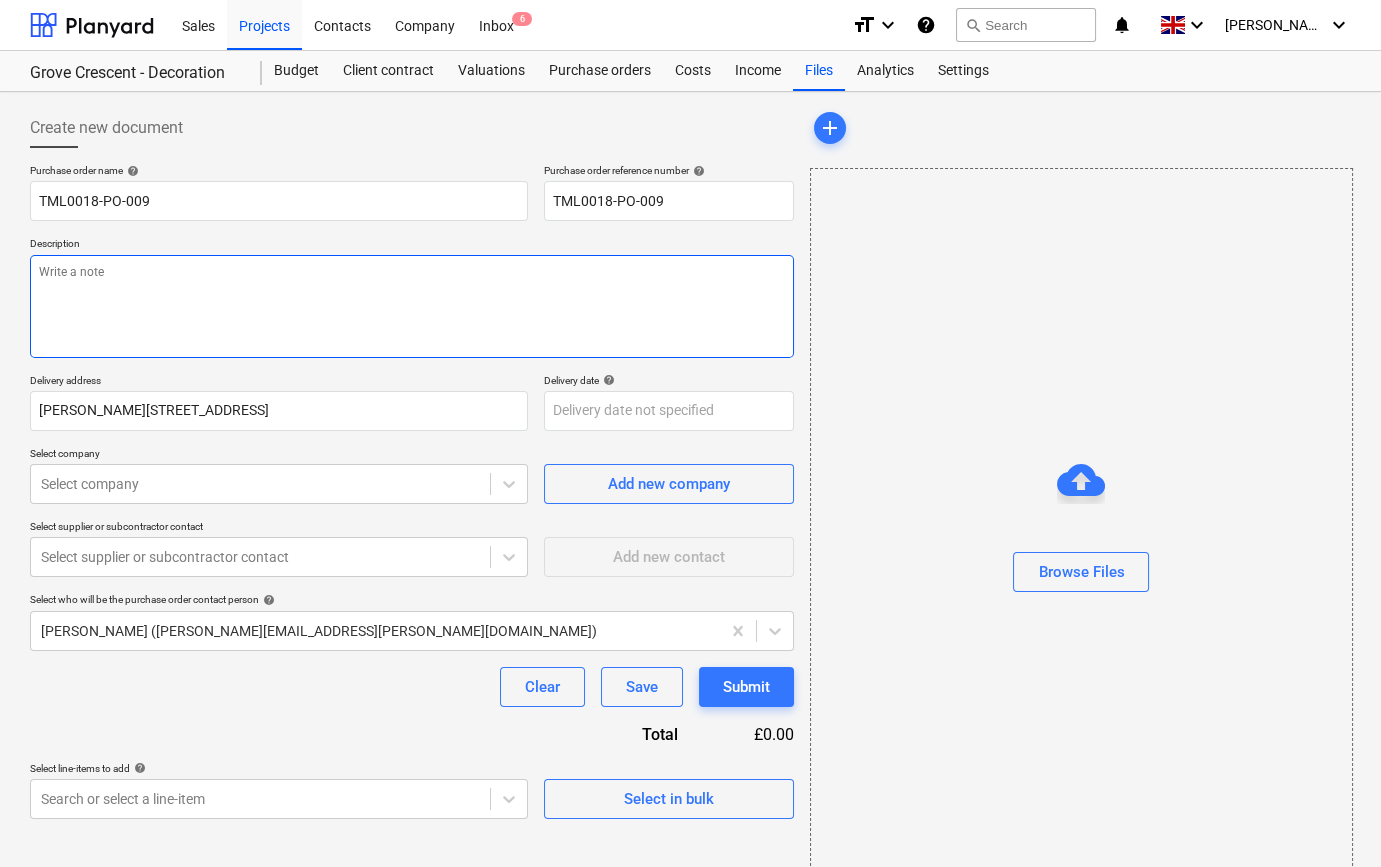 click at bounding box center [412, 306] 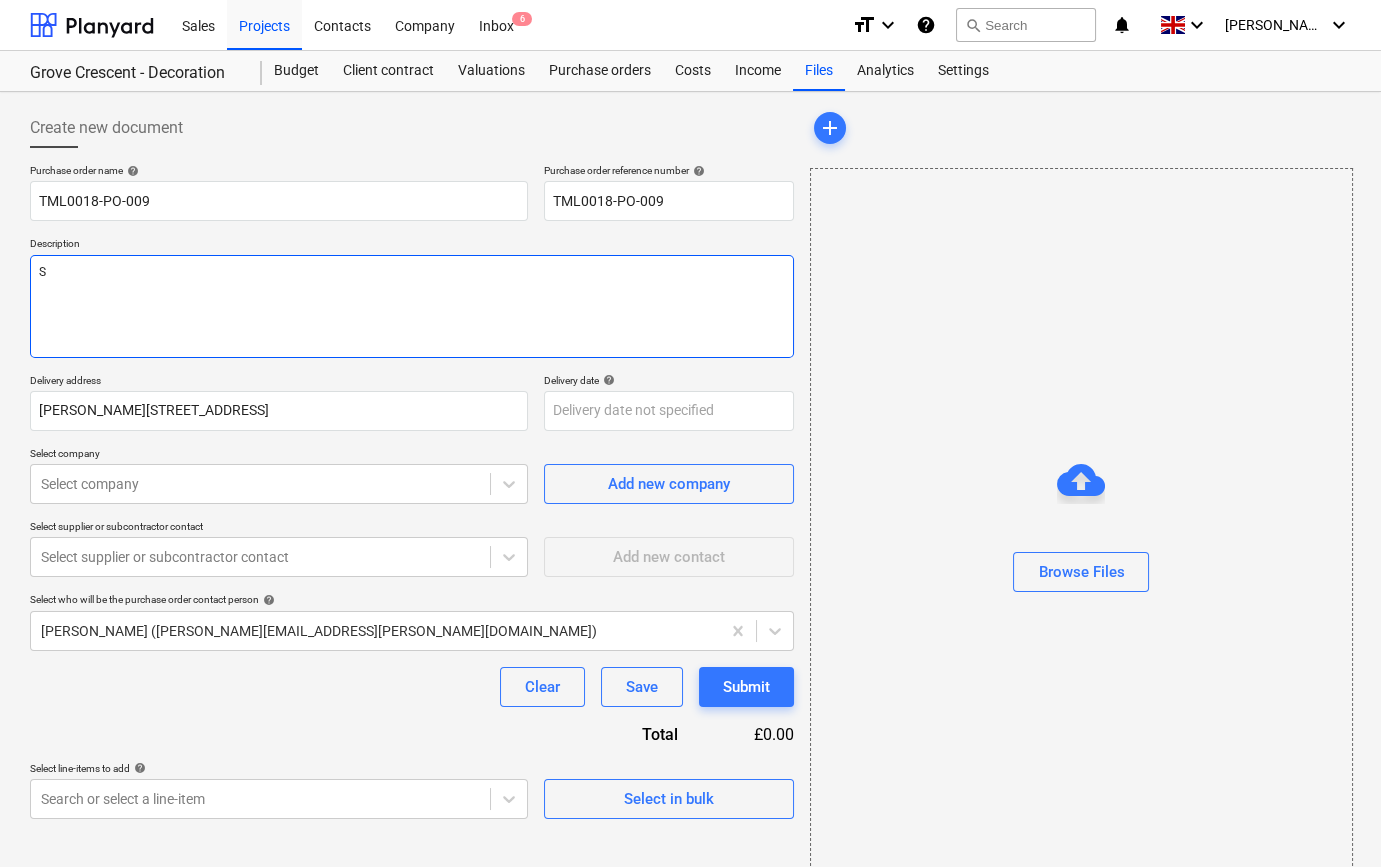 type on "x" 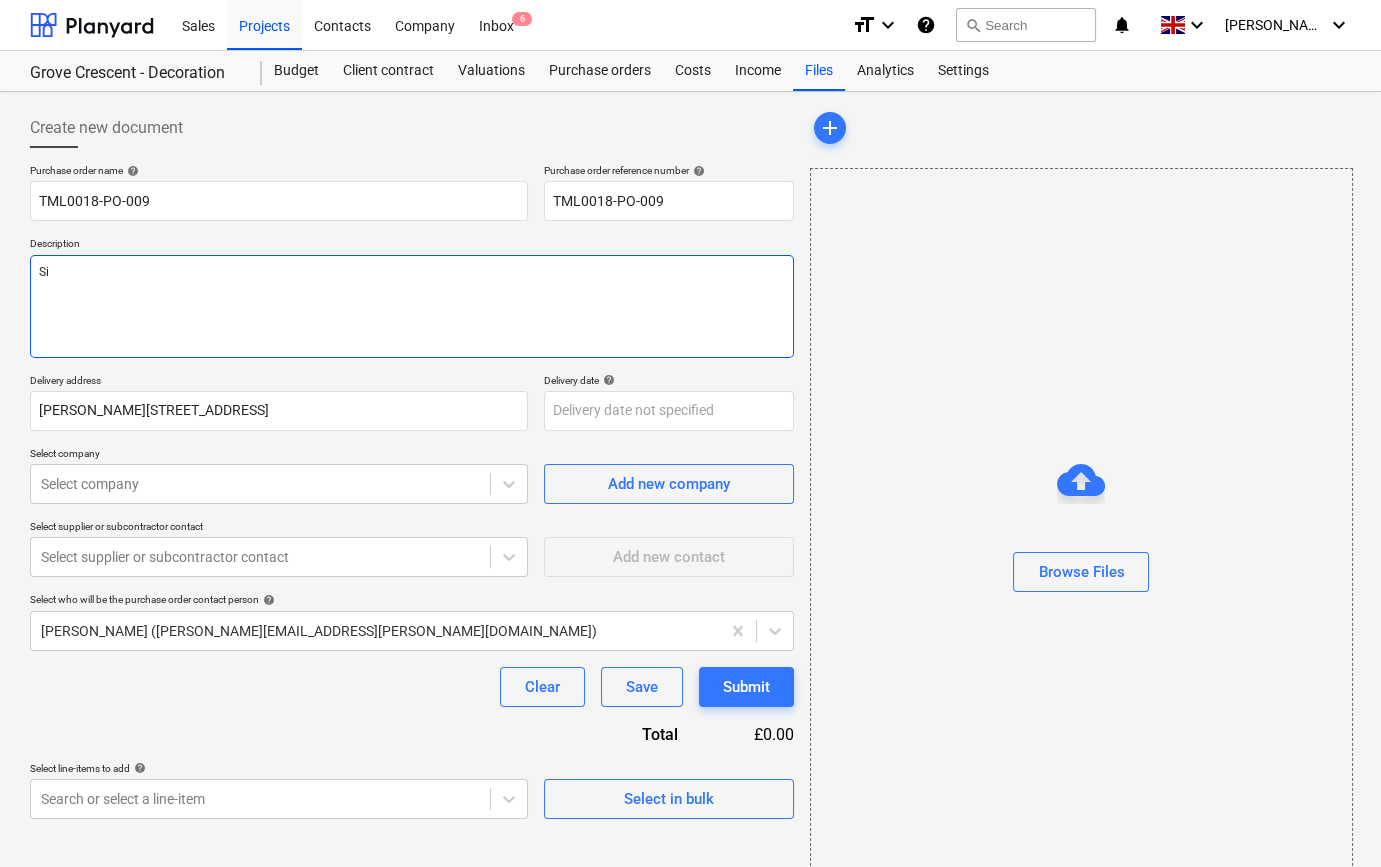 type on "x" 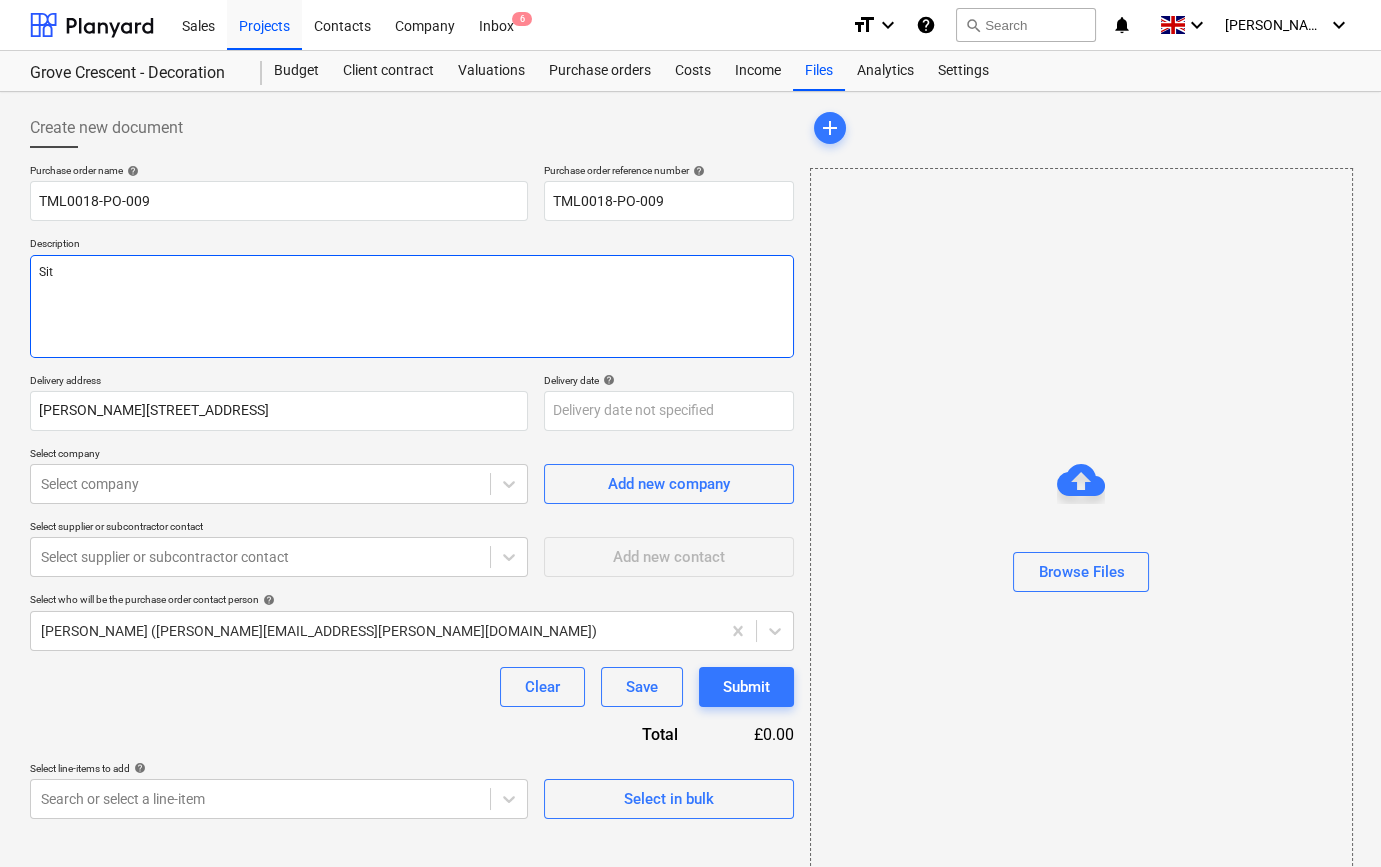 type on "x" 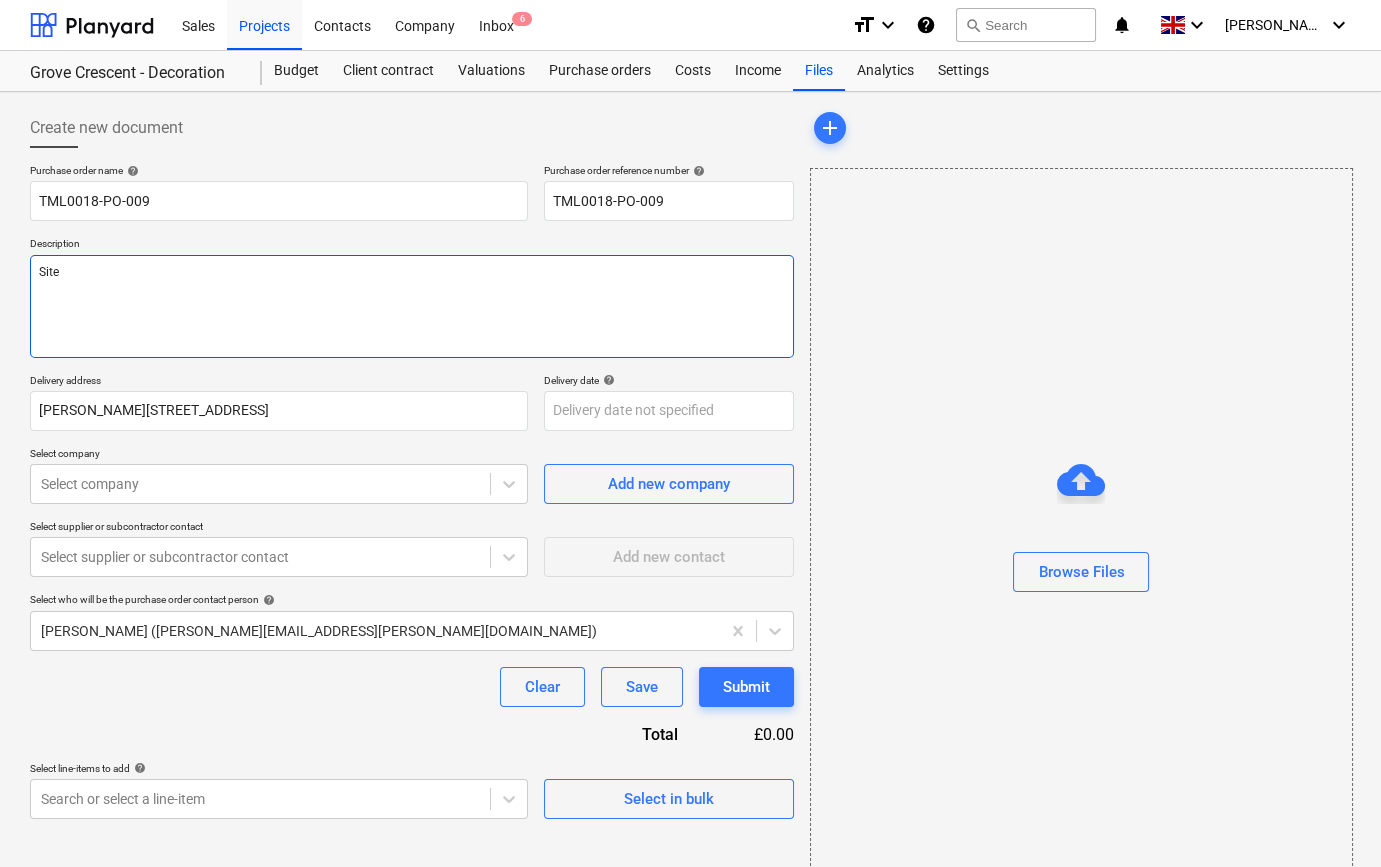 type on "x" 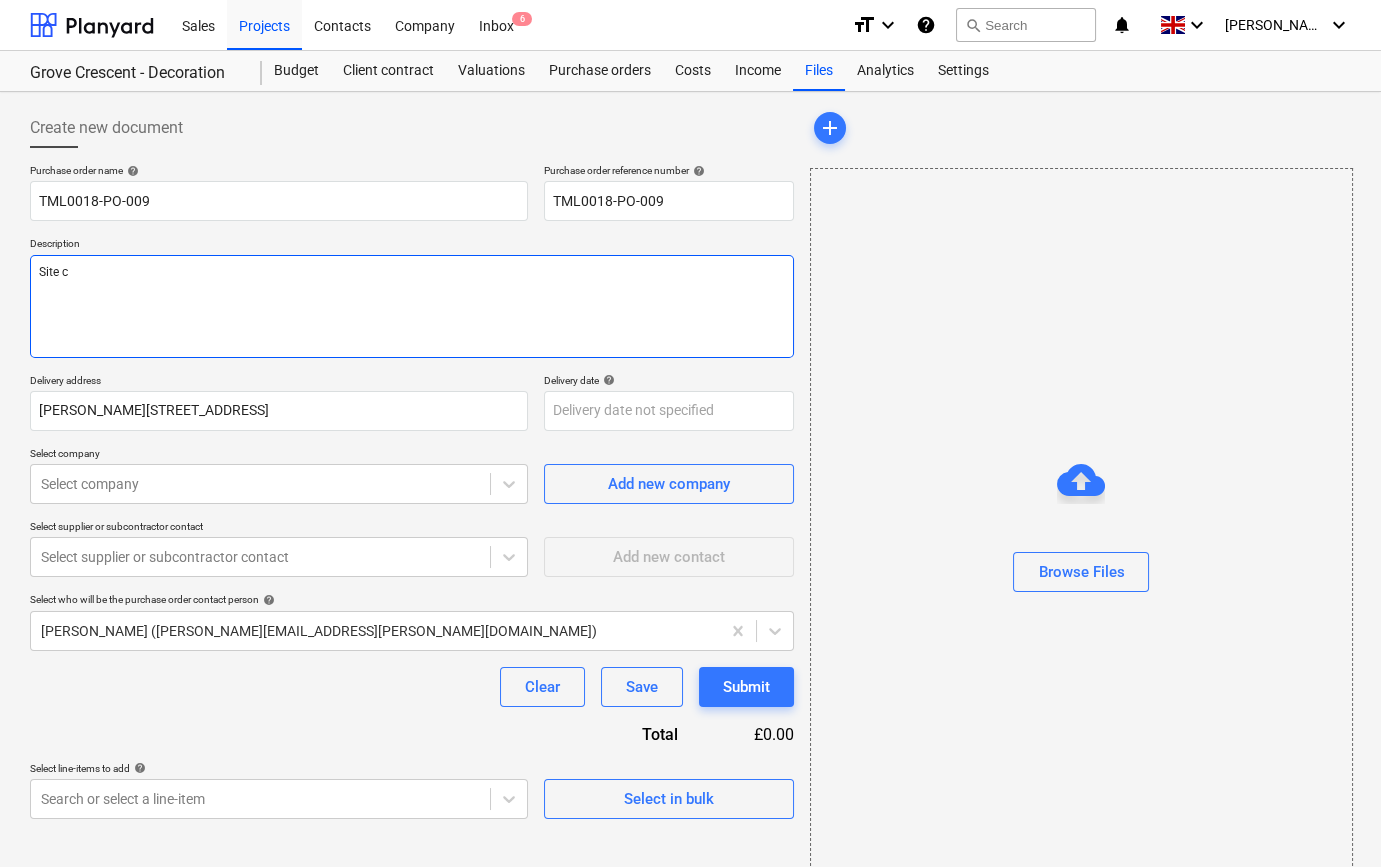 type on "x" 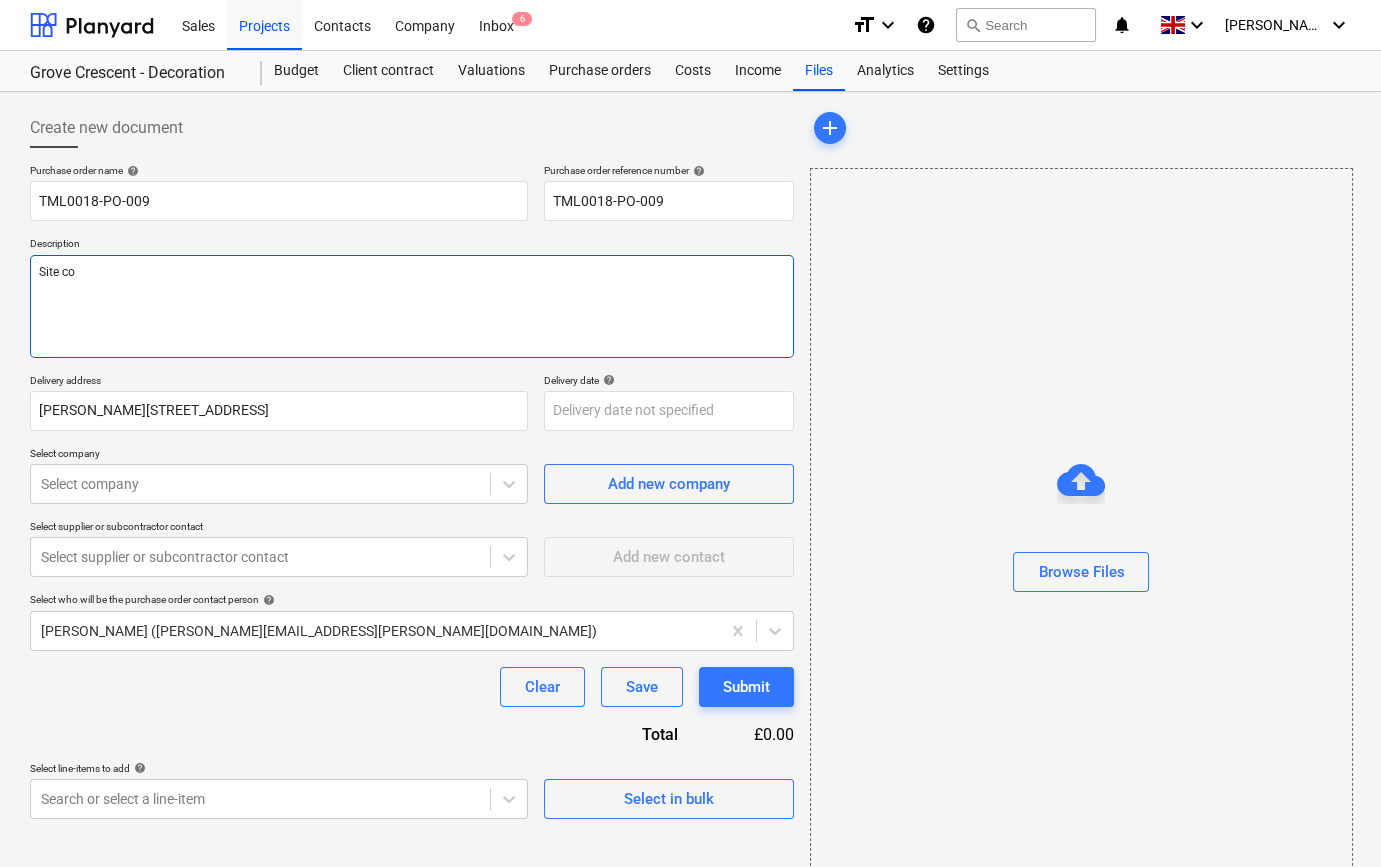 type on "x" 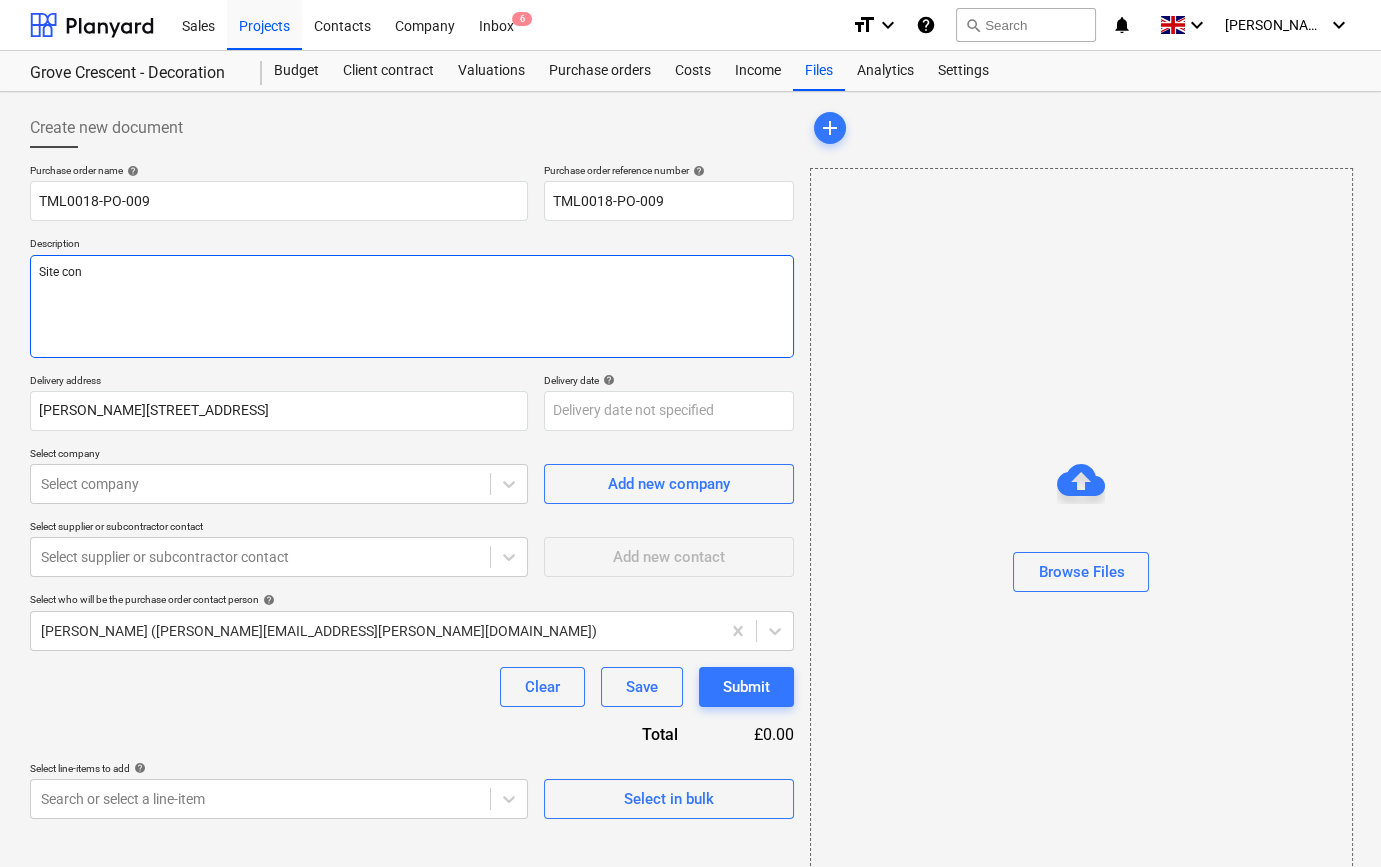 type on "x" 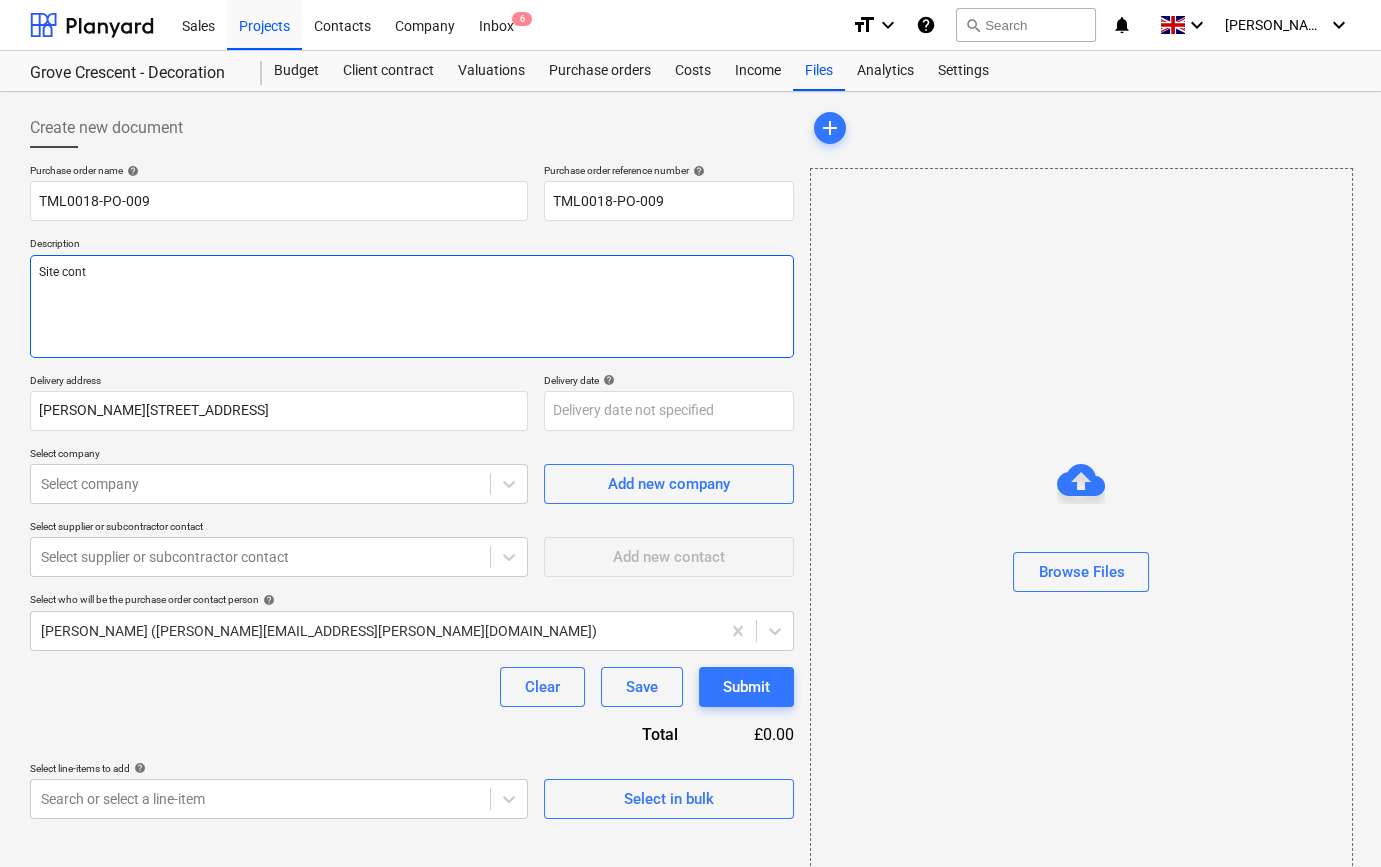 type on "x" 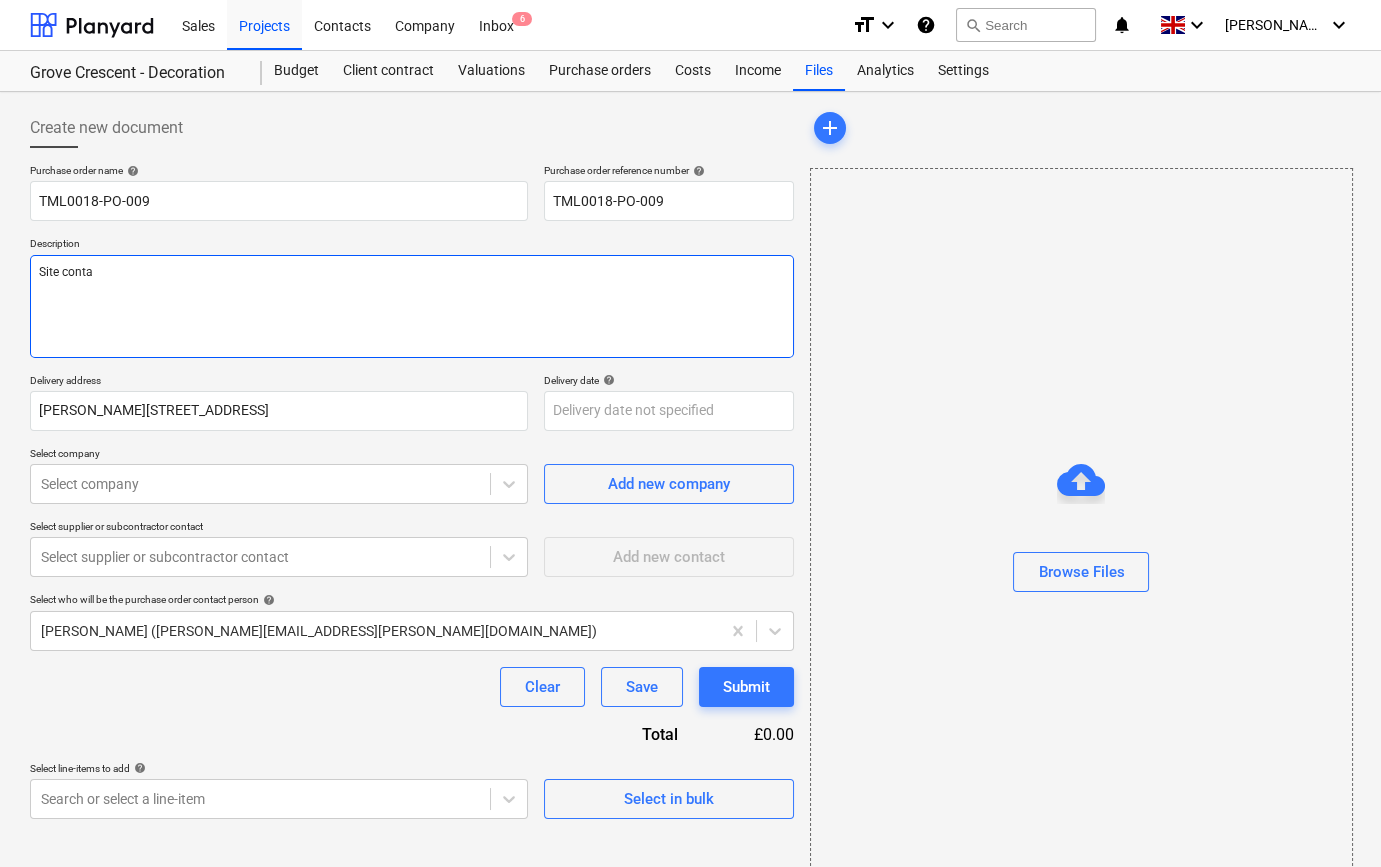 type on "x" 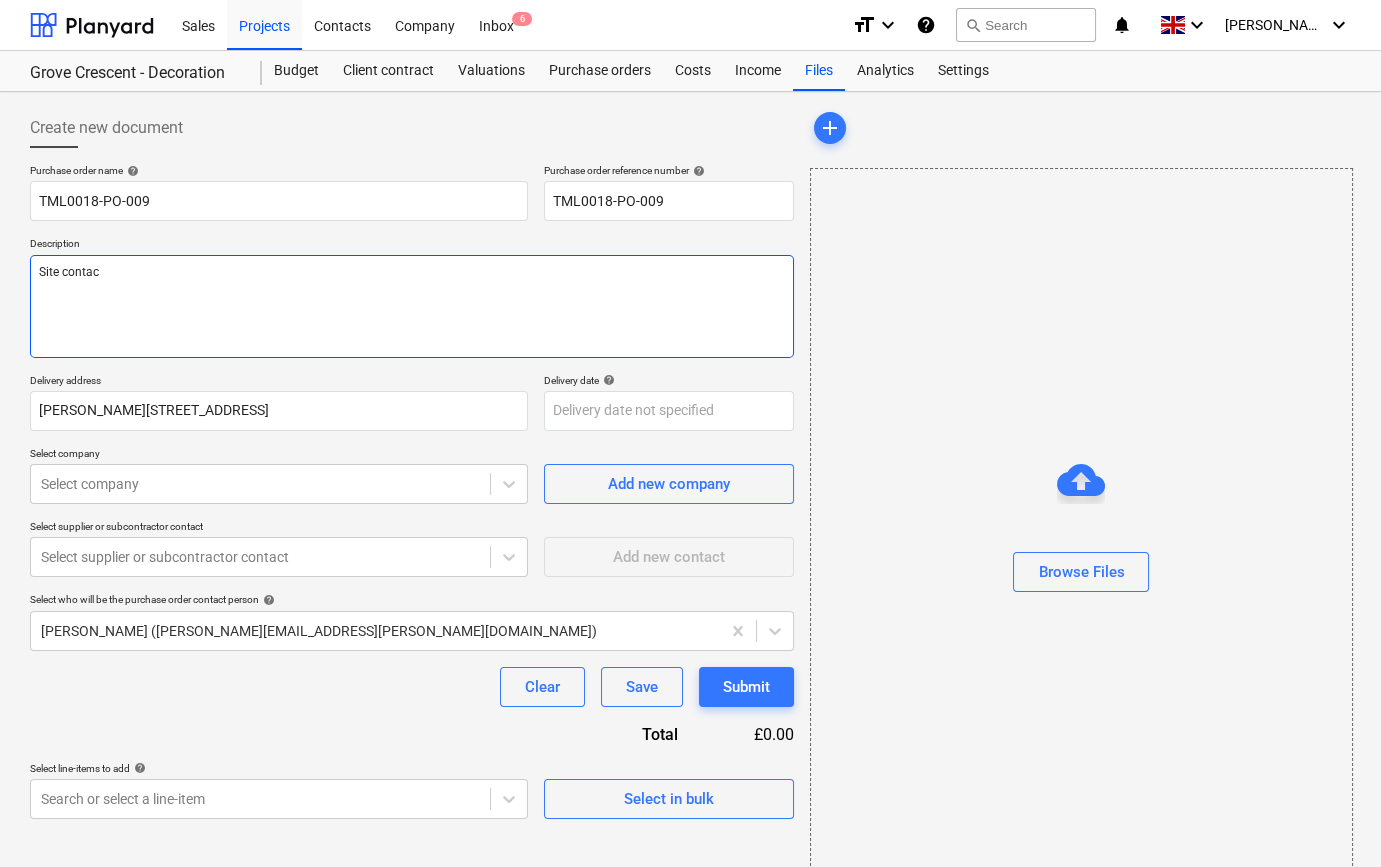 type on "x" 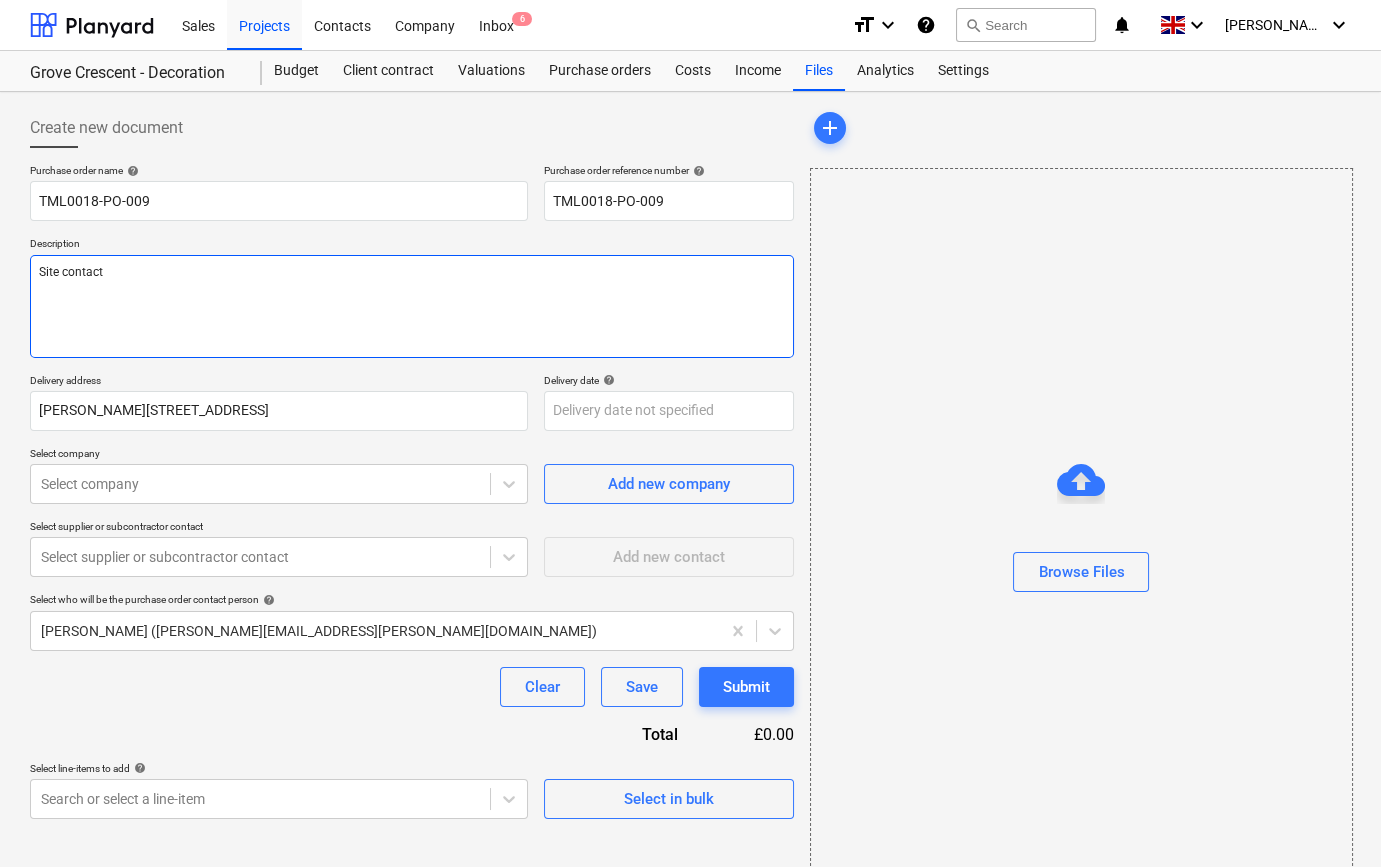 type on "x" 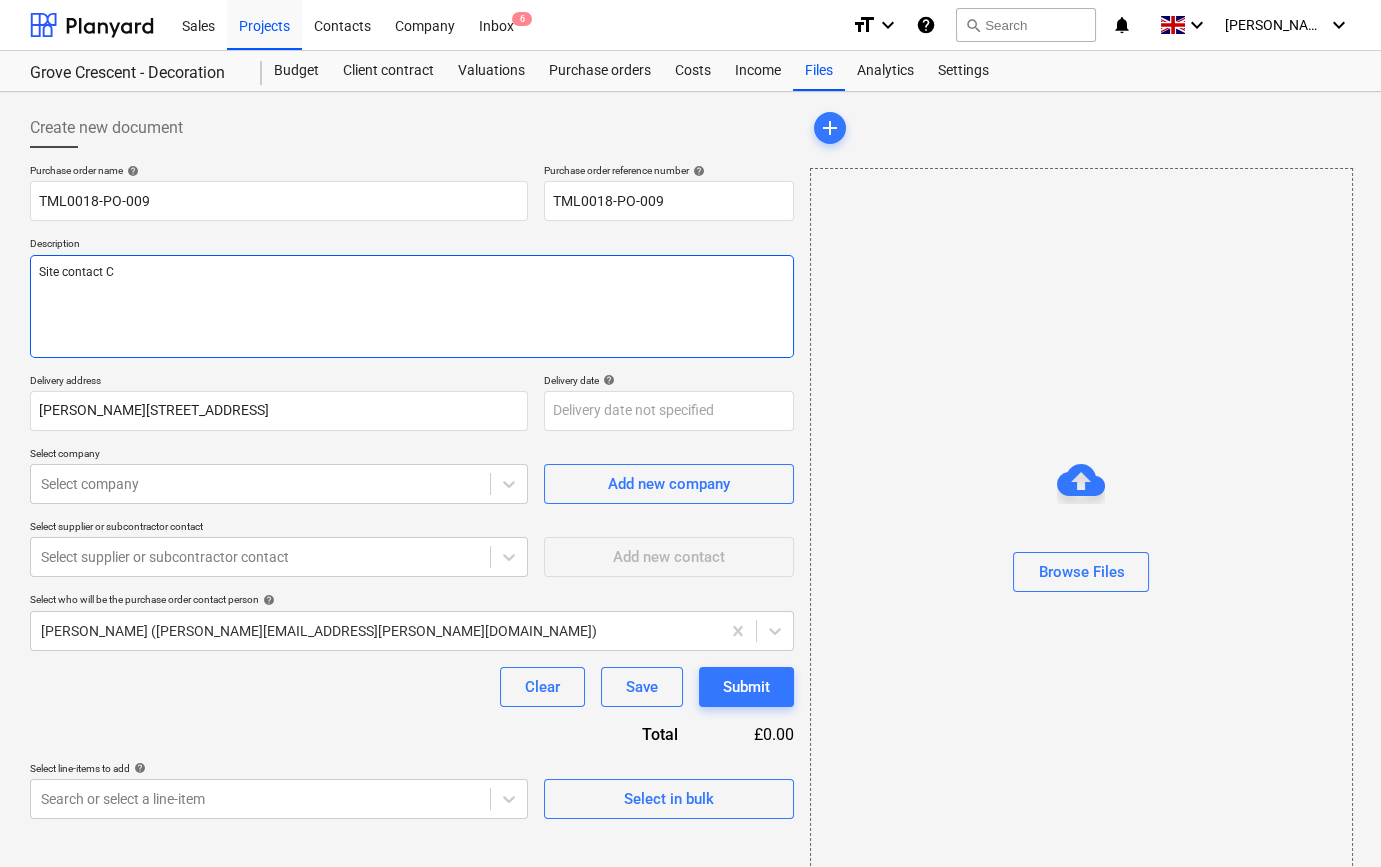 type on "x" 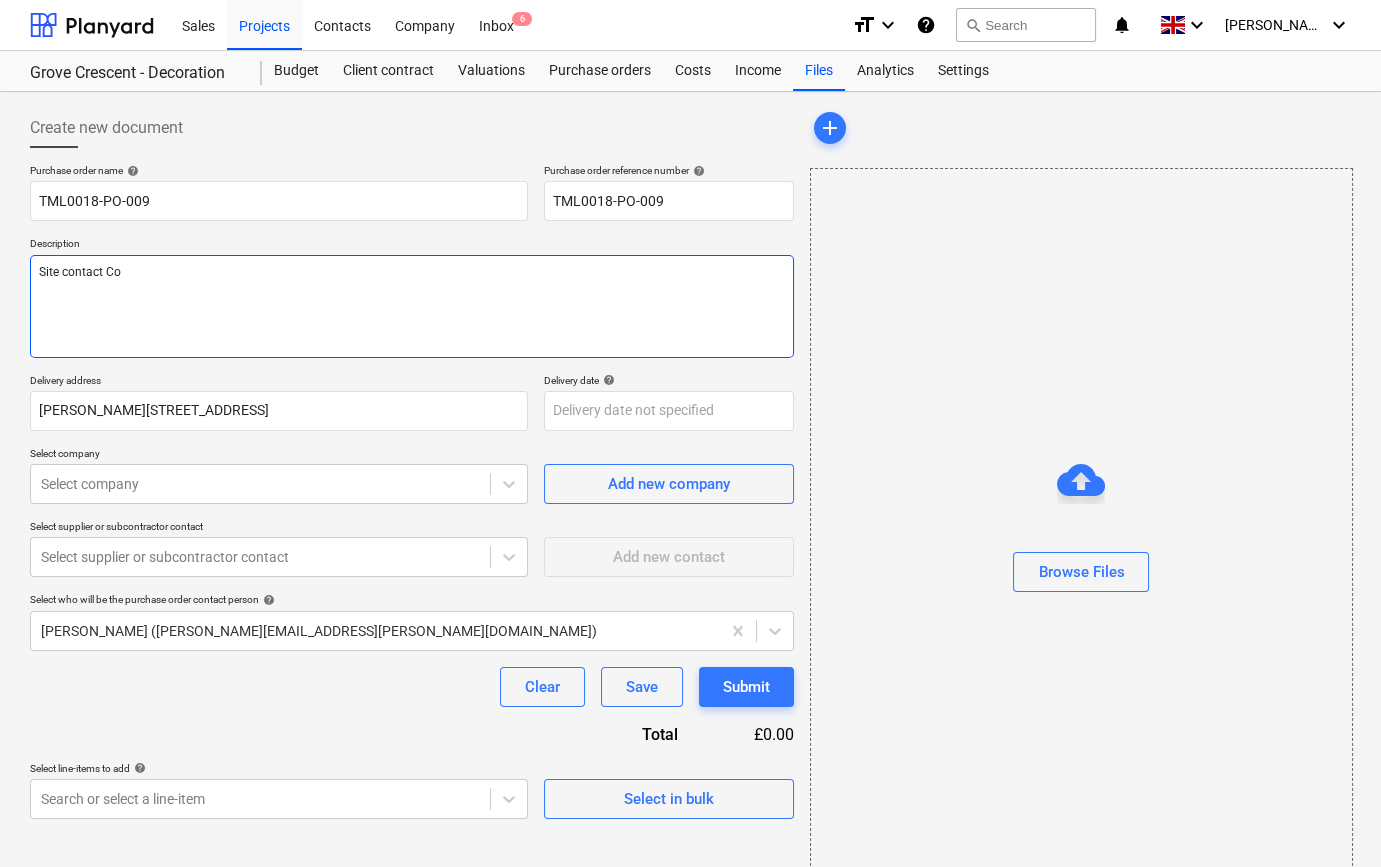 type on "x" 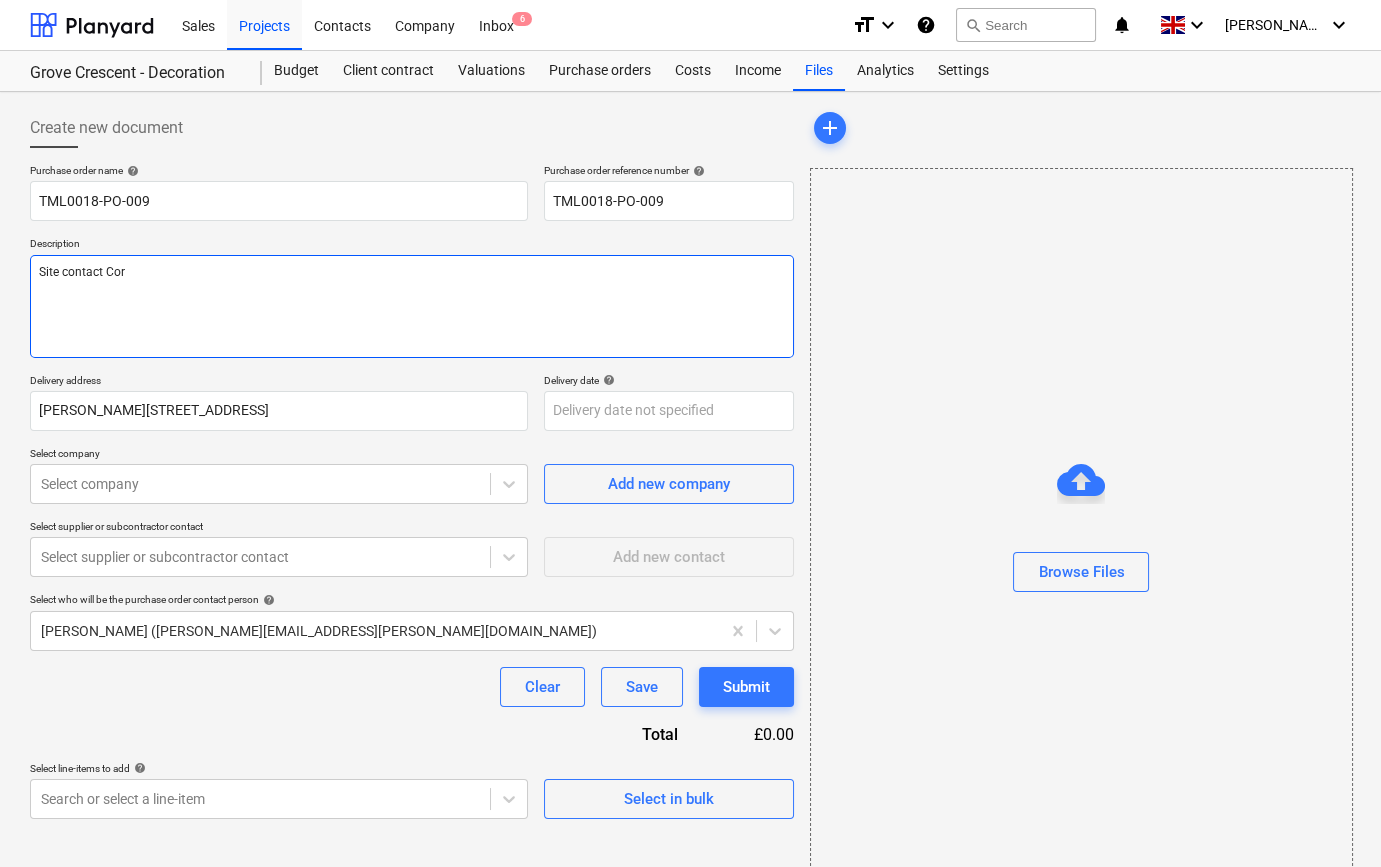 type on "x" 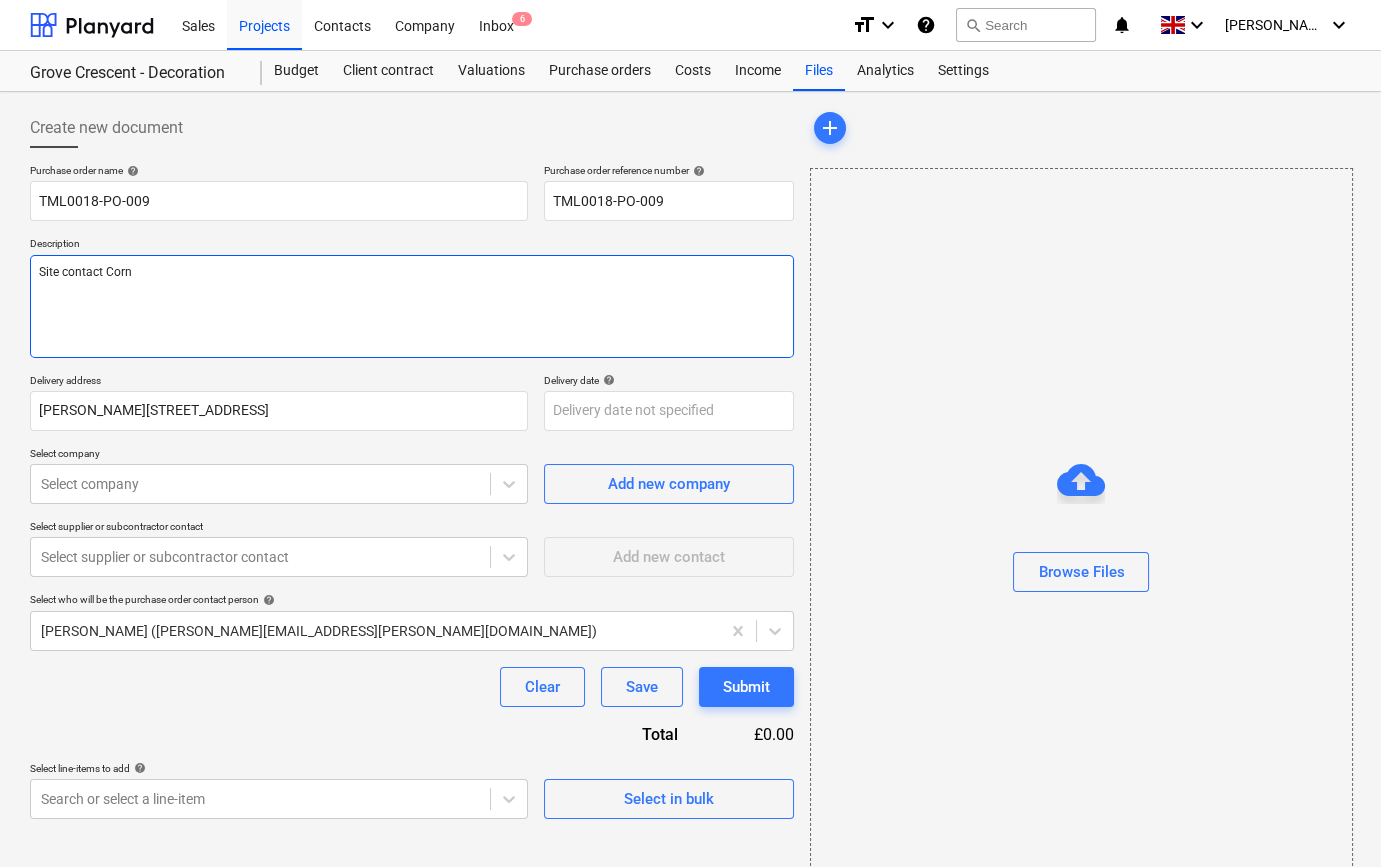type on "x" 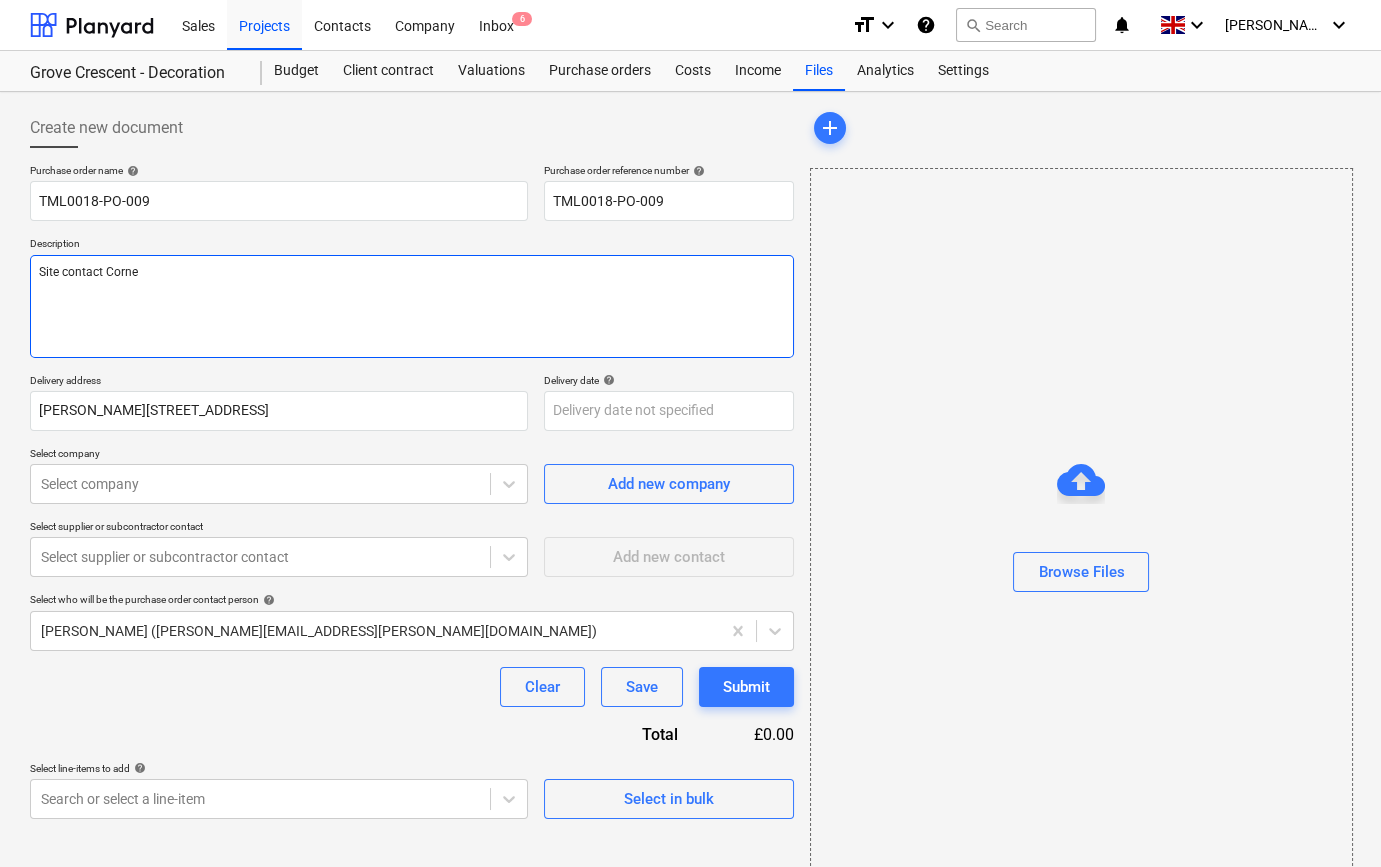 type on "x" 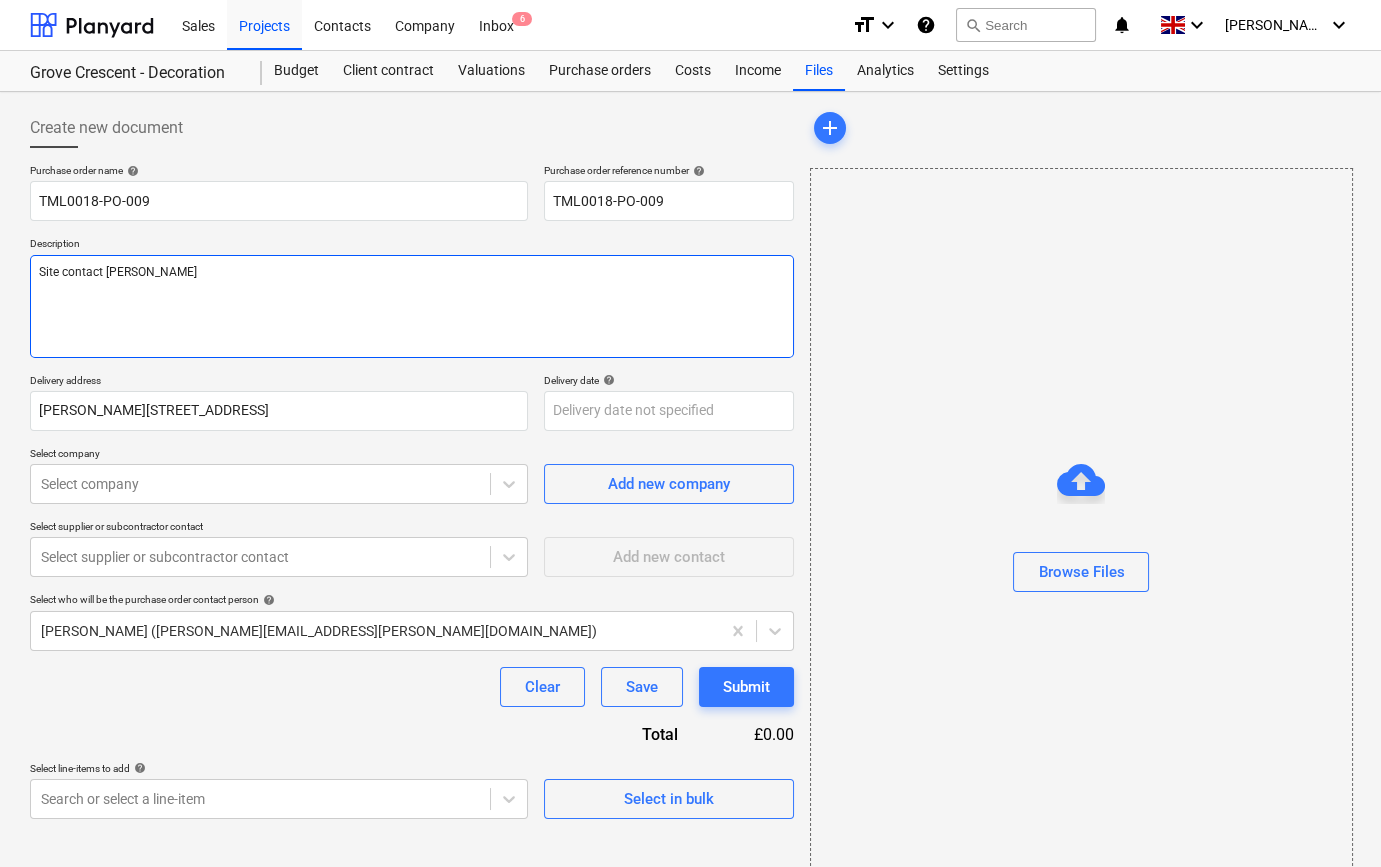 type on "x" 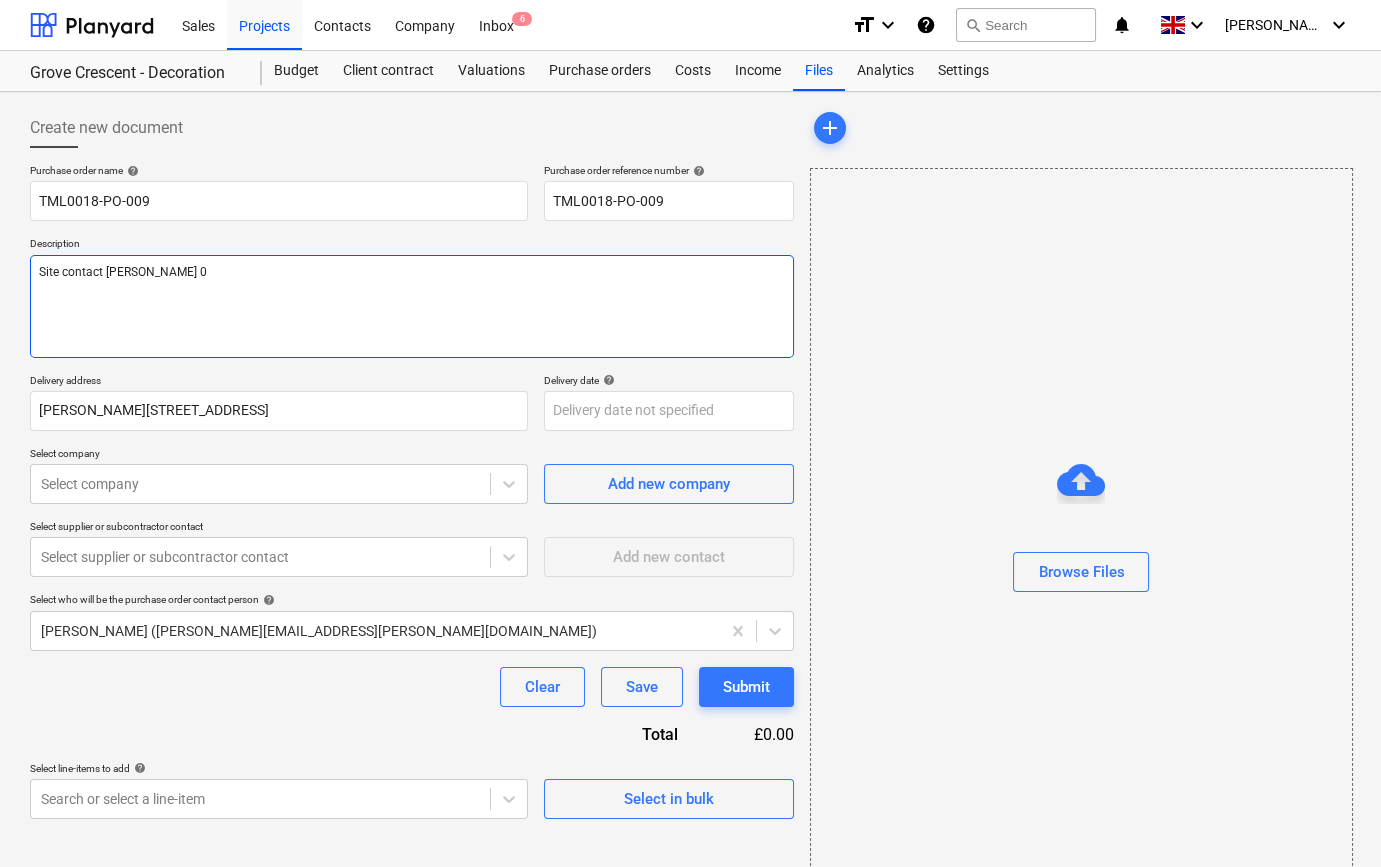 type on "x" 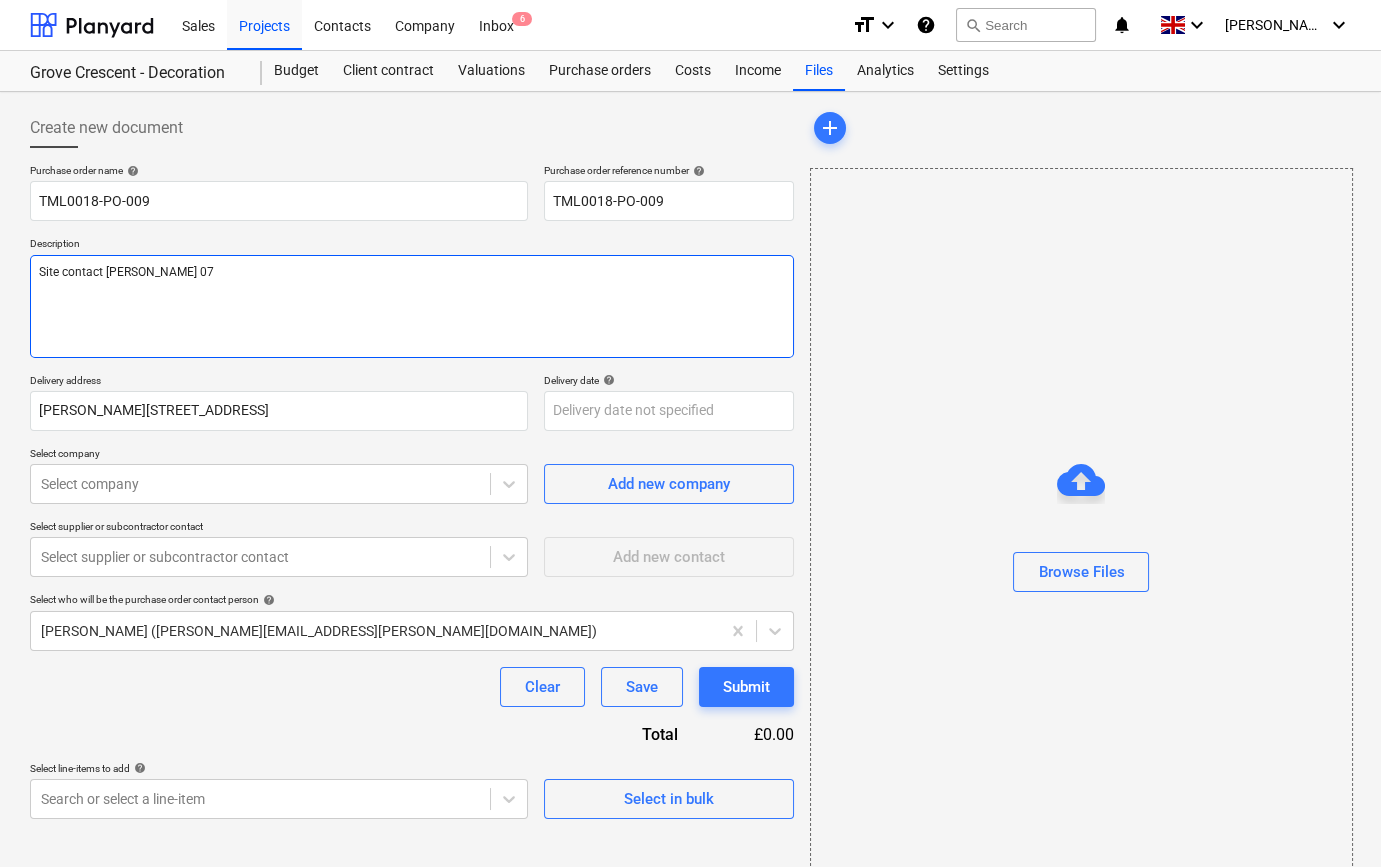 type on "x" 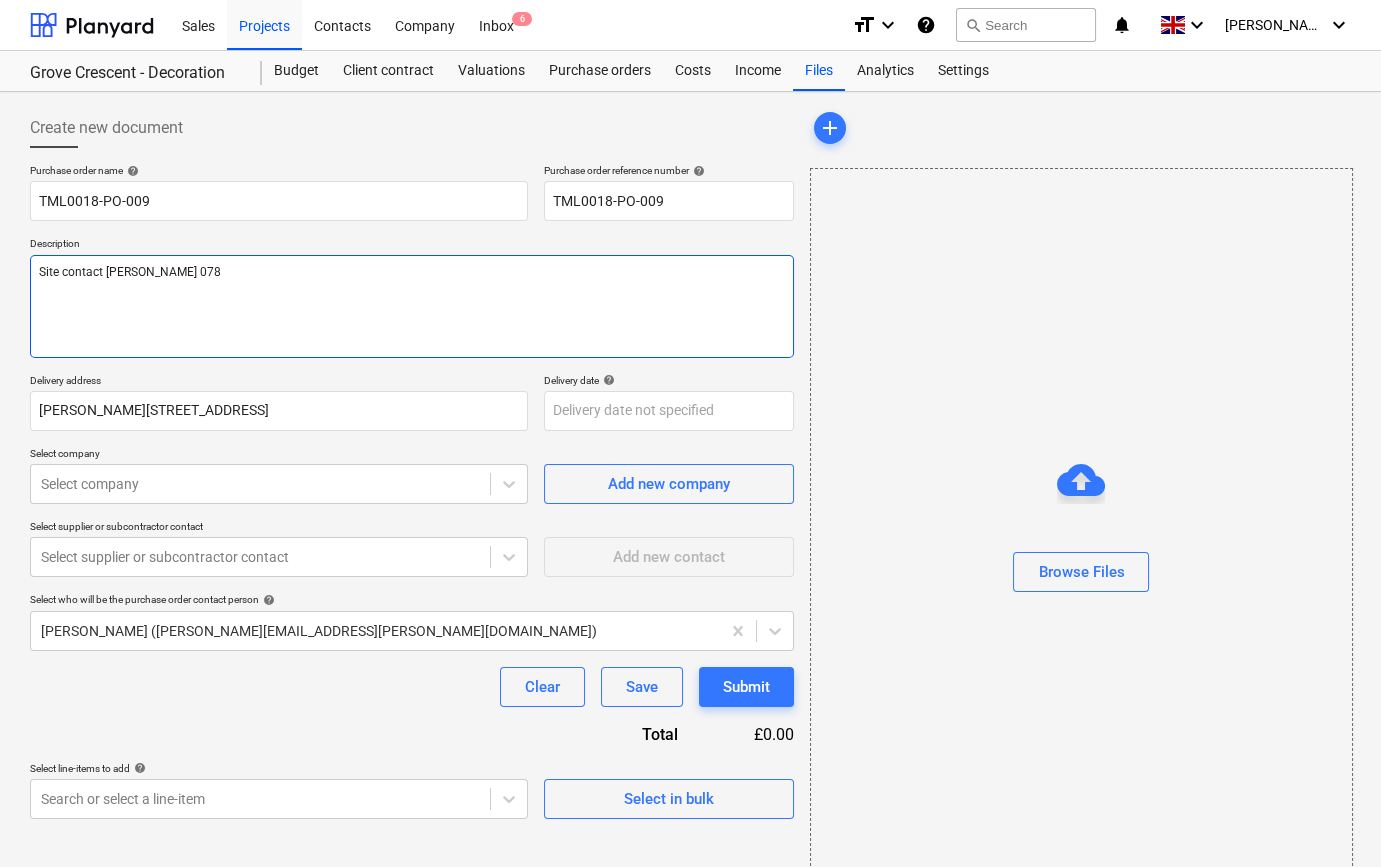 type on "x" 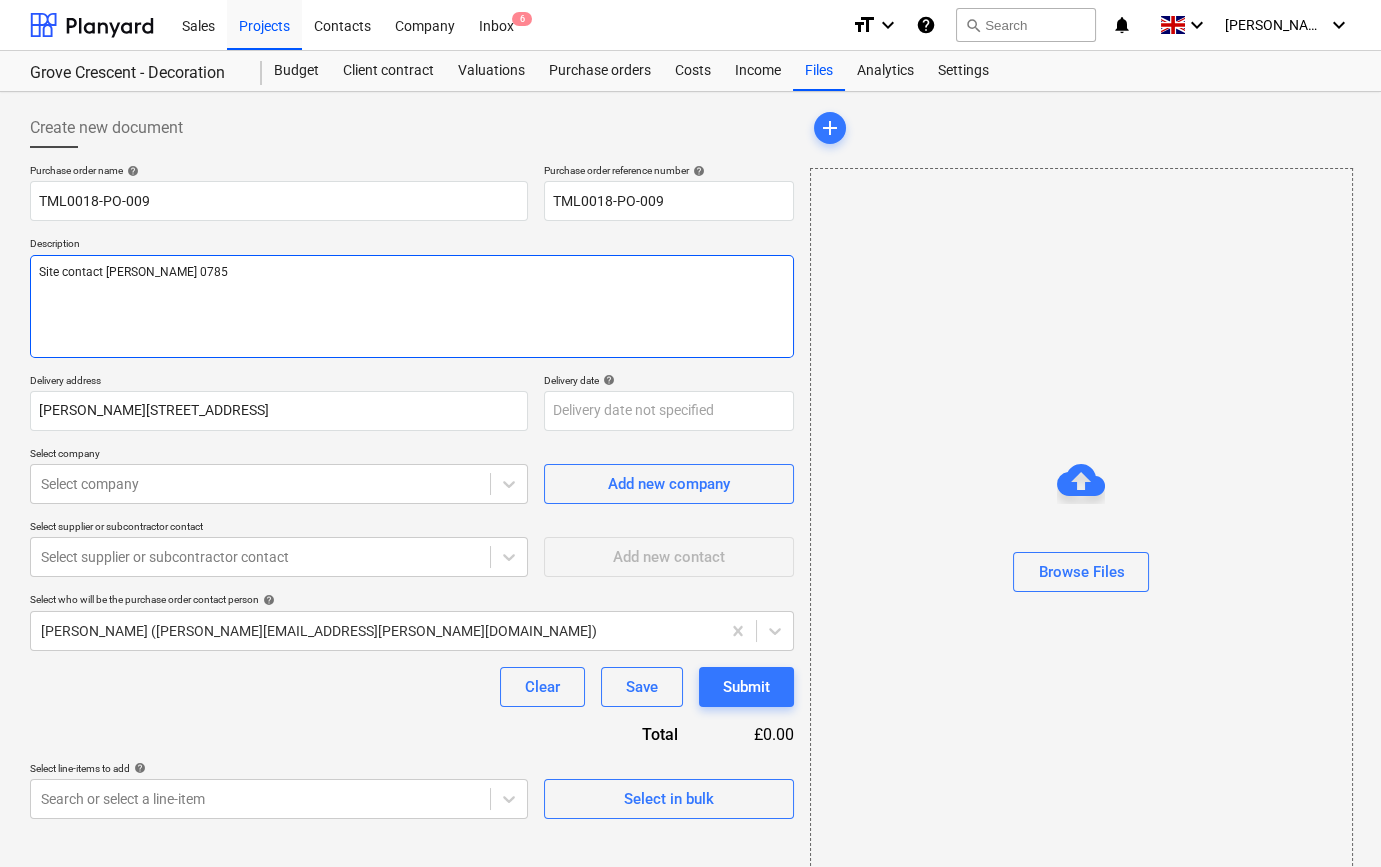 type on "x" 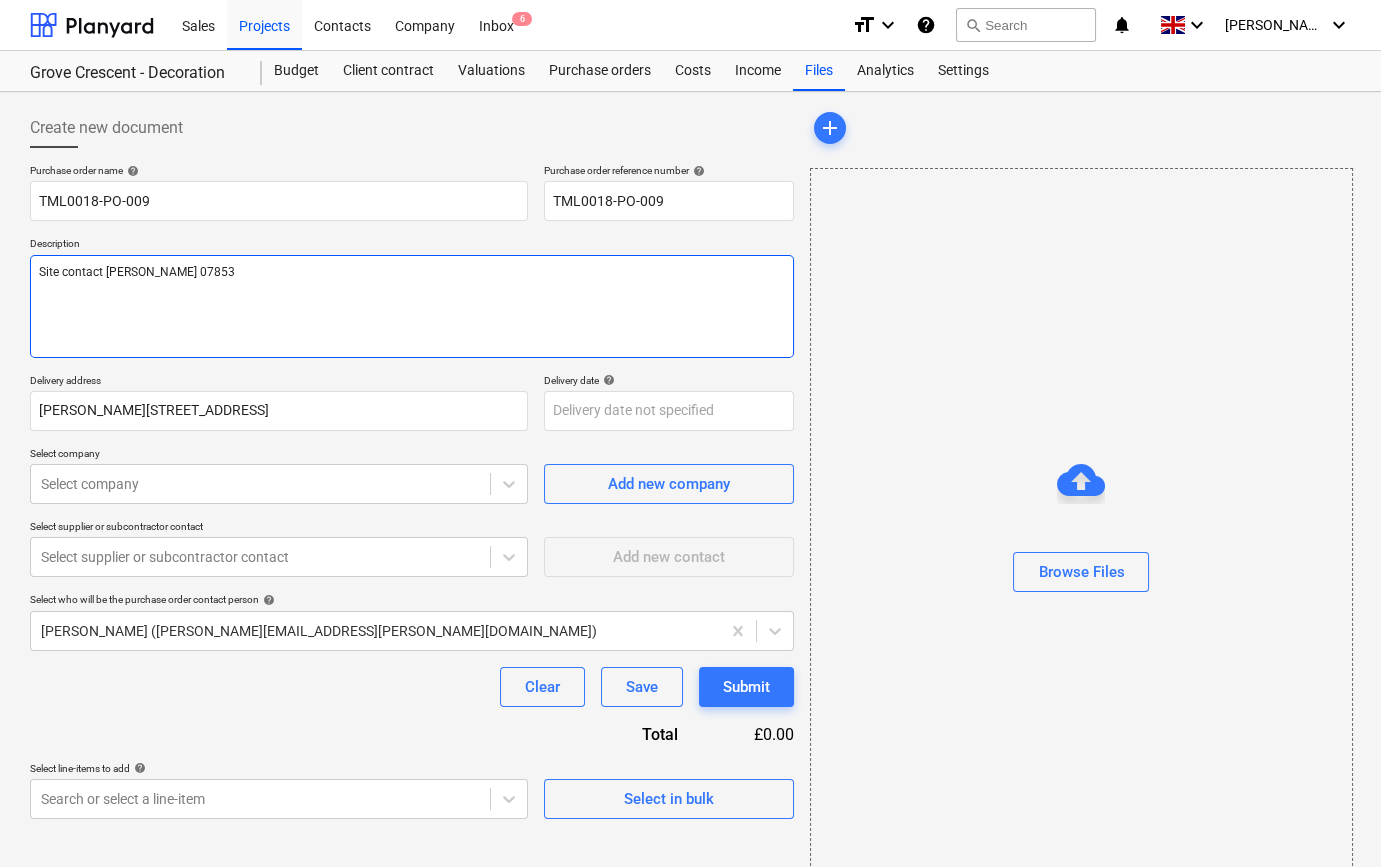 type on "x" 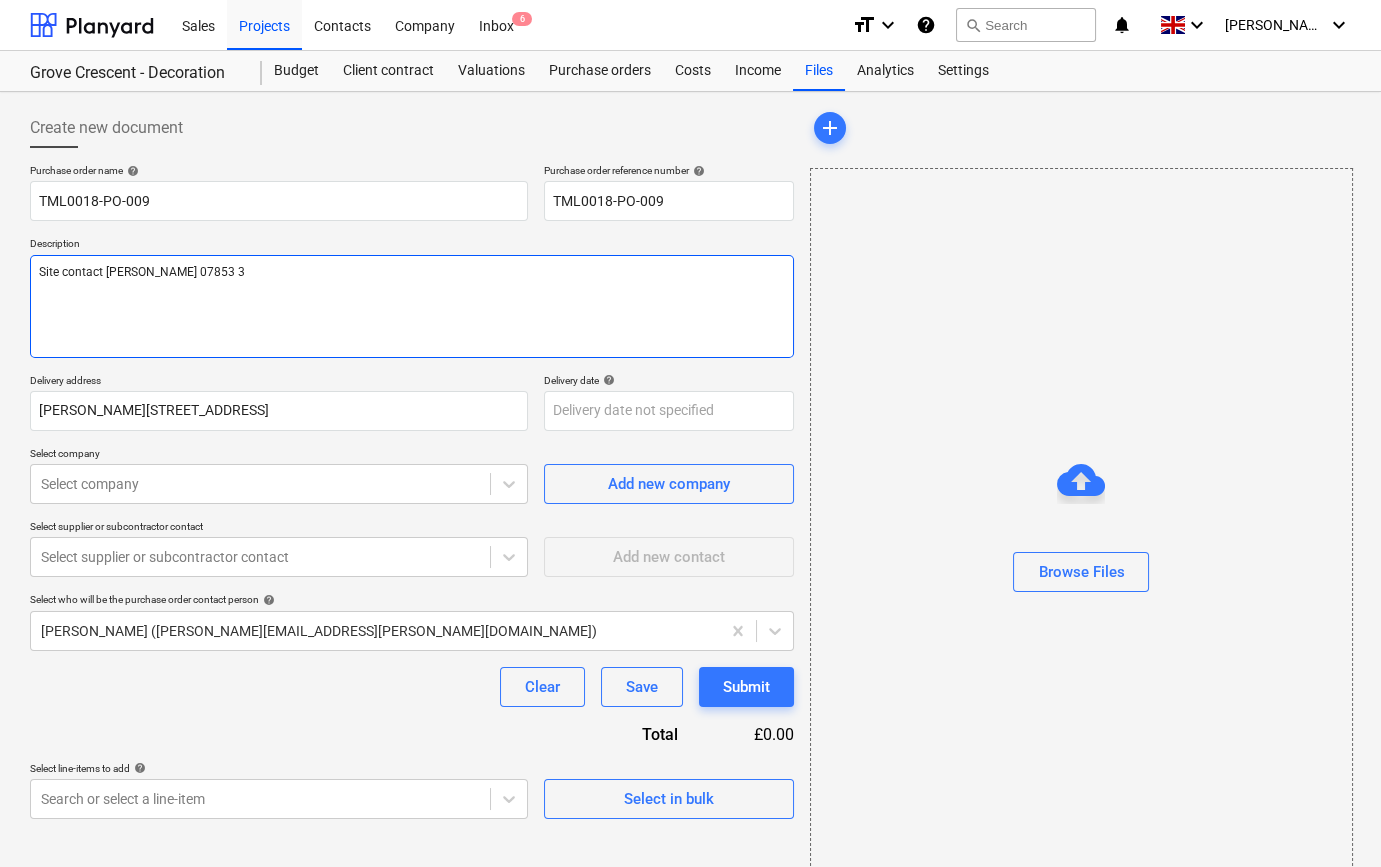 type on "x" 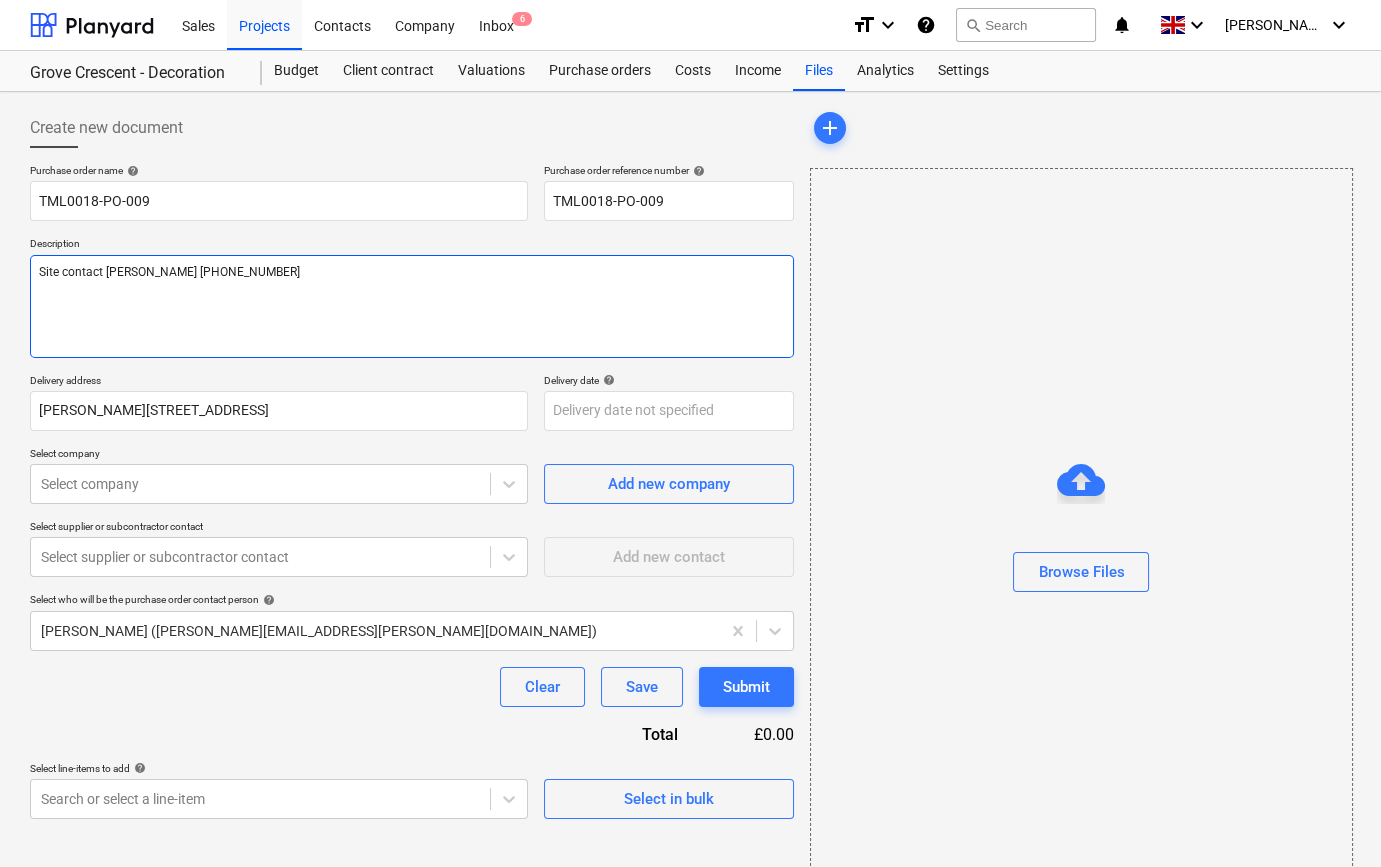type on "x" 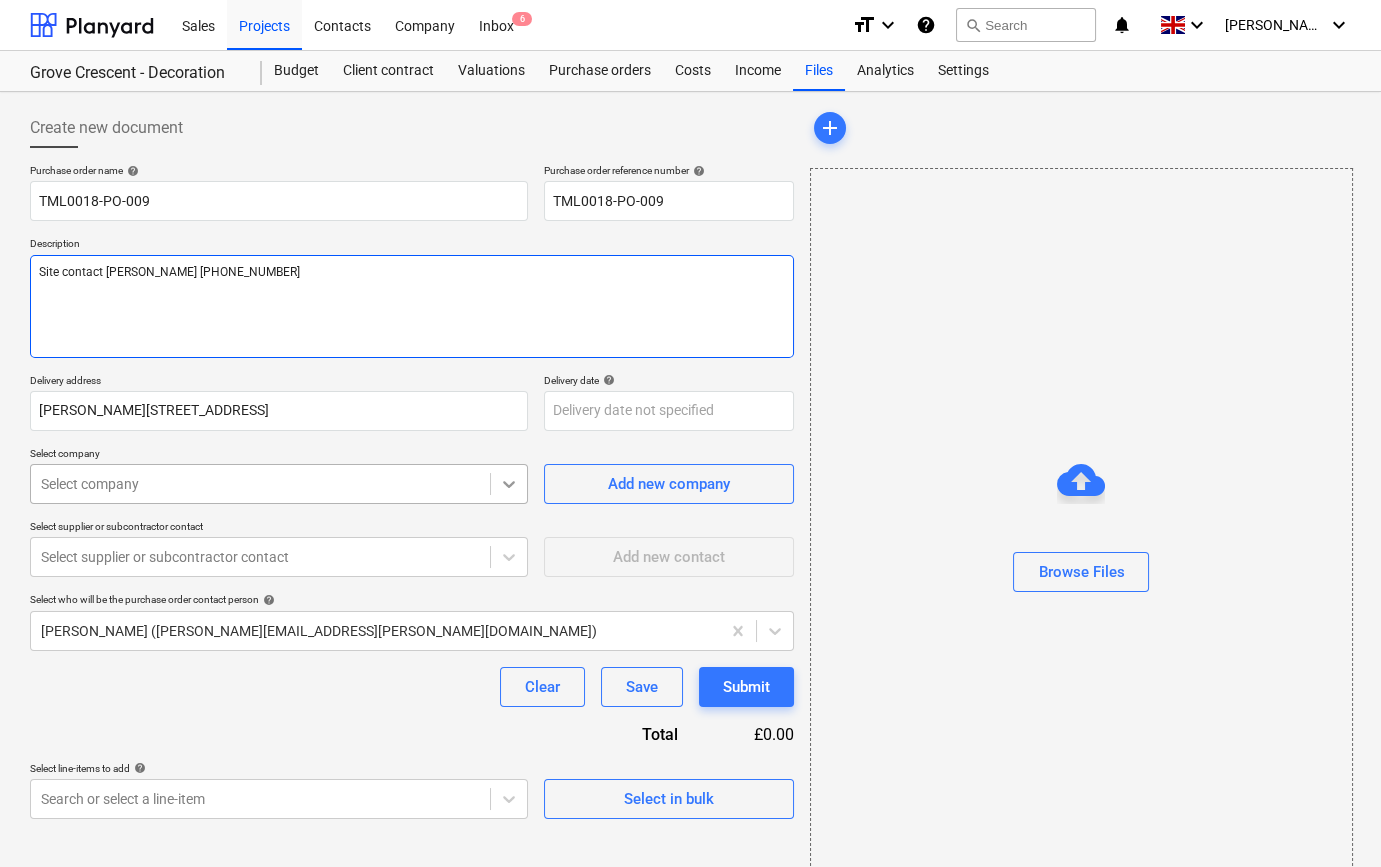 type on "Site contact [PERSON_NAME] [PHONE_NUMBER]" 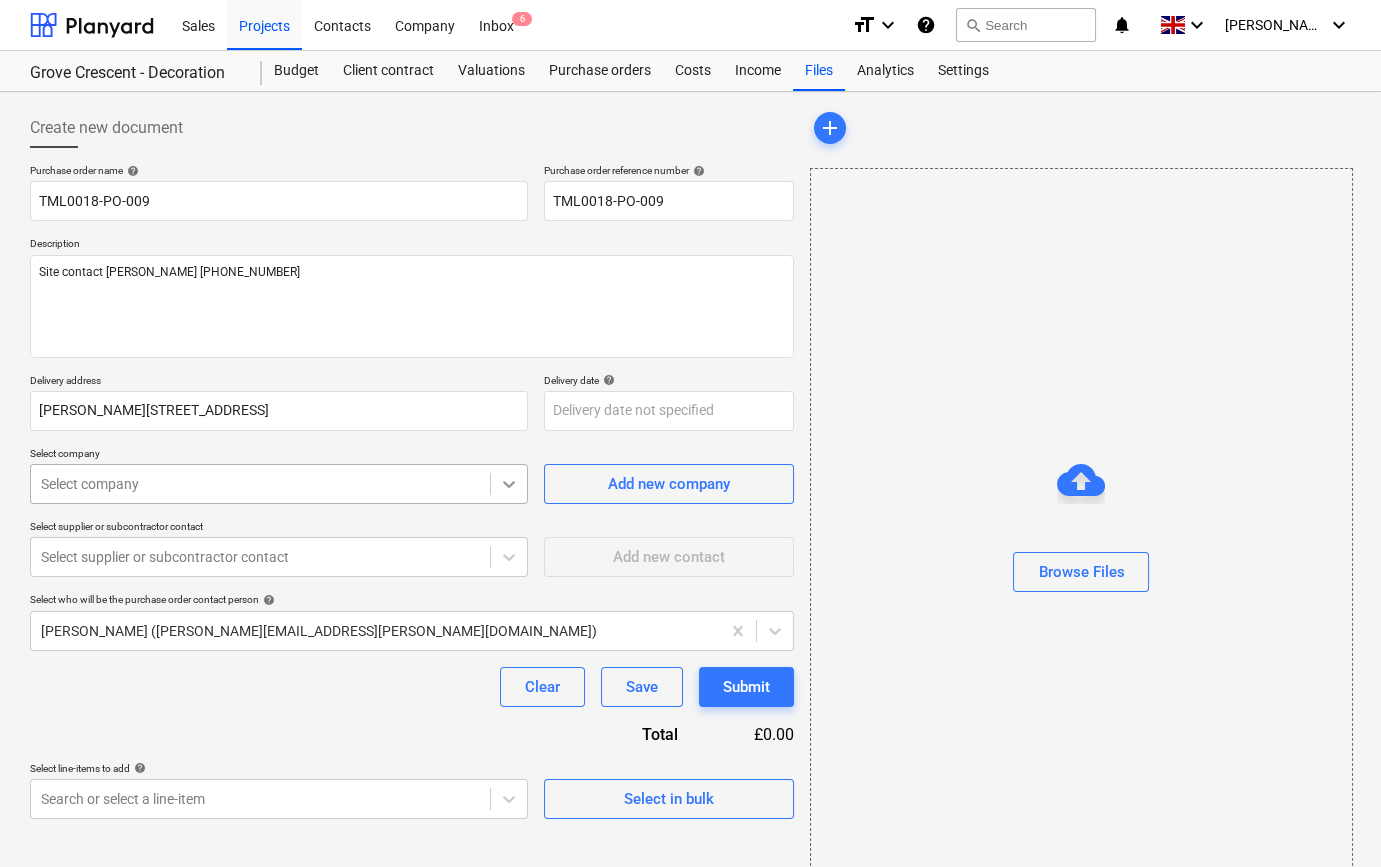 type on "x" 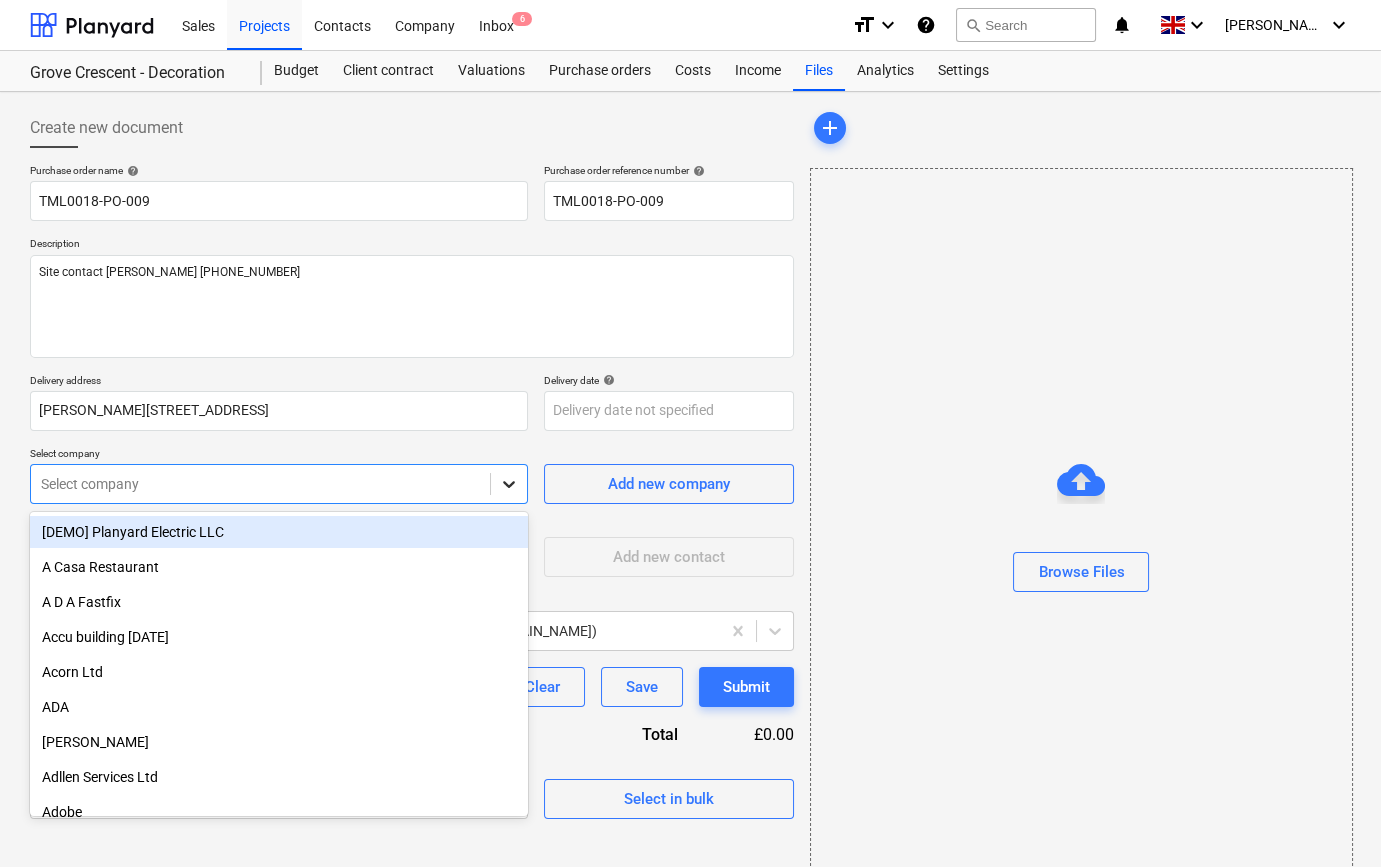 click 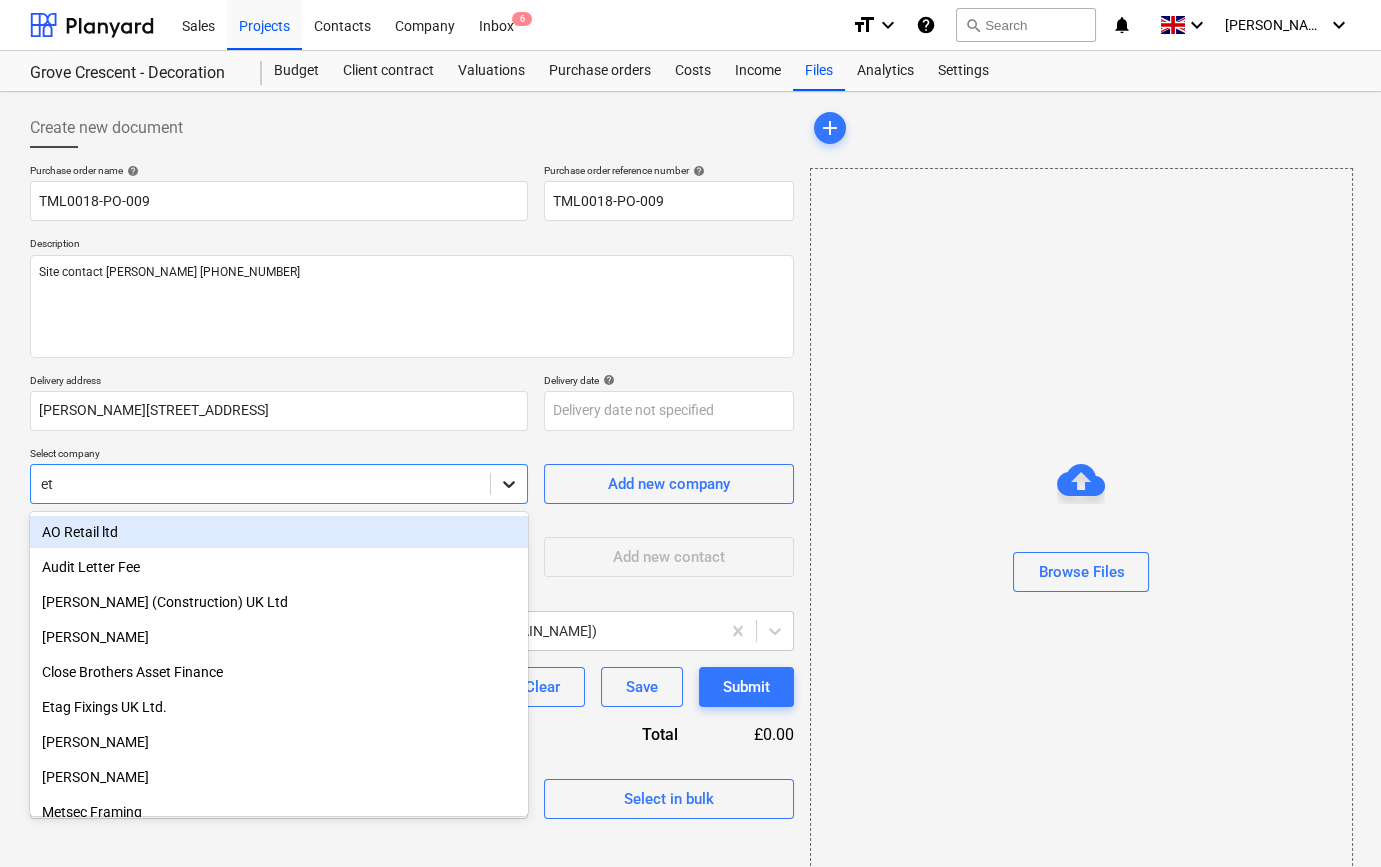 type on "eta" 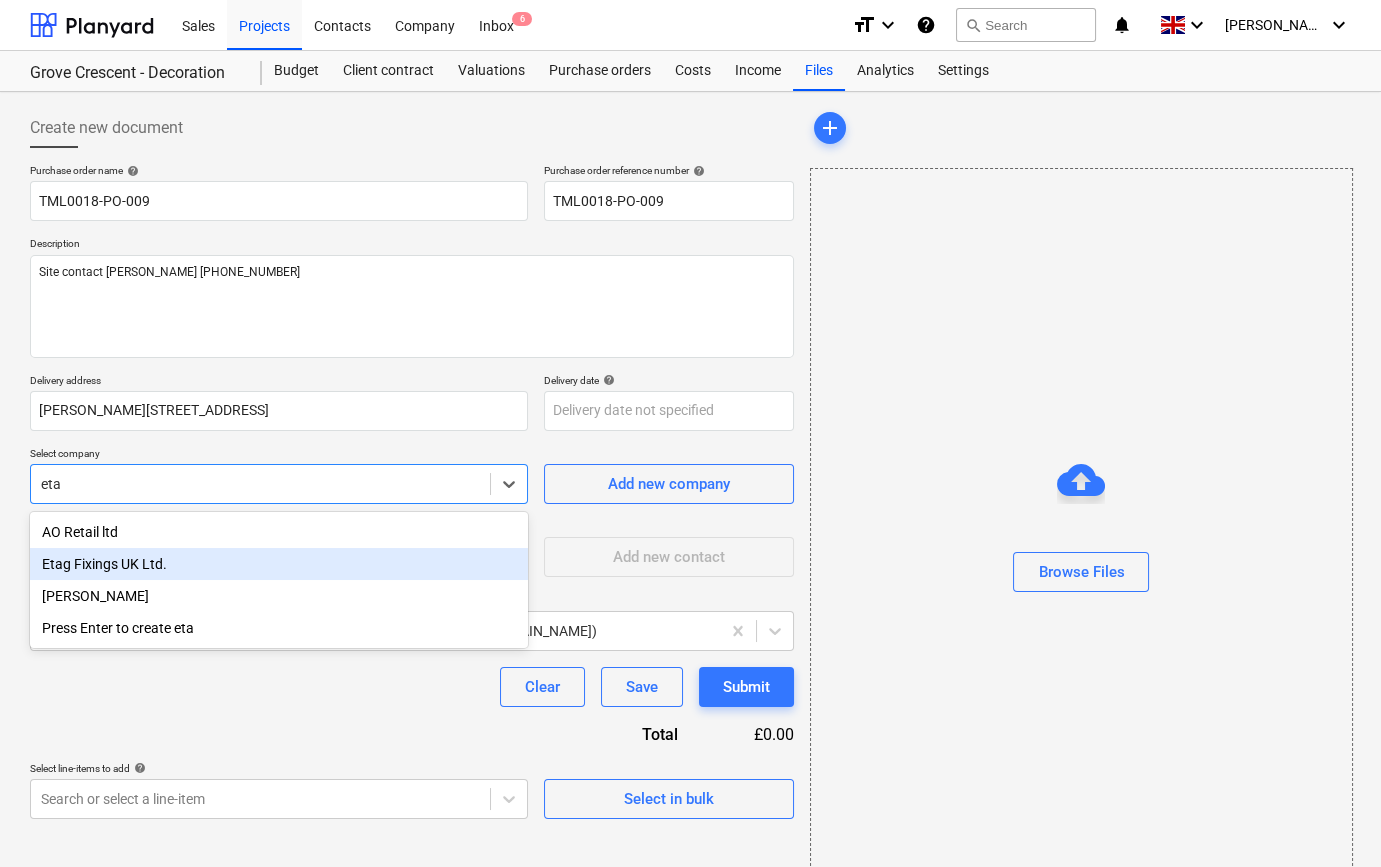 click on "Etag Fixings UK Ltd." at bounding box center [279, 564] 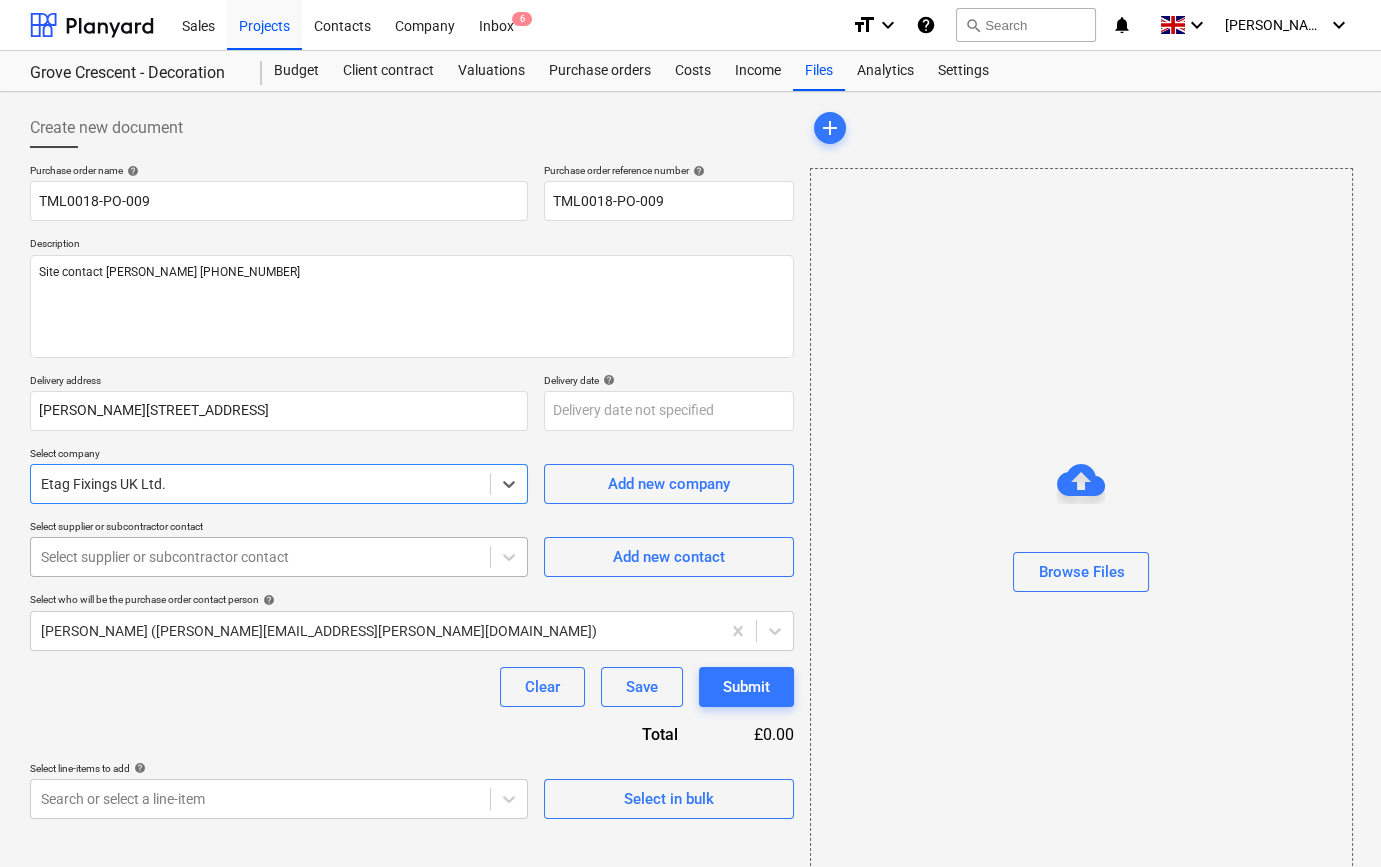 click at bounding box center [260, 557] 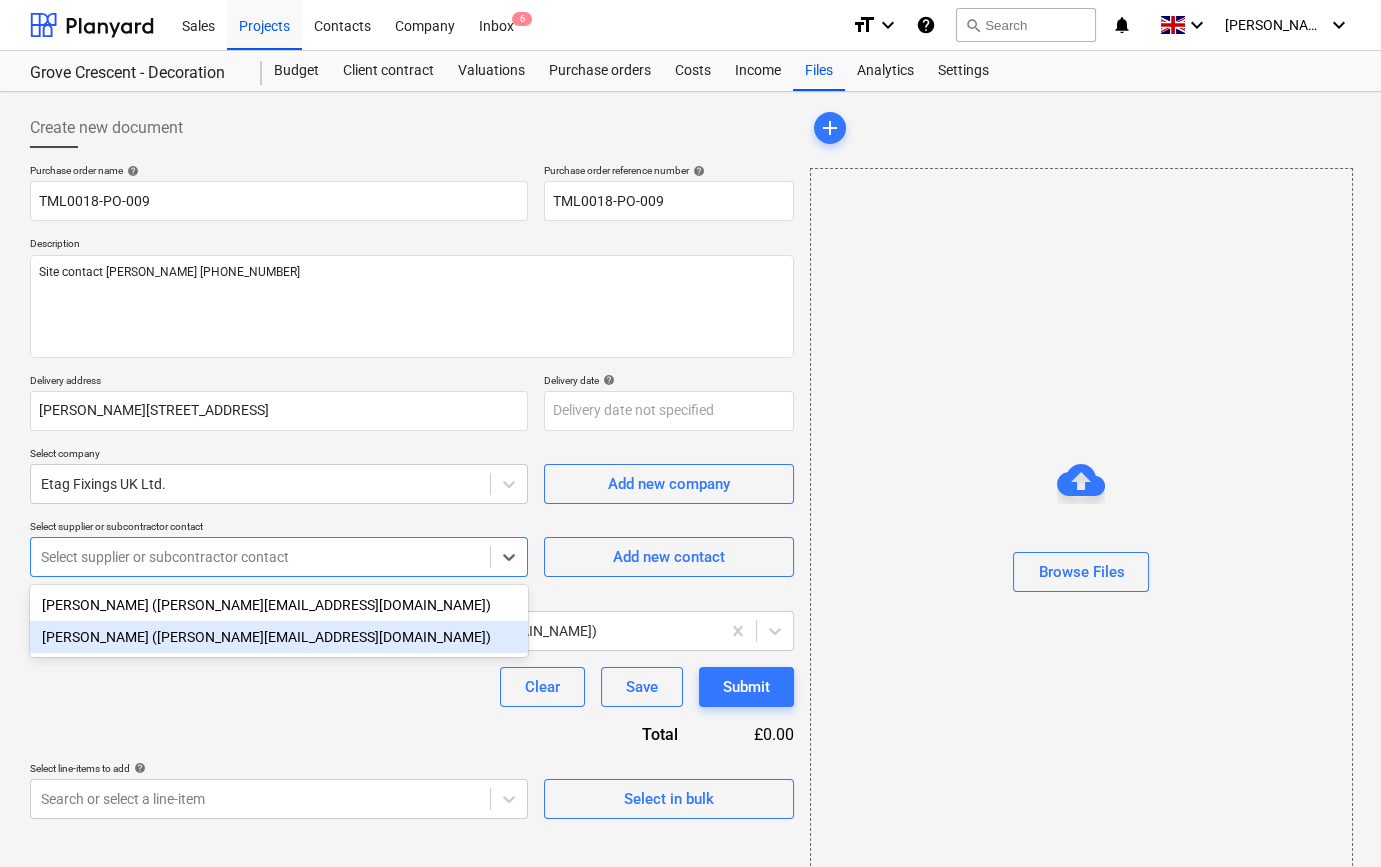 click on "[PERSON_NAME] ([PERSON_NAME][EMAIL_ADDRESS][DOMAIN_NAME])" at bounding box center [279, 637] 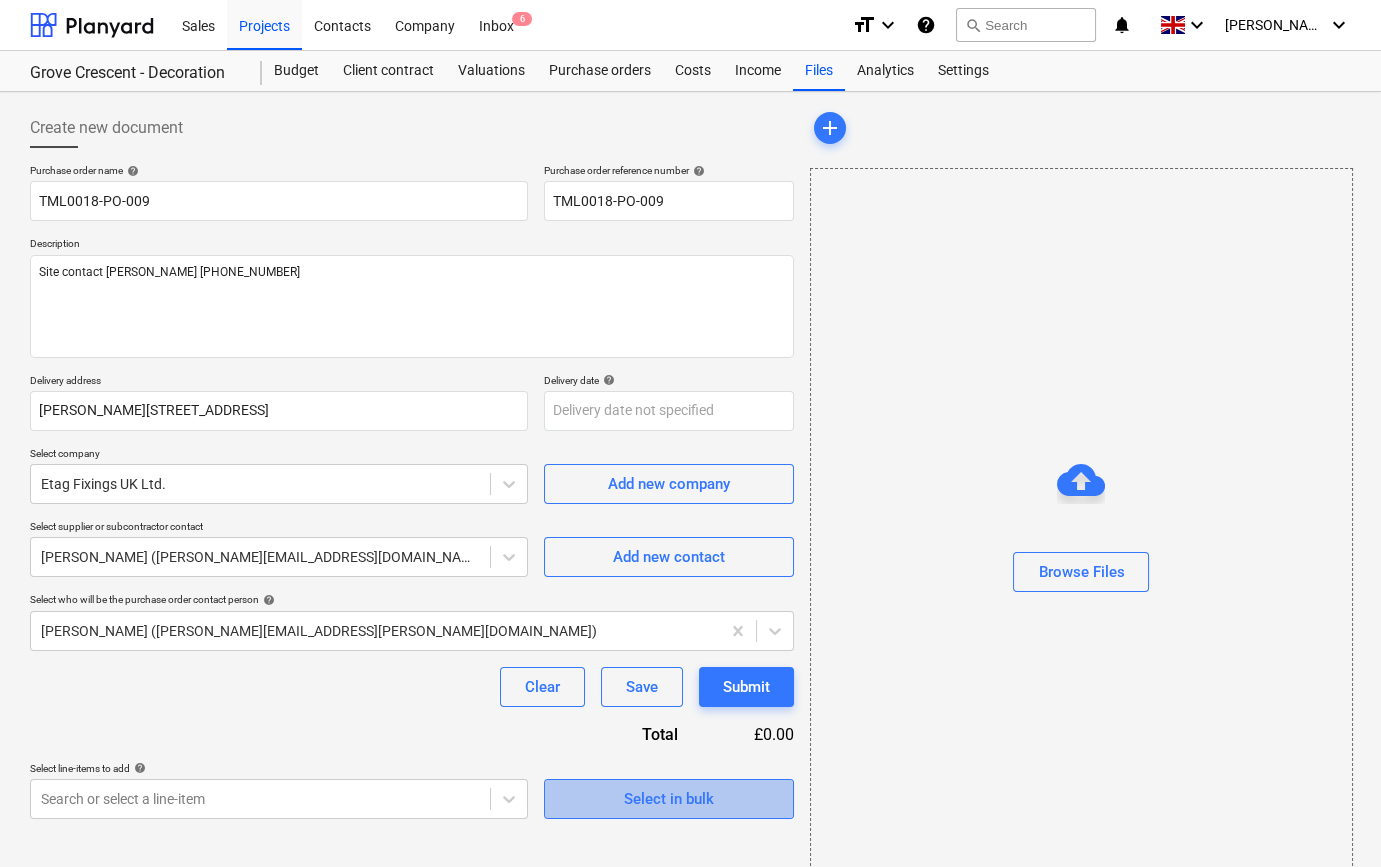 click on "Select in bulk" at bounding box center [669, 799] 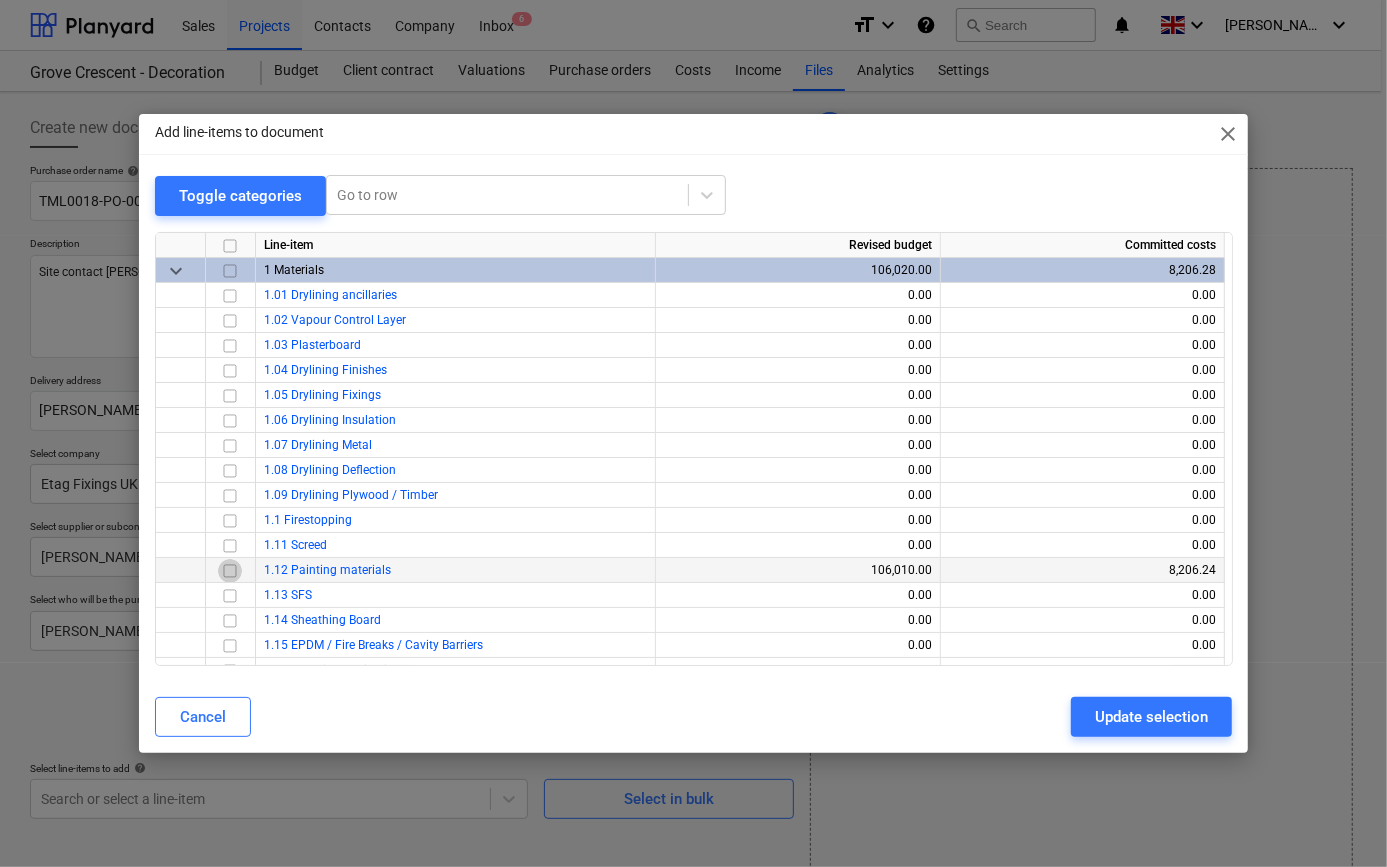 click at bounding box center (230, 570) 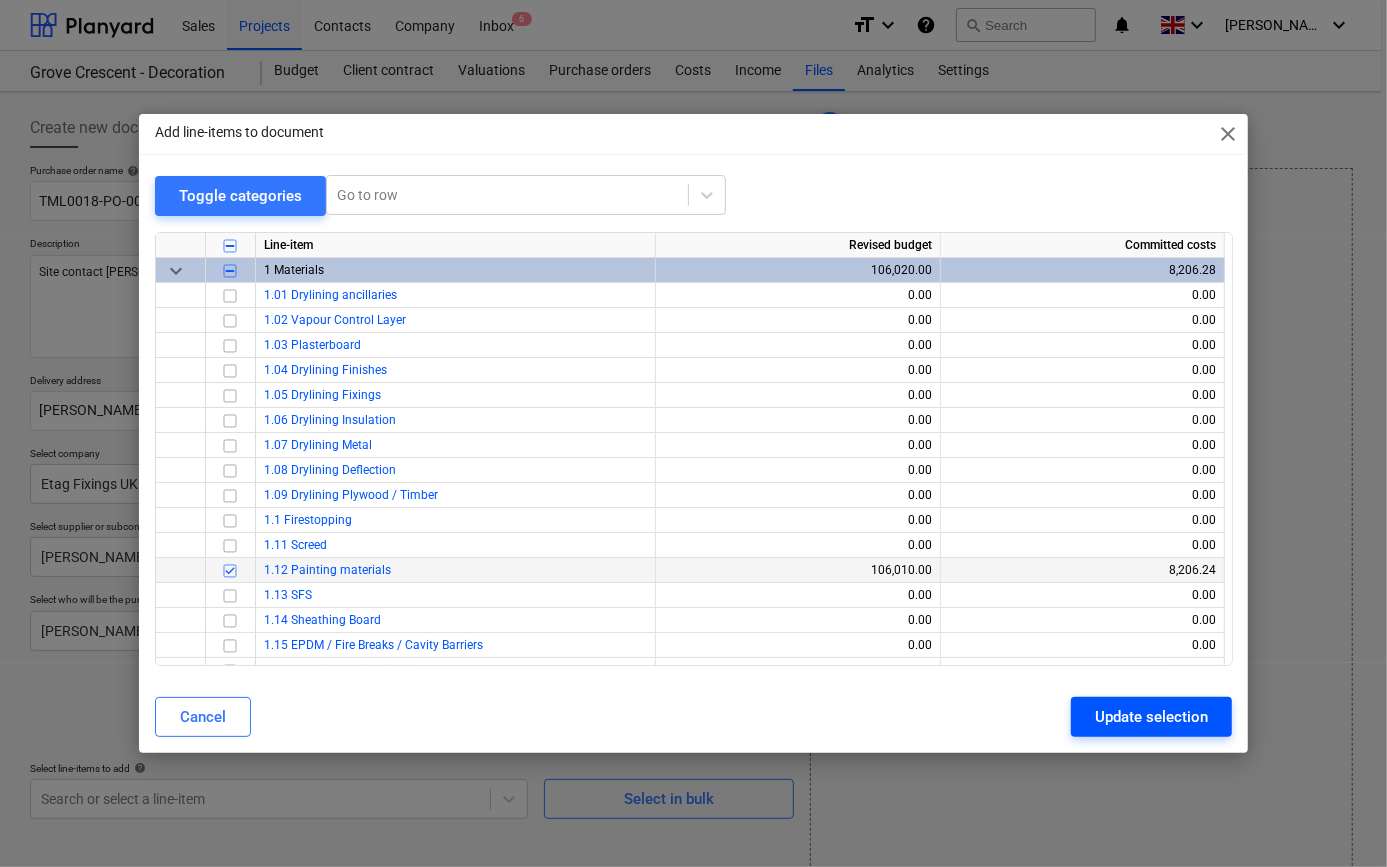 click on "Update selection" at bounding box center (1151, 717) 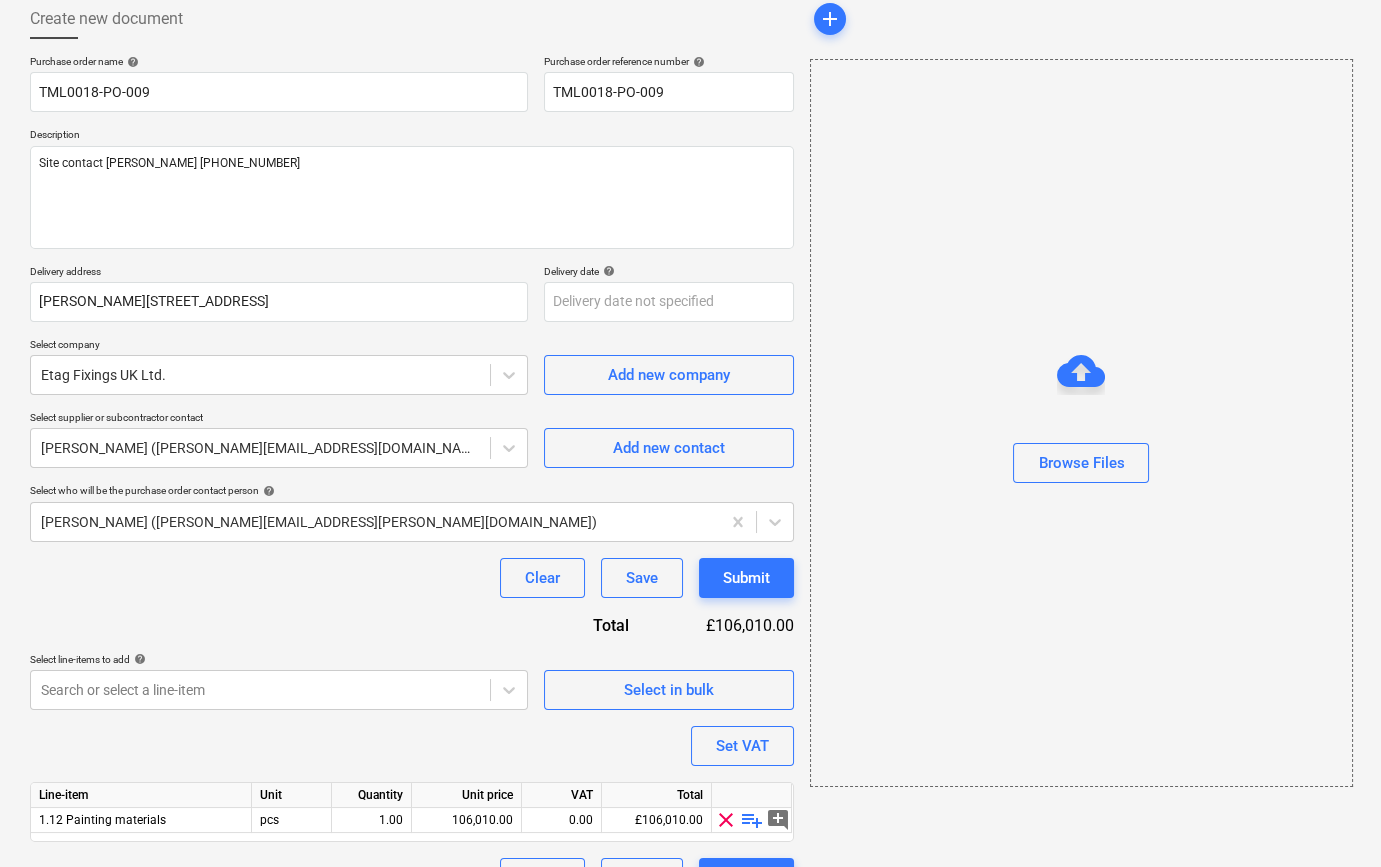 scroll, scrollTop: 155, scrollLeft: 0, axis: vertical 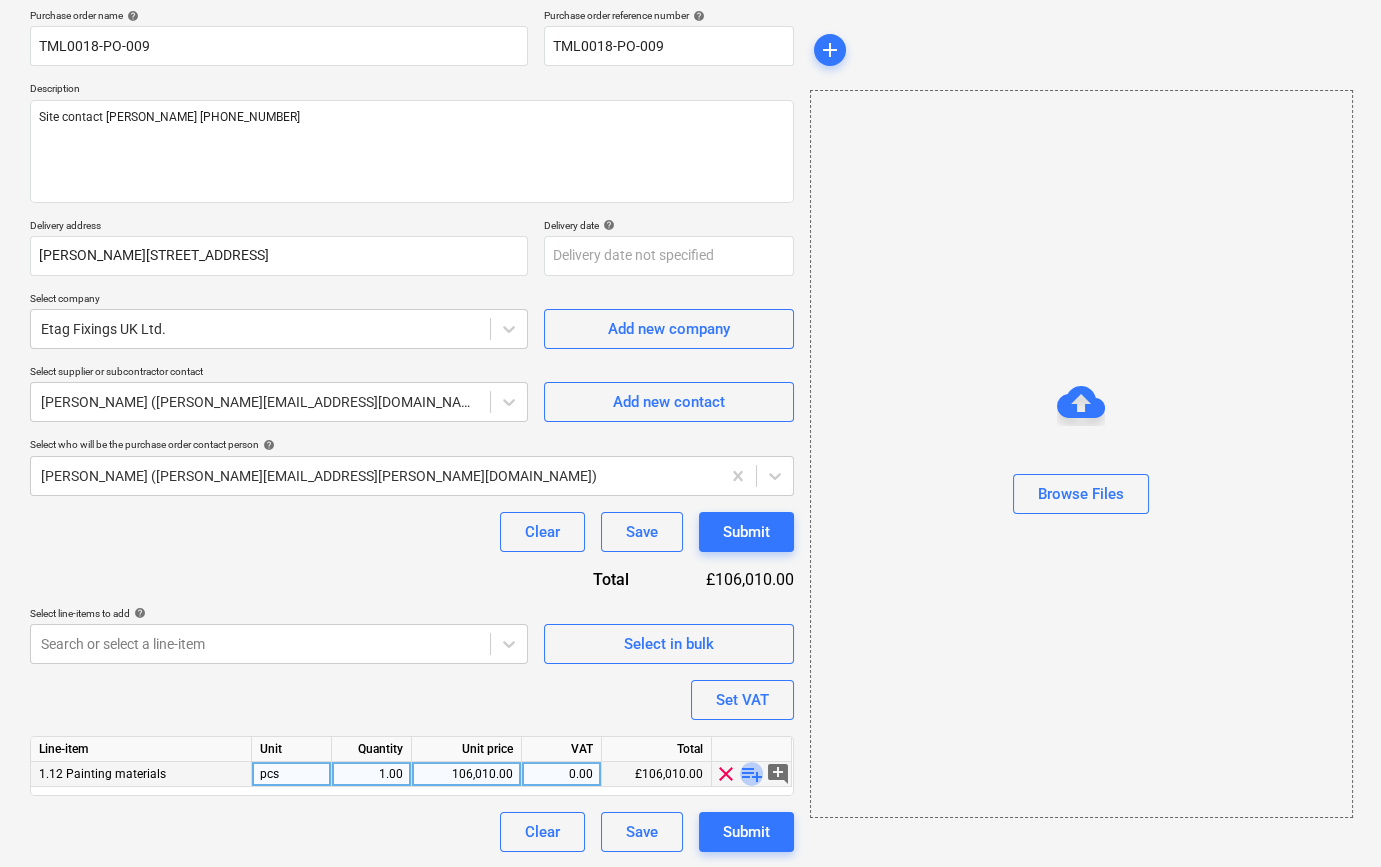 click on "playlist_add" at bounding box center [752, 774] 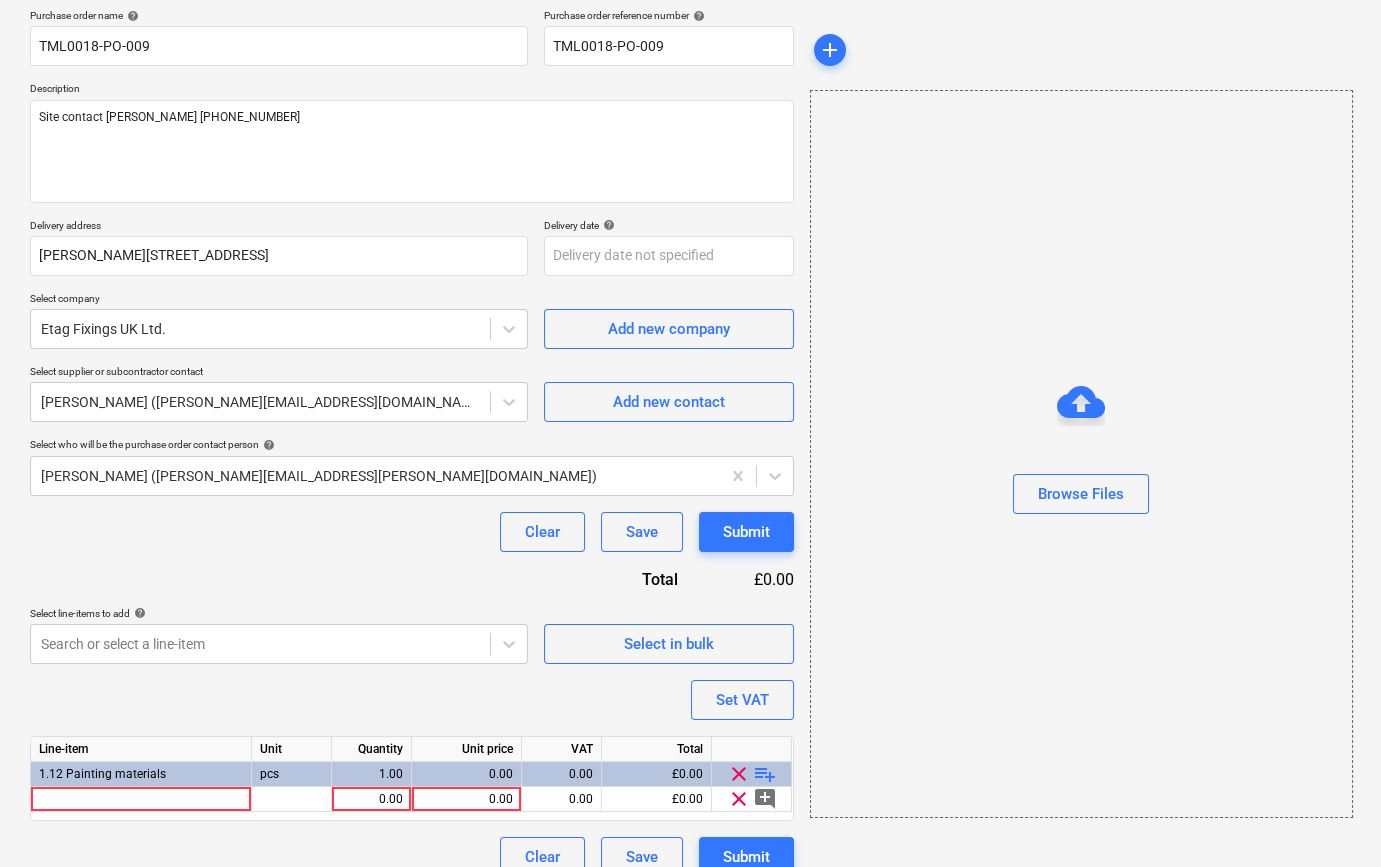 type on "x" 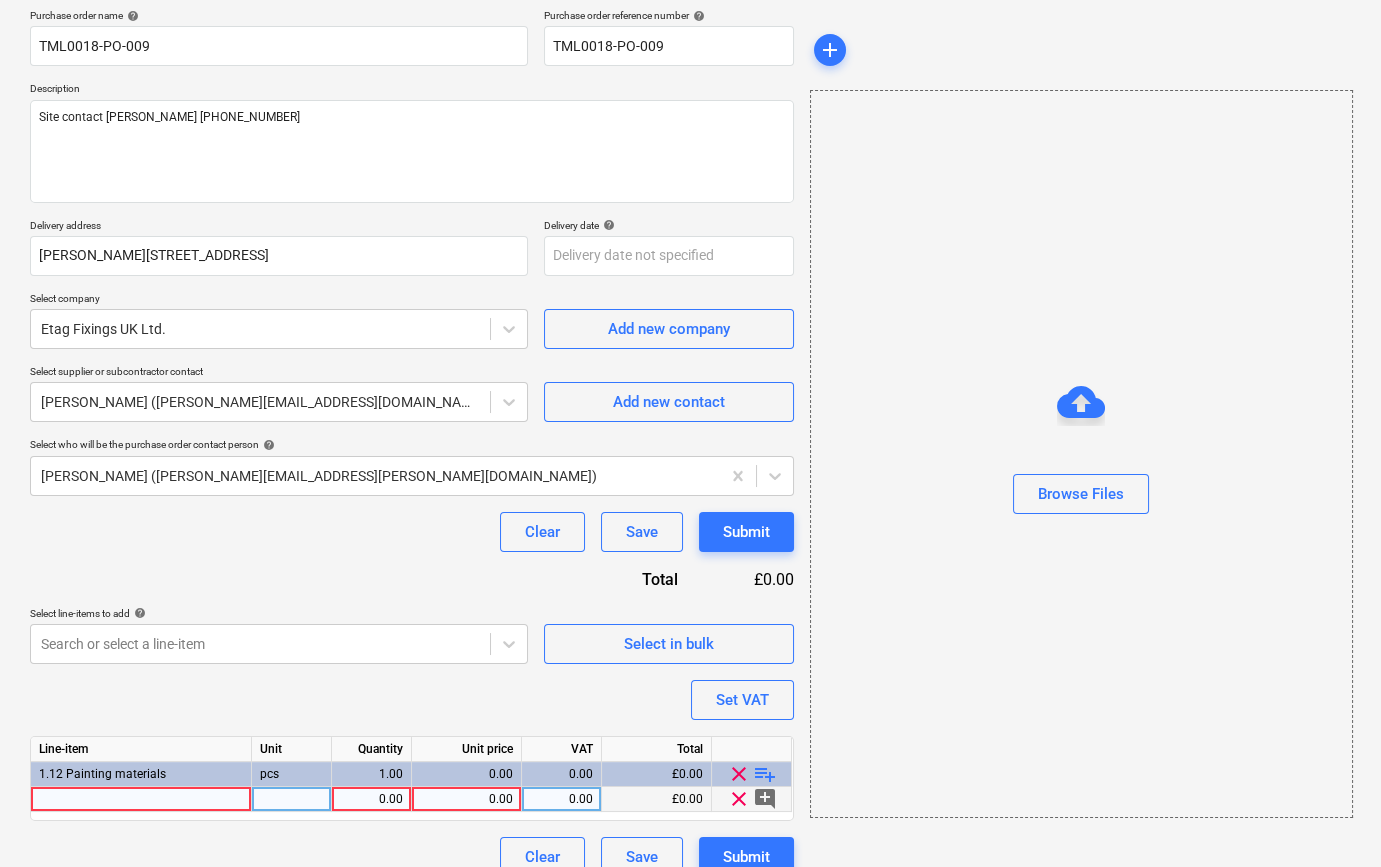 click at bounding box center (141, 799) 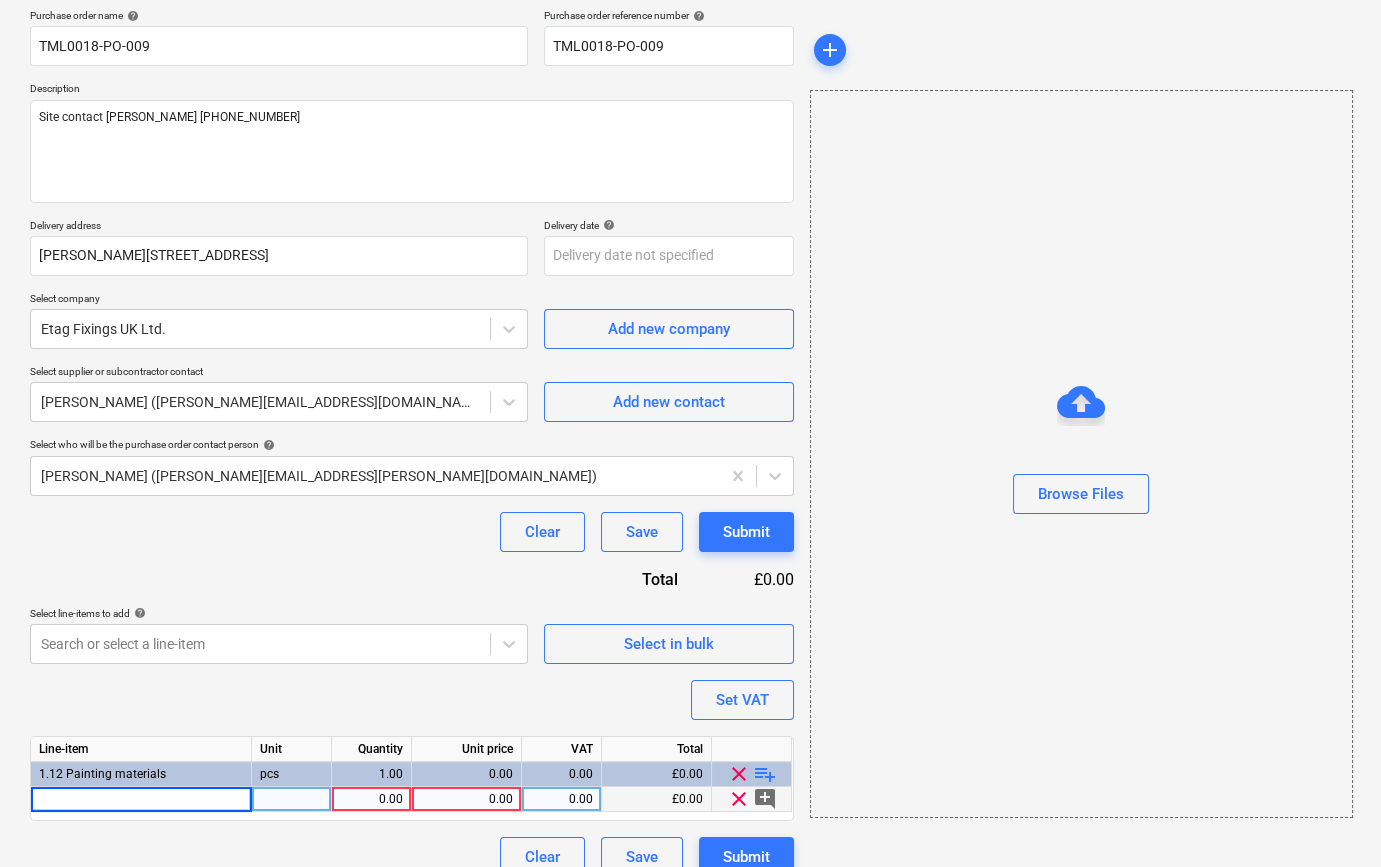 type on "Frogtape painters delicate surface masking tape 41mx36mm" 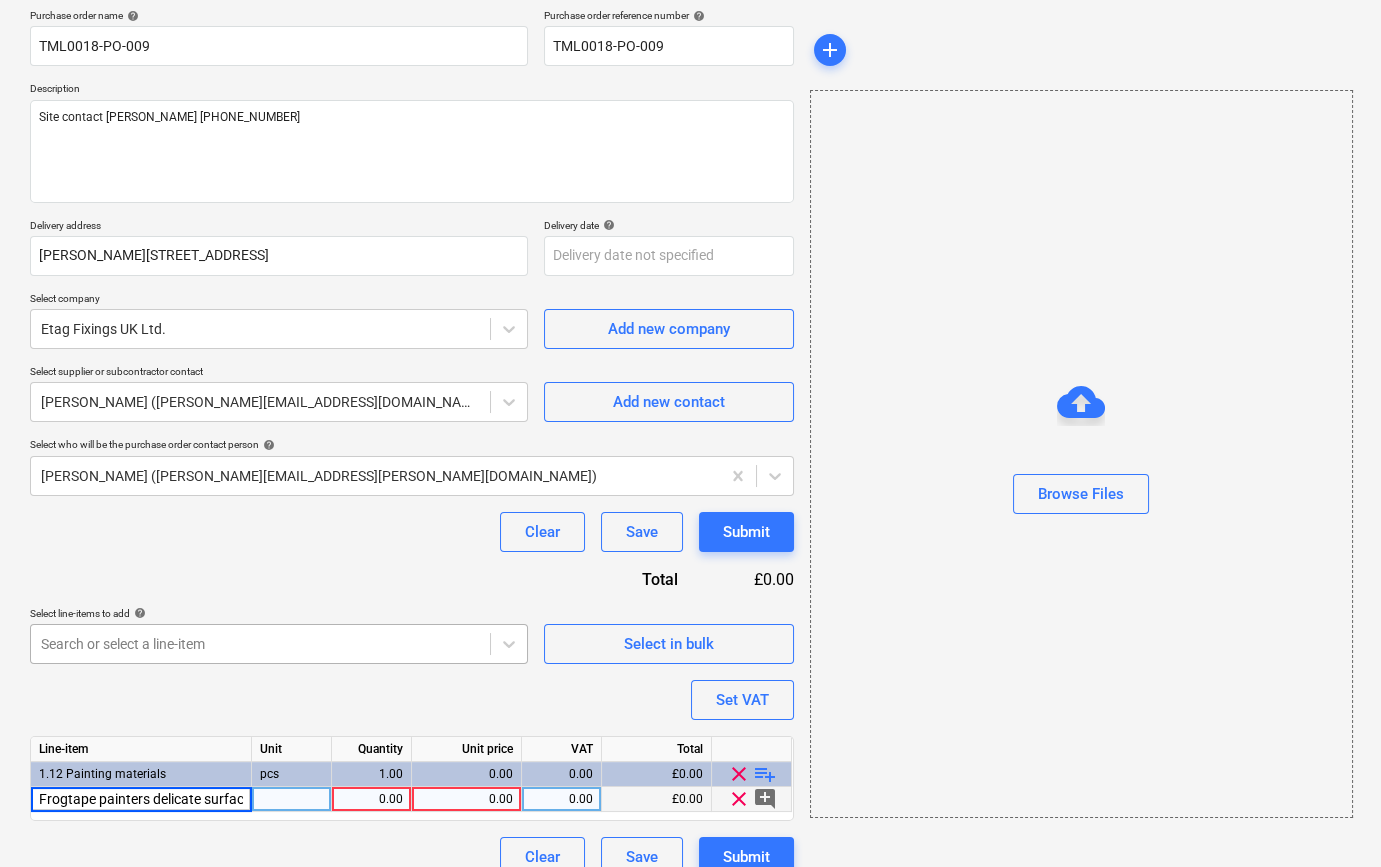 scroll, scrollTop: 0, scrollLeft: 174, axis: horizontal 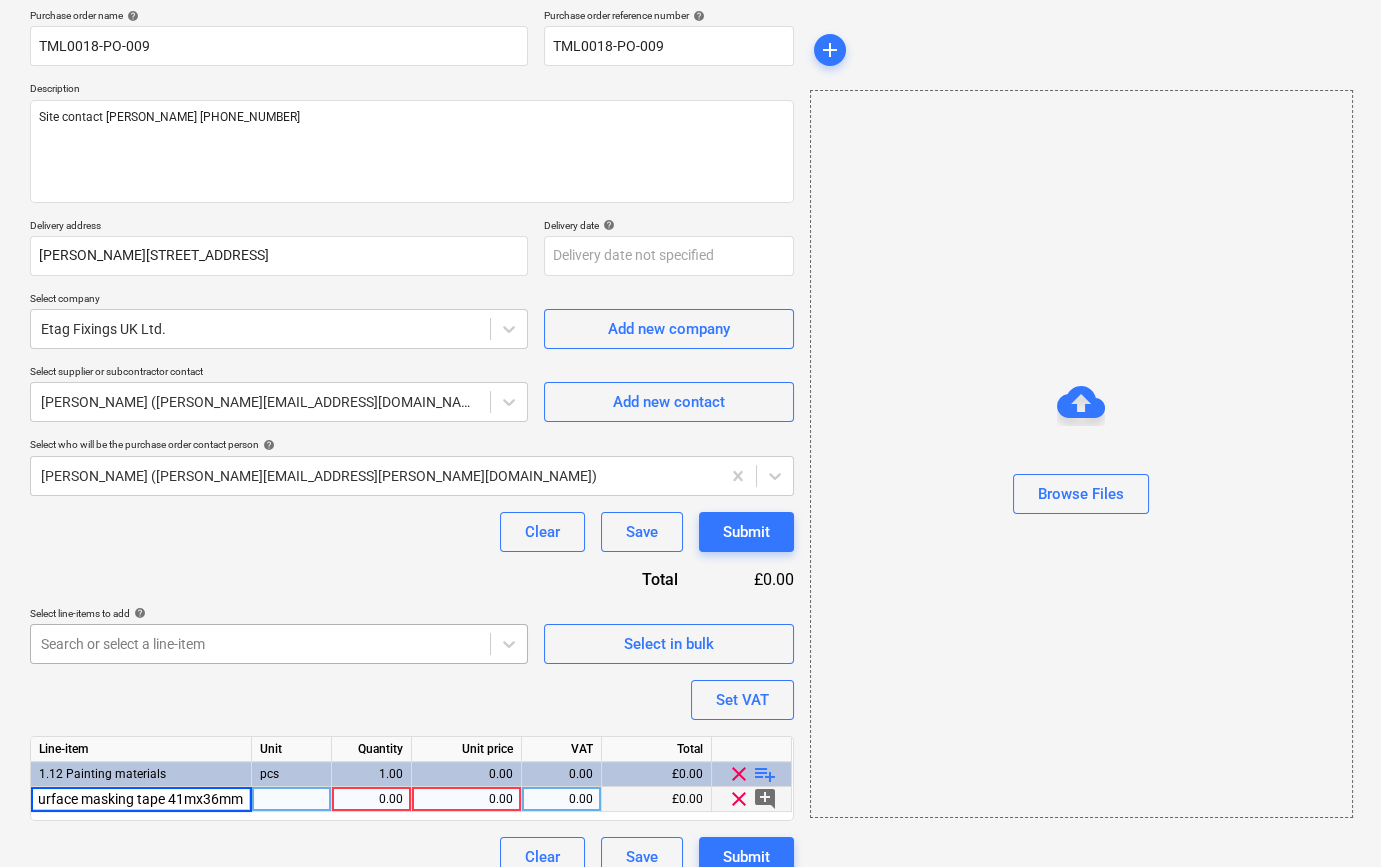 type on "x" 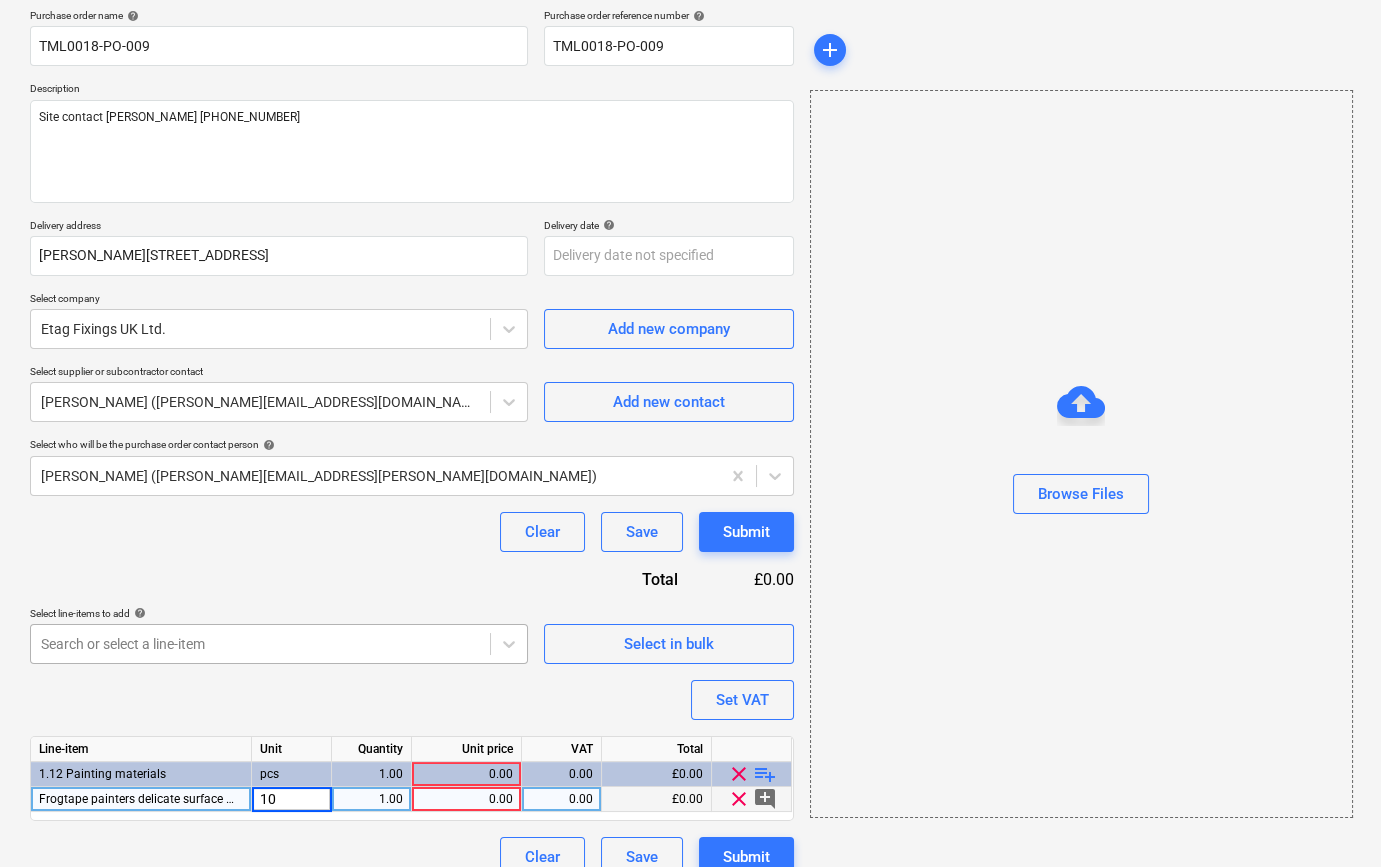 type on "1" 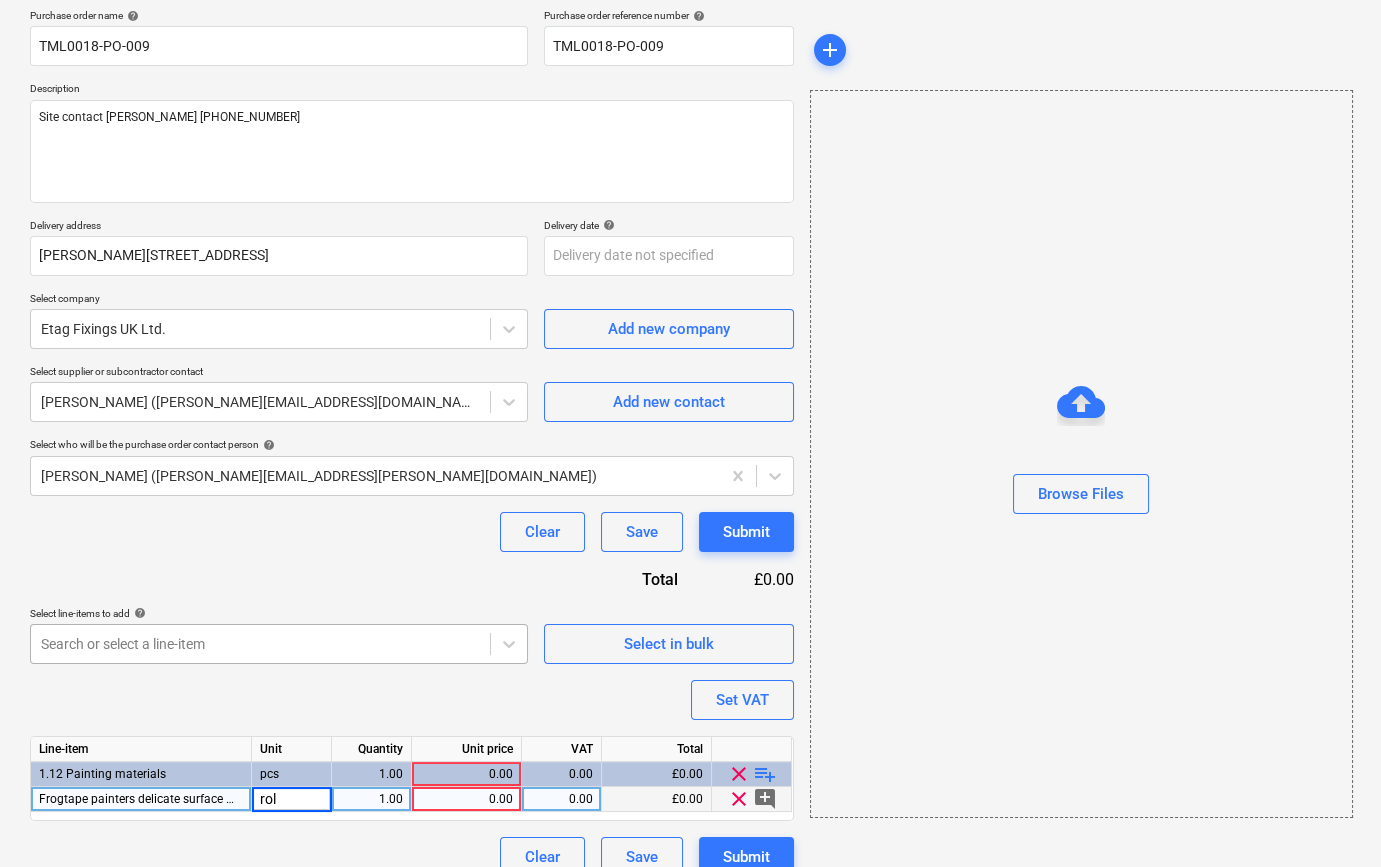 type on "roll" 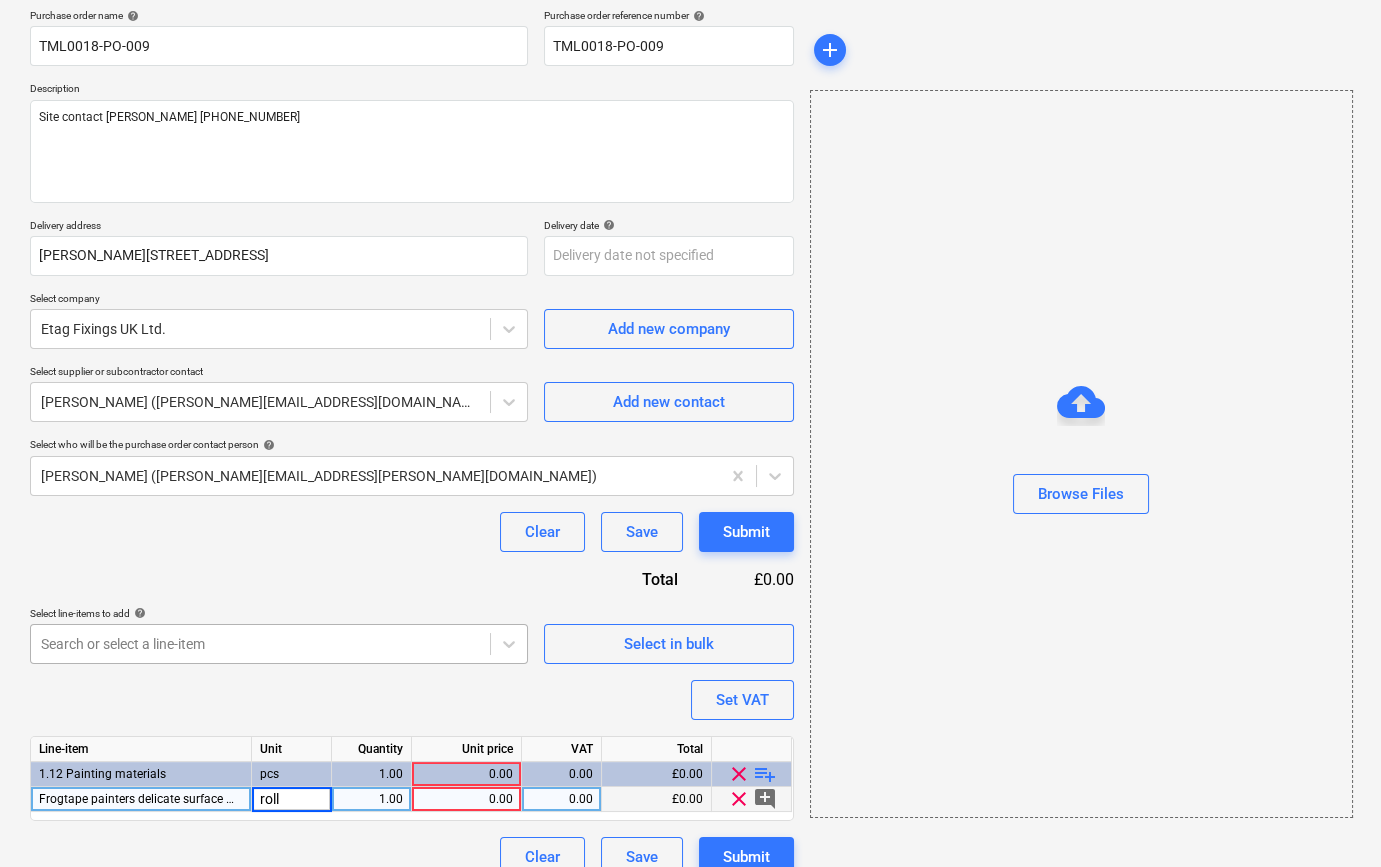 type on "x" 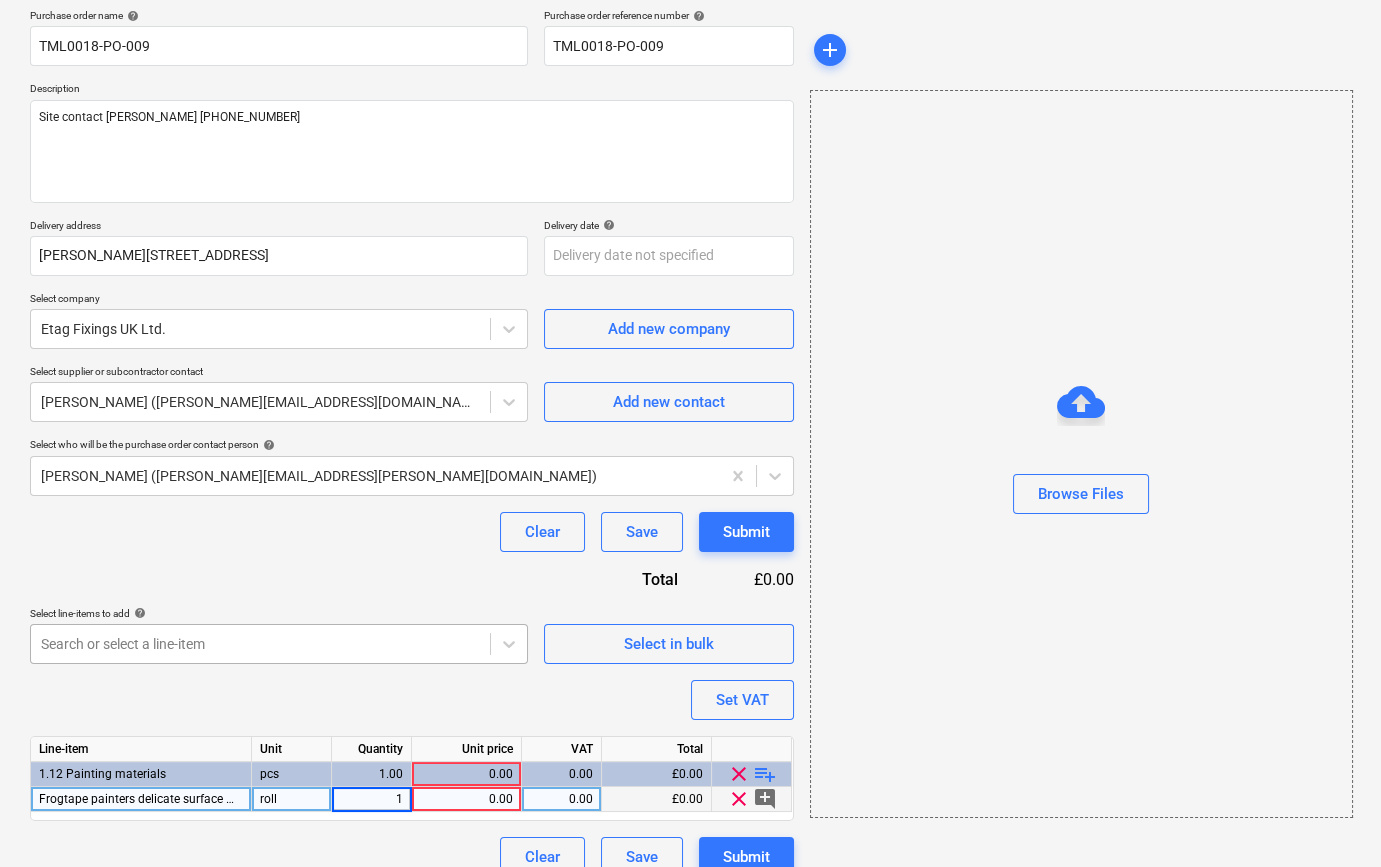type on "10" 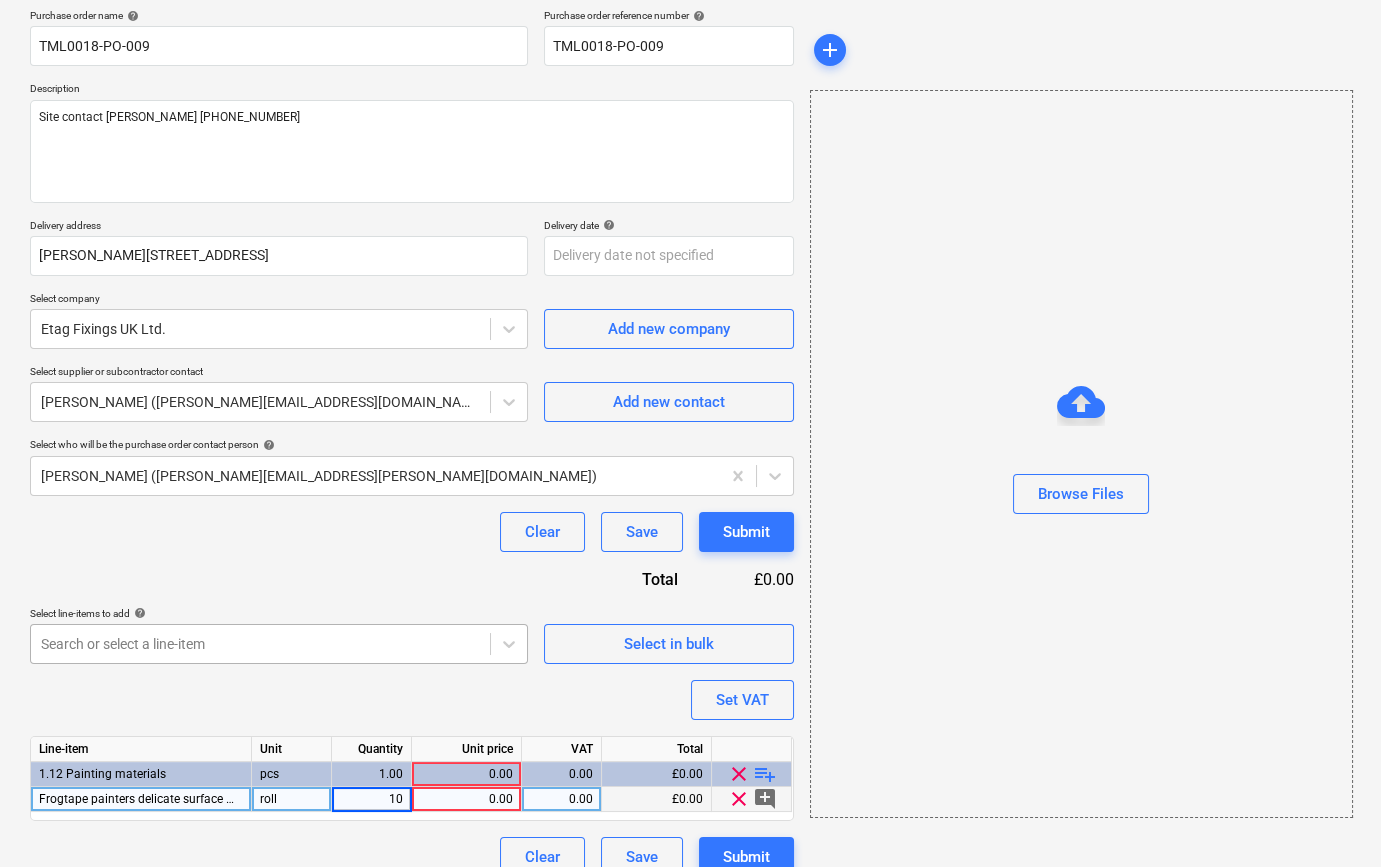 type on "x" 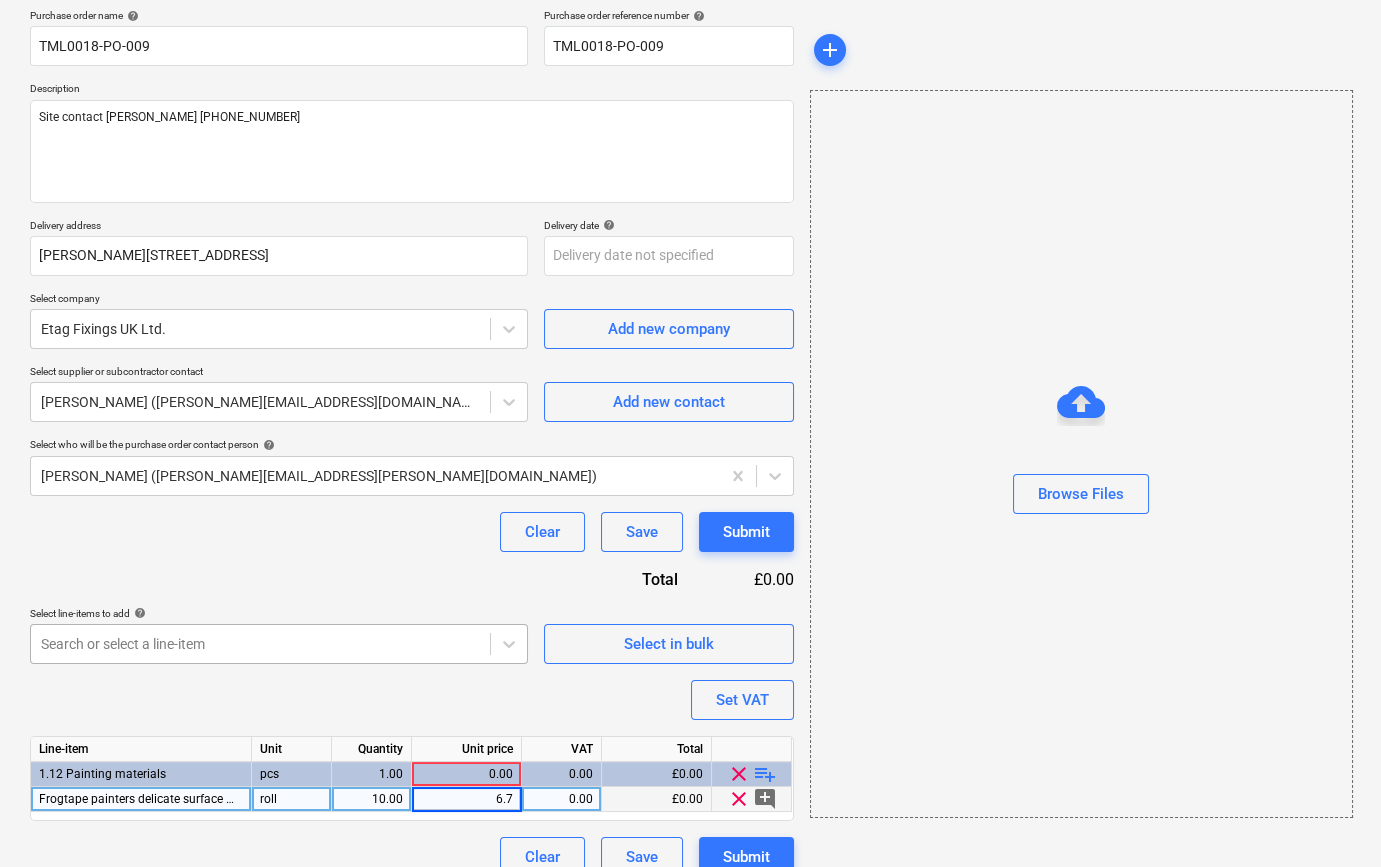 type on "6.79" 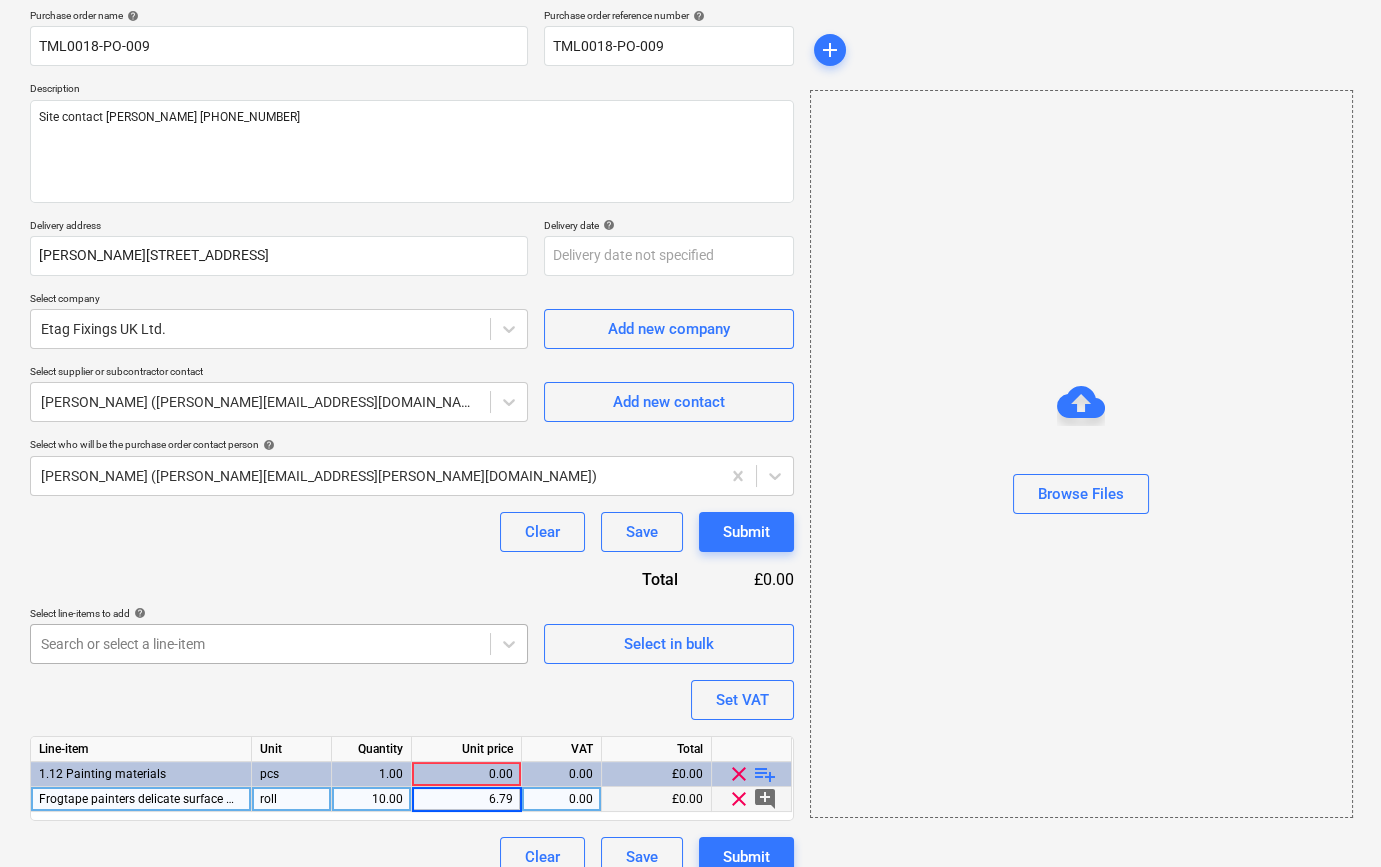 type on "x" 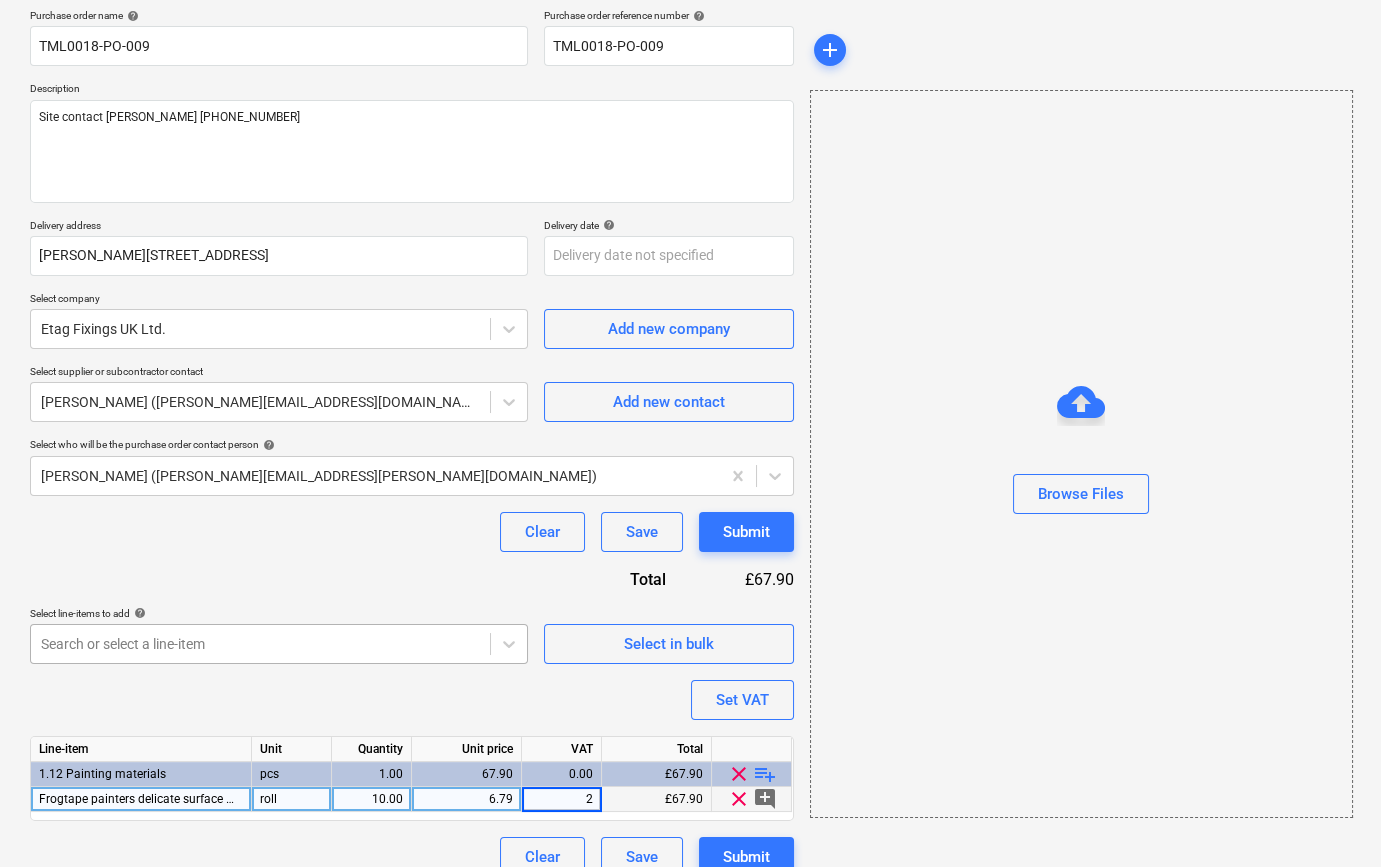 type on "20" 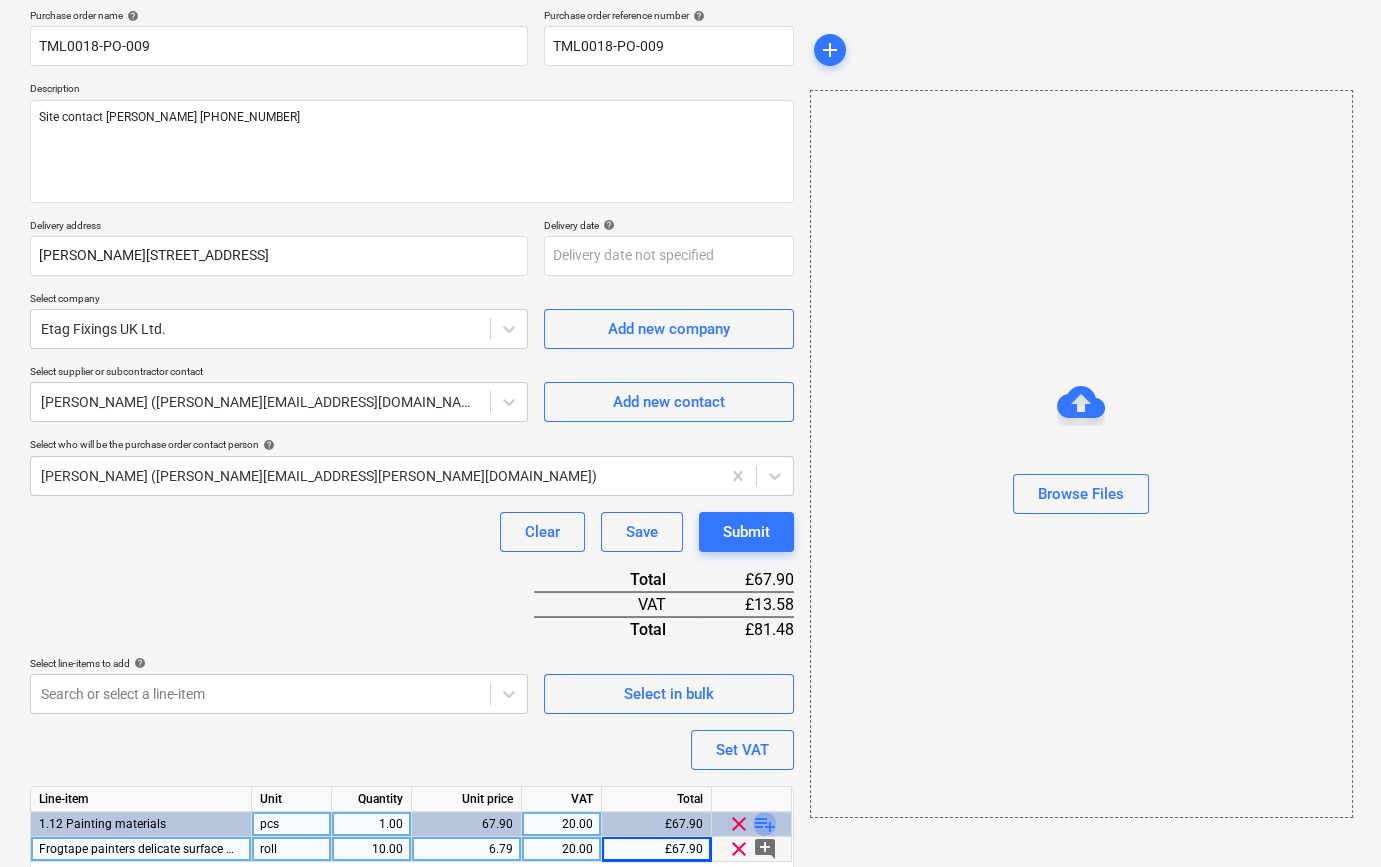 click on "playlist_add" at bounding box center (765, 824) 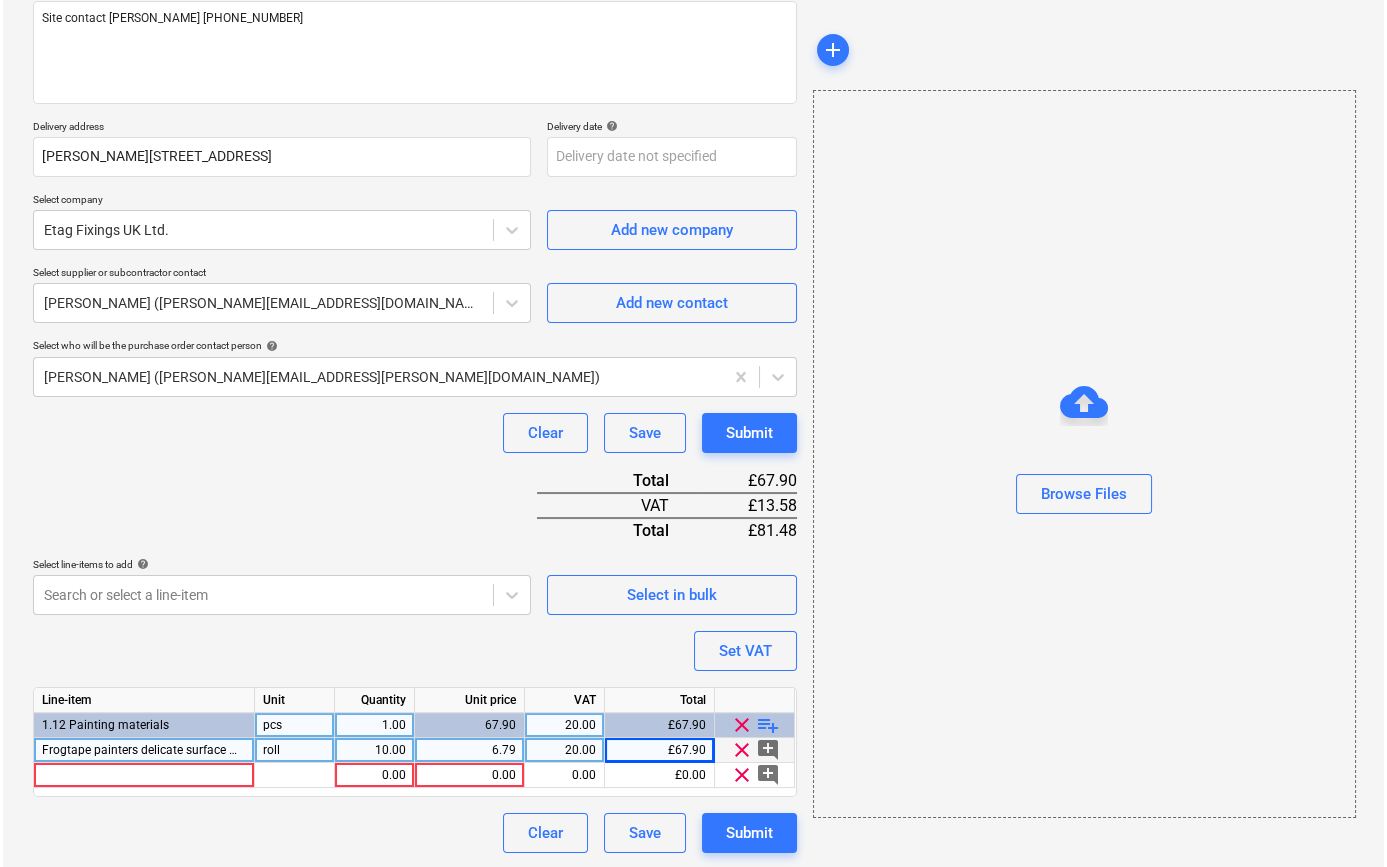 scroll, scrollTop: 255, scrollLeft: 0, axis: vertical 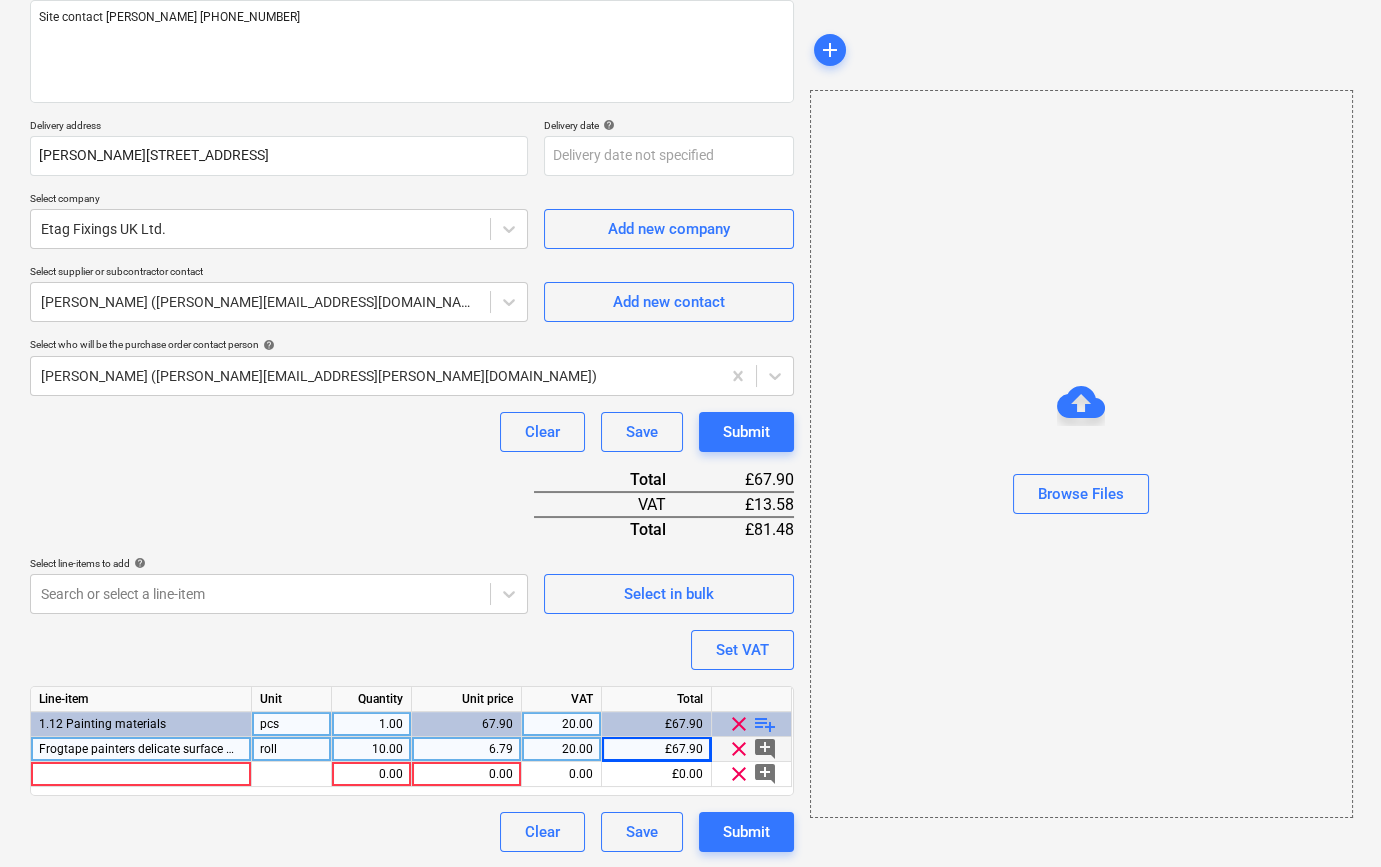 type on "x" 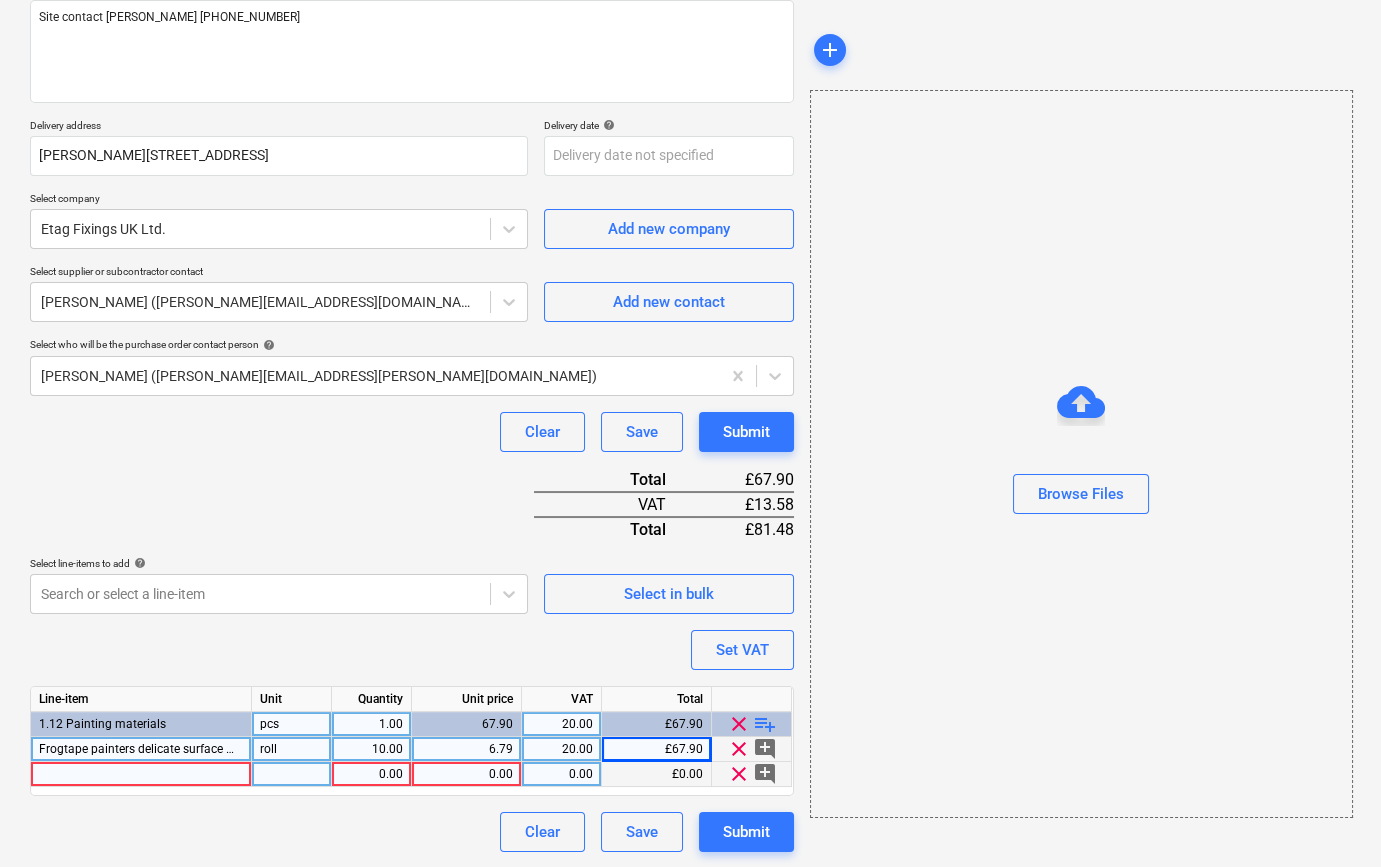 click at bounding box center (141, 774) 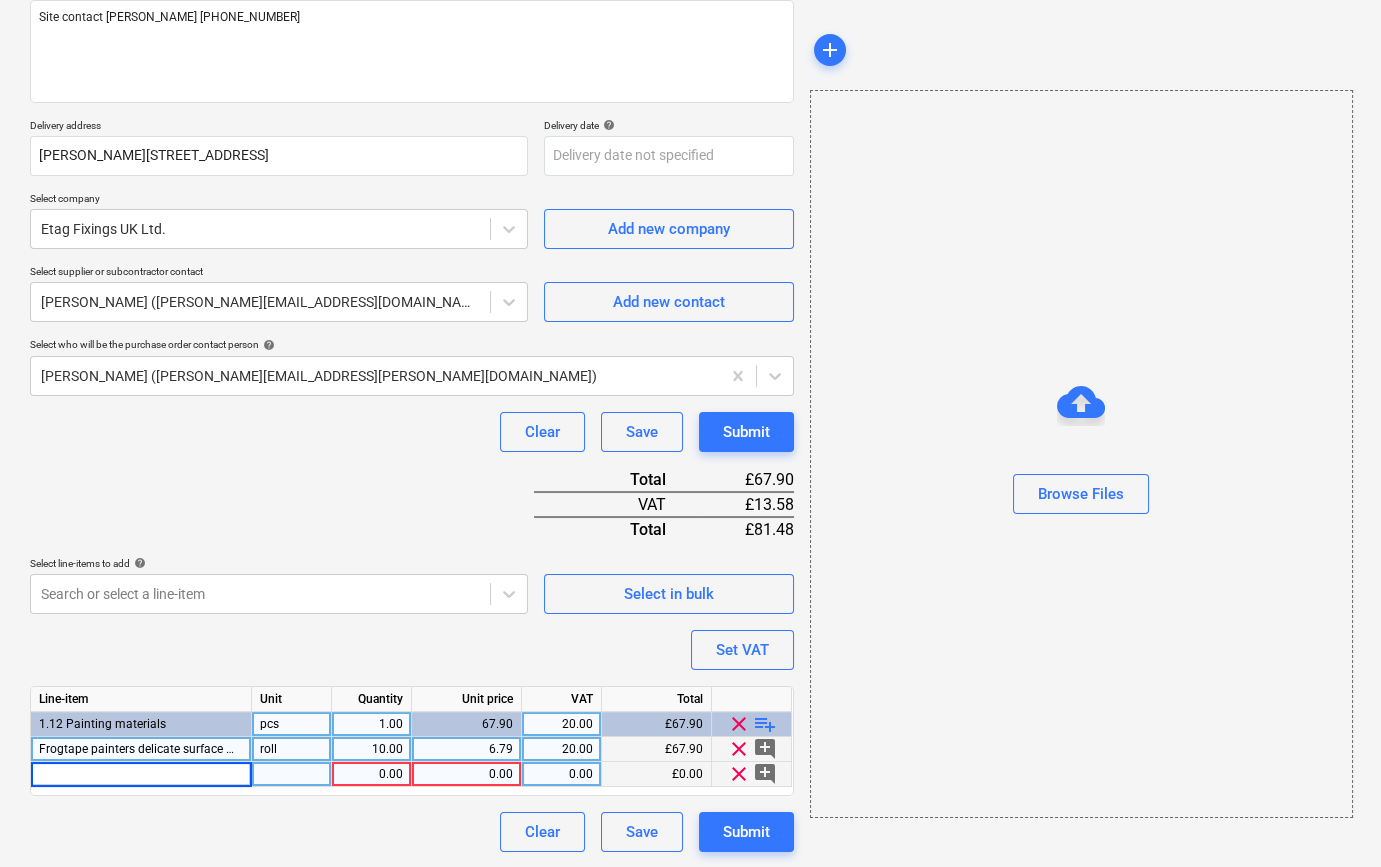 type on "100mm masking tape" 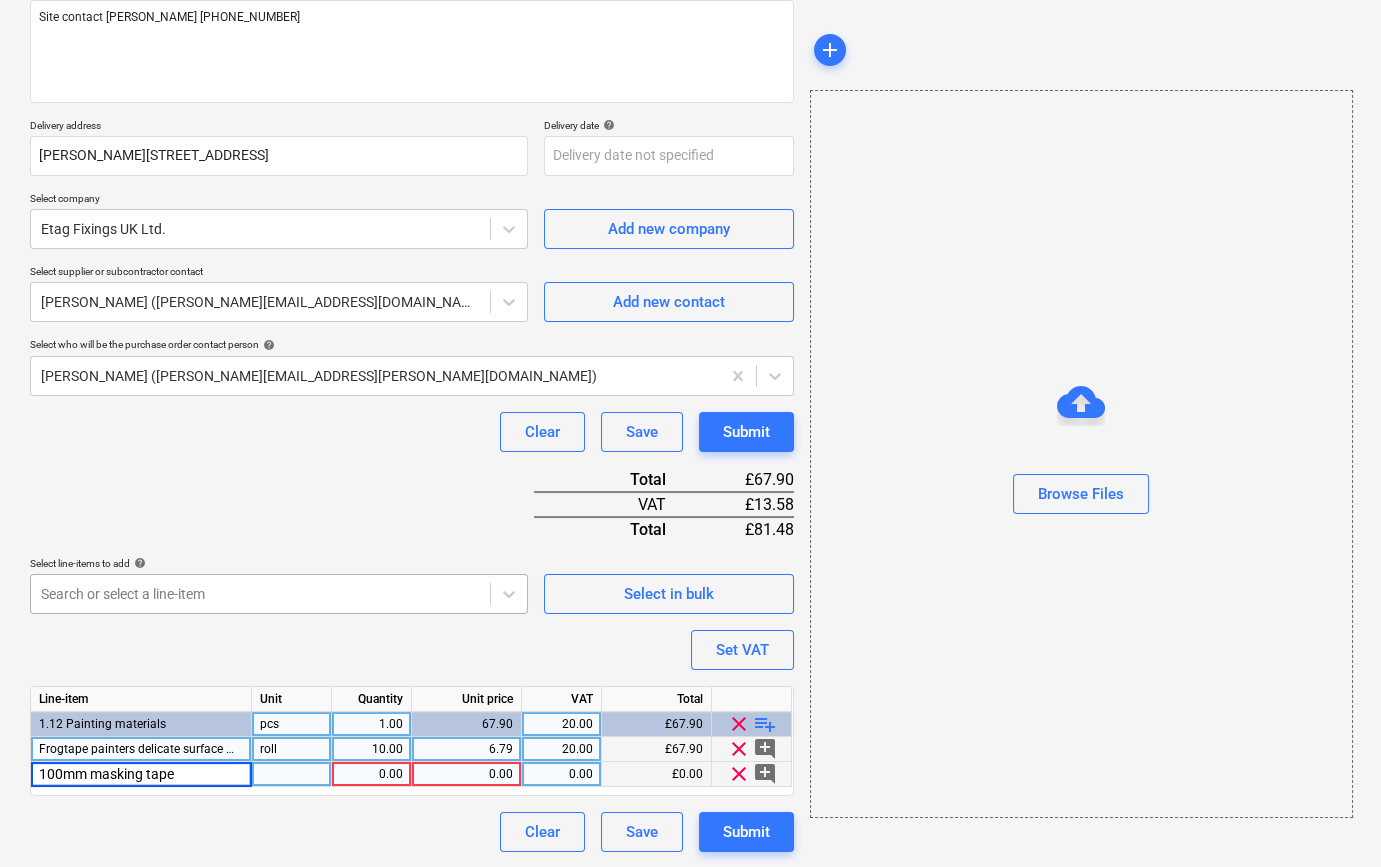type on "x" 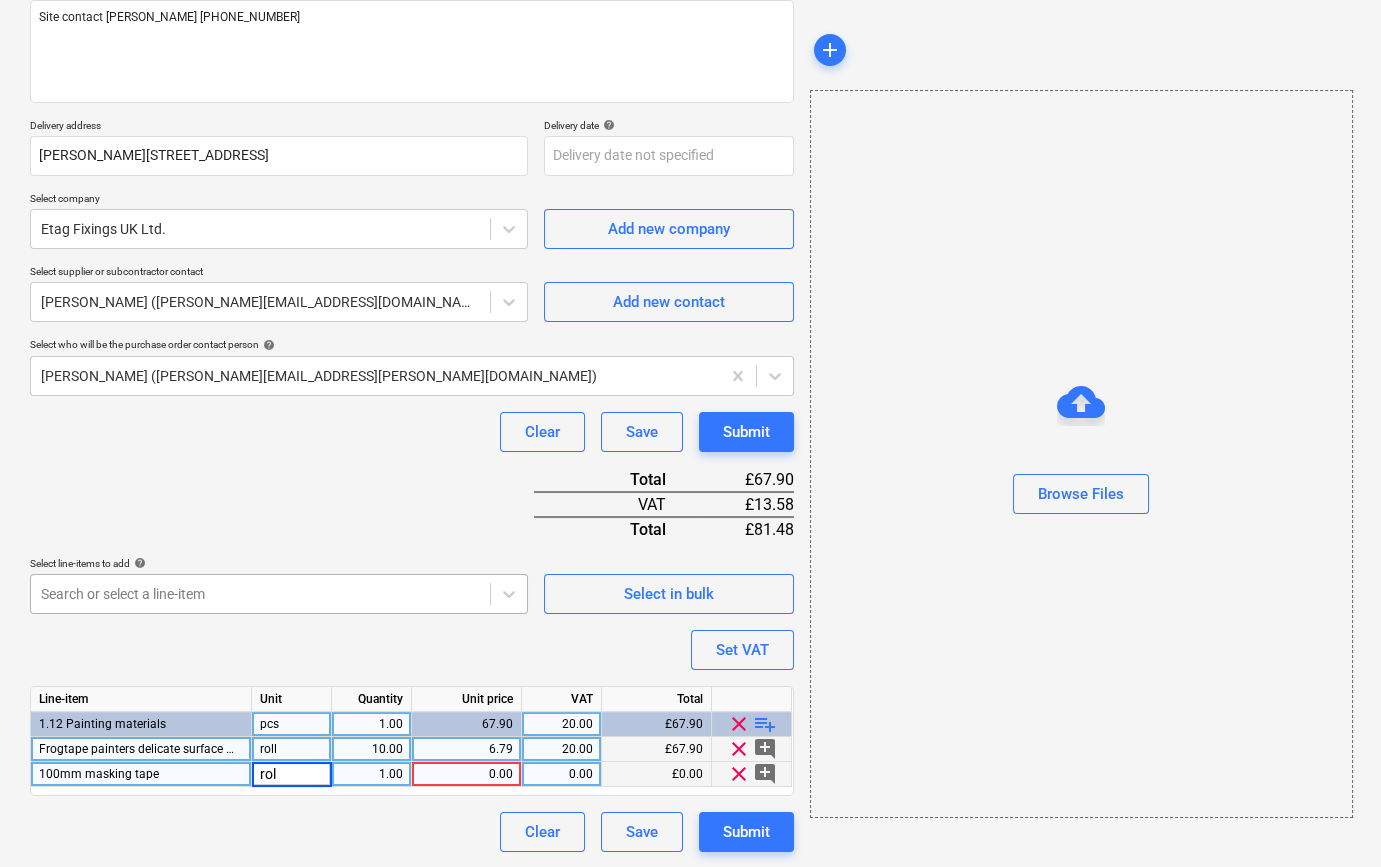type on "roll" 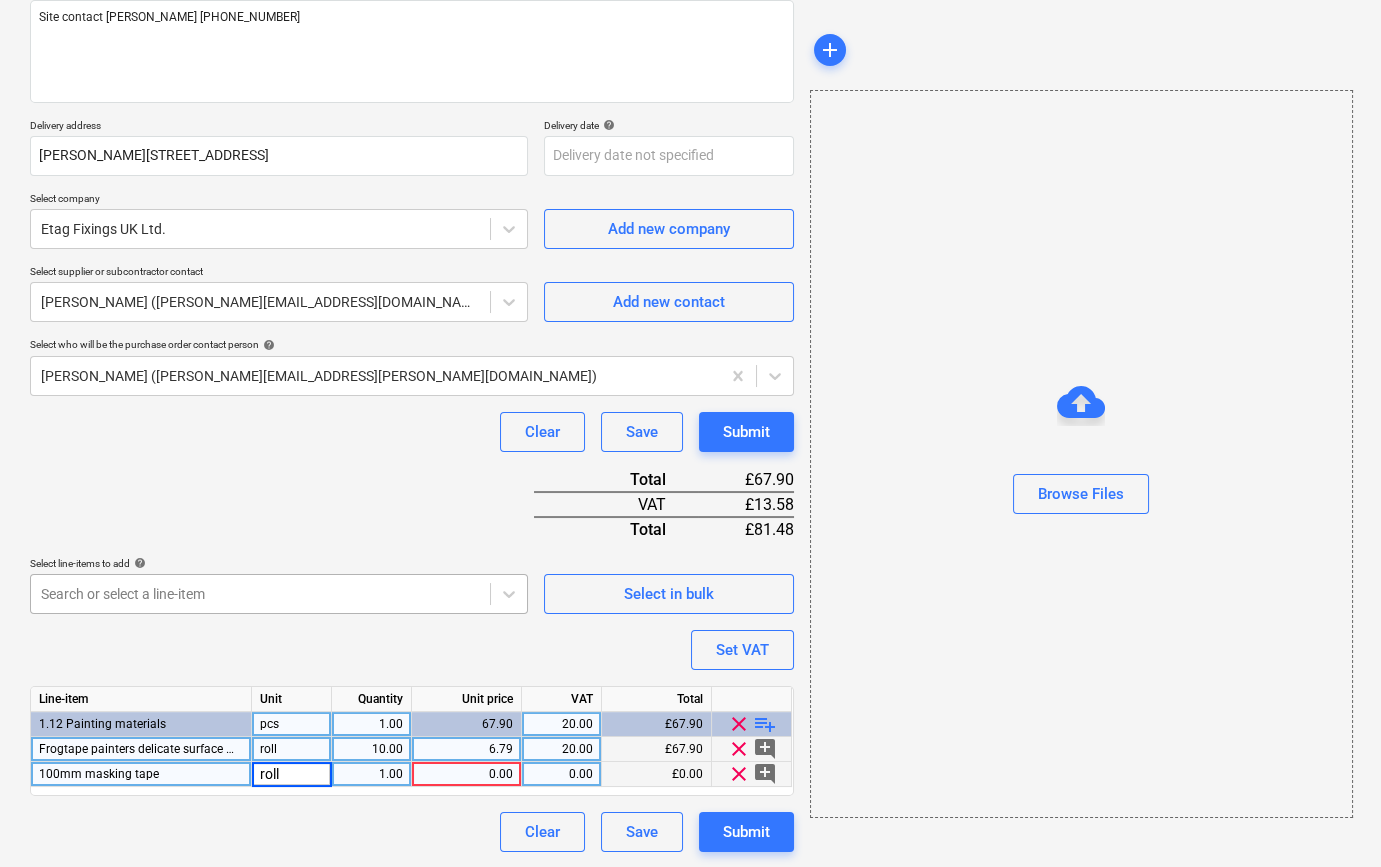 type on "x" 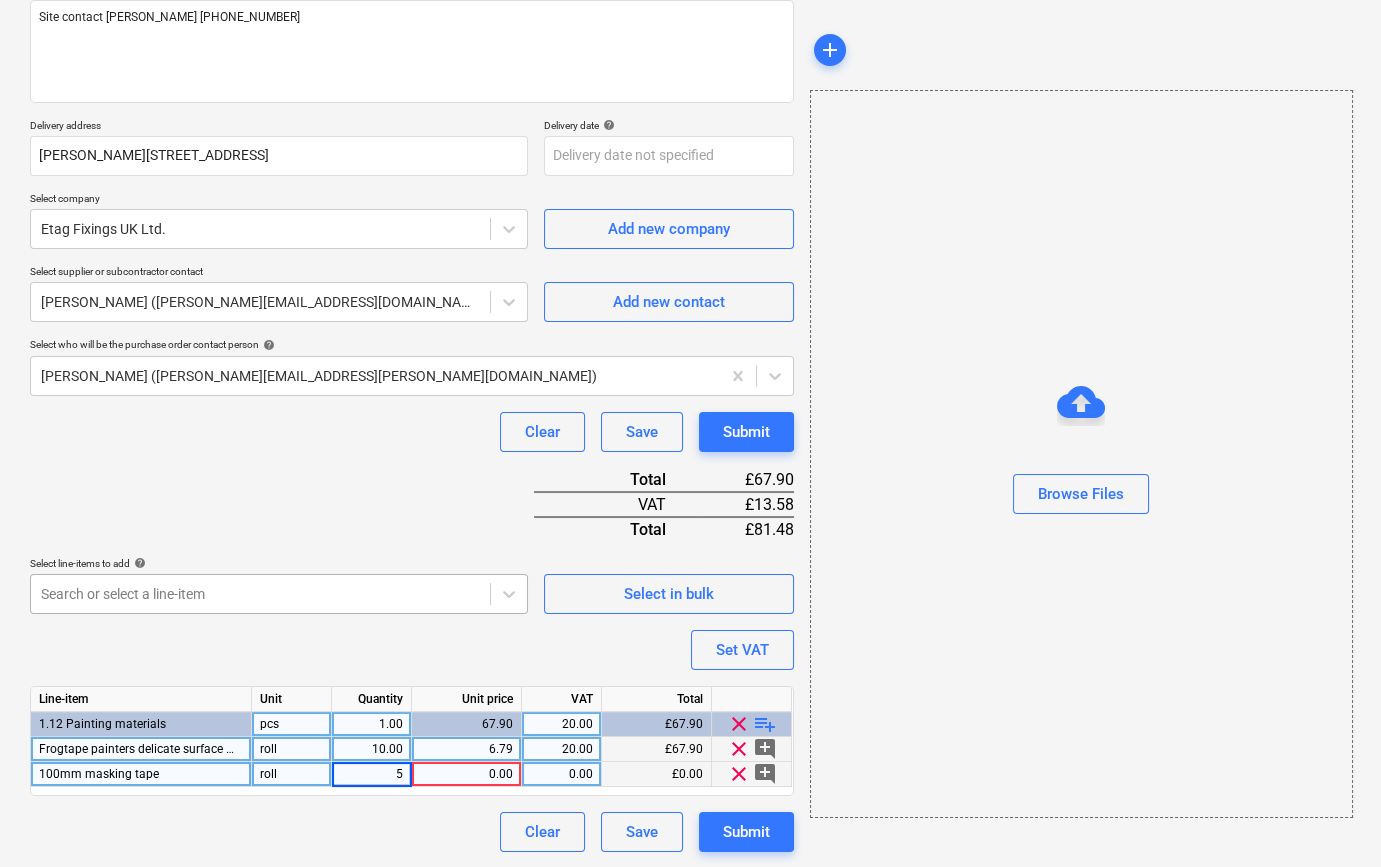 type on "50" 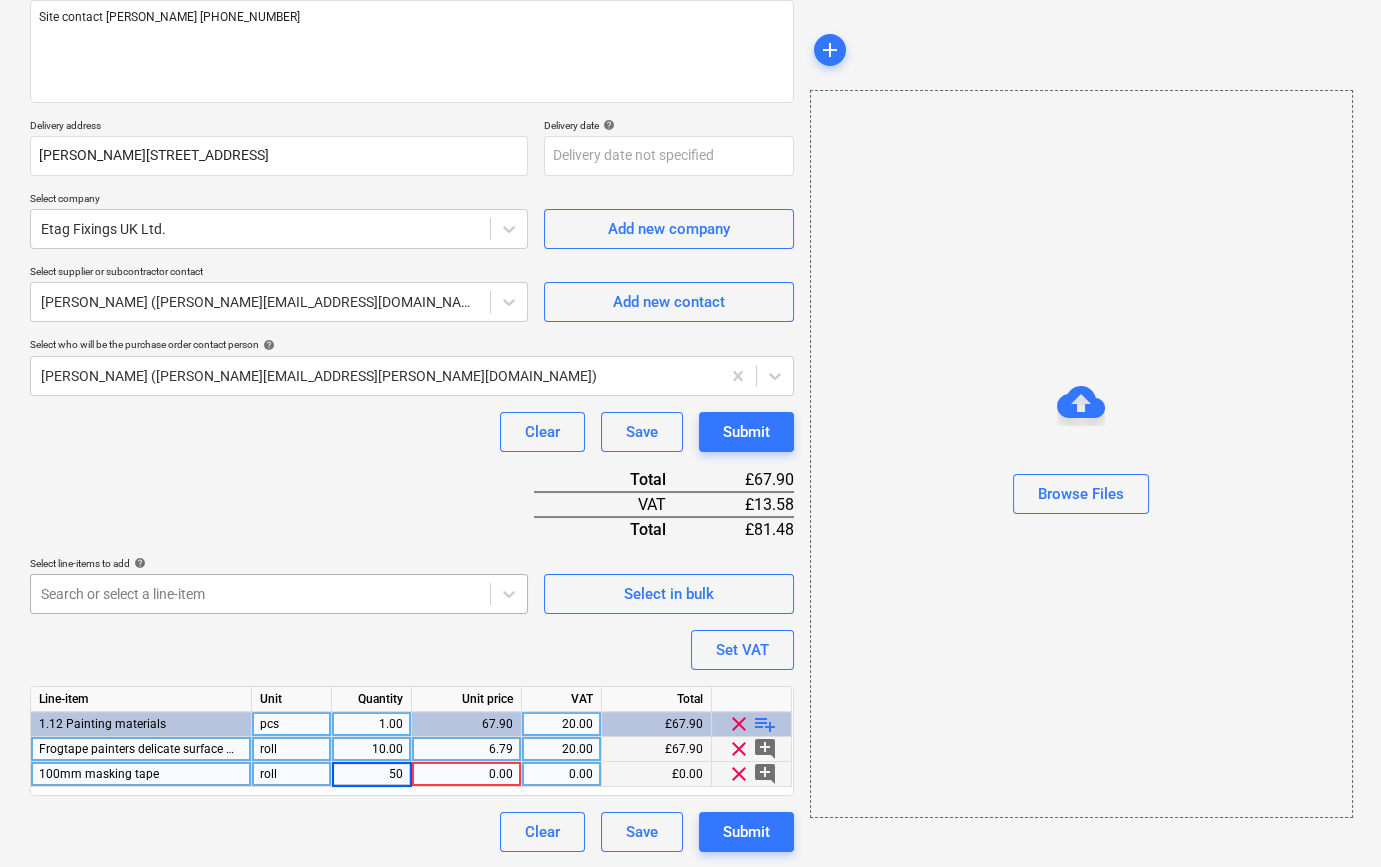 type on "x" 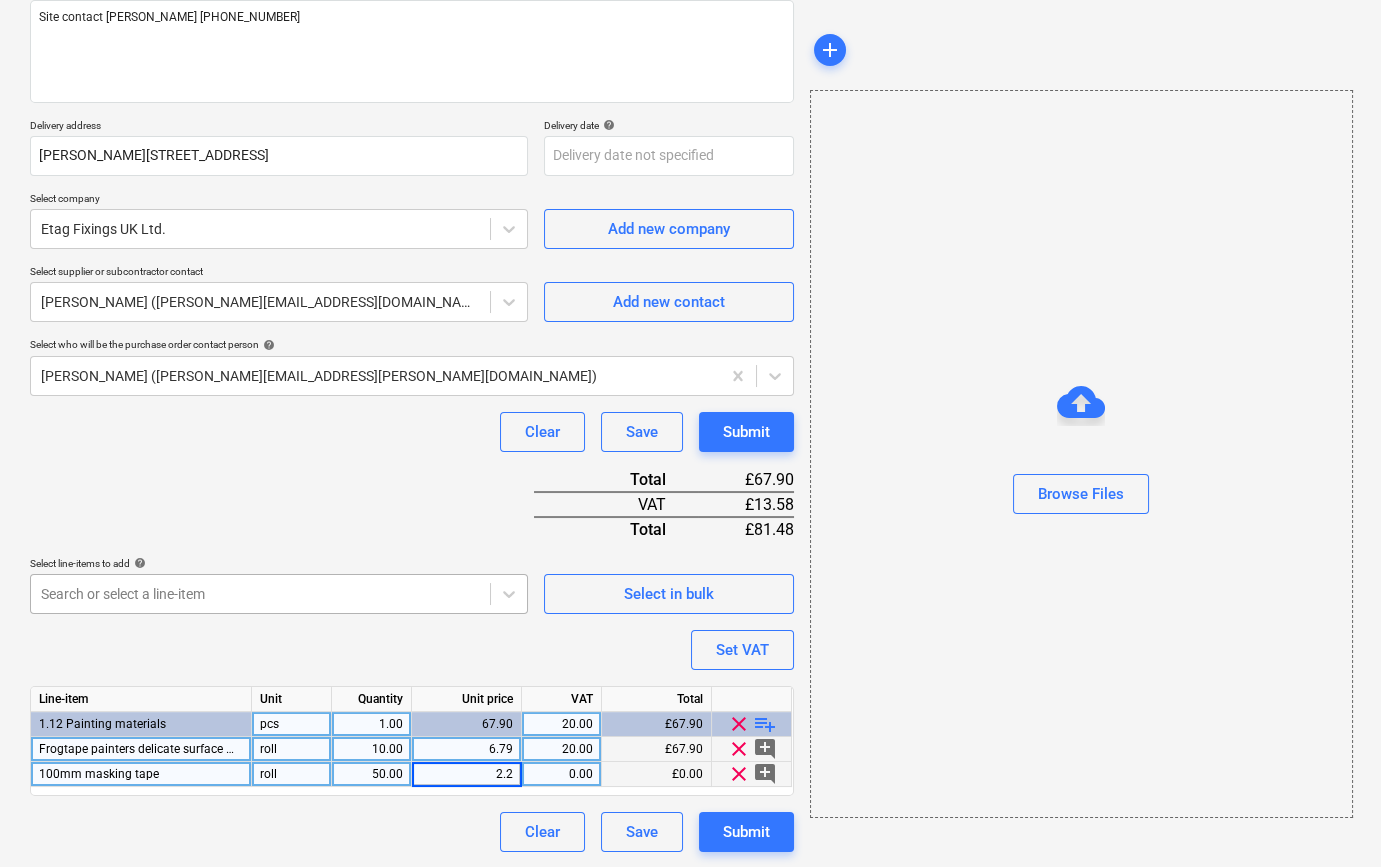 type on "2.24" 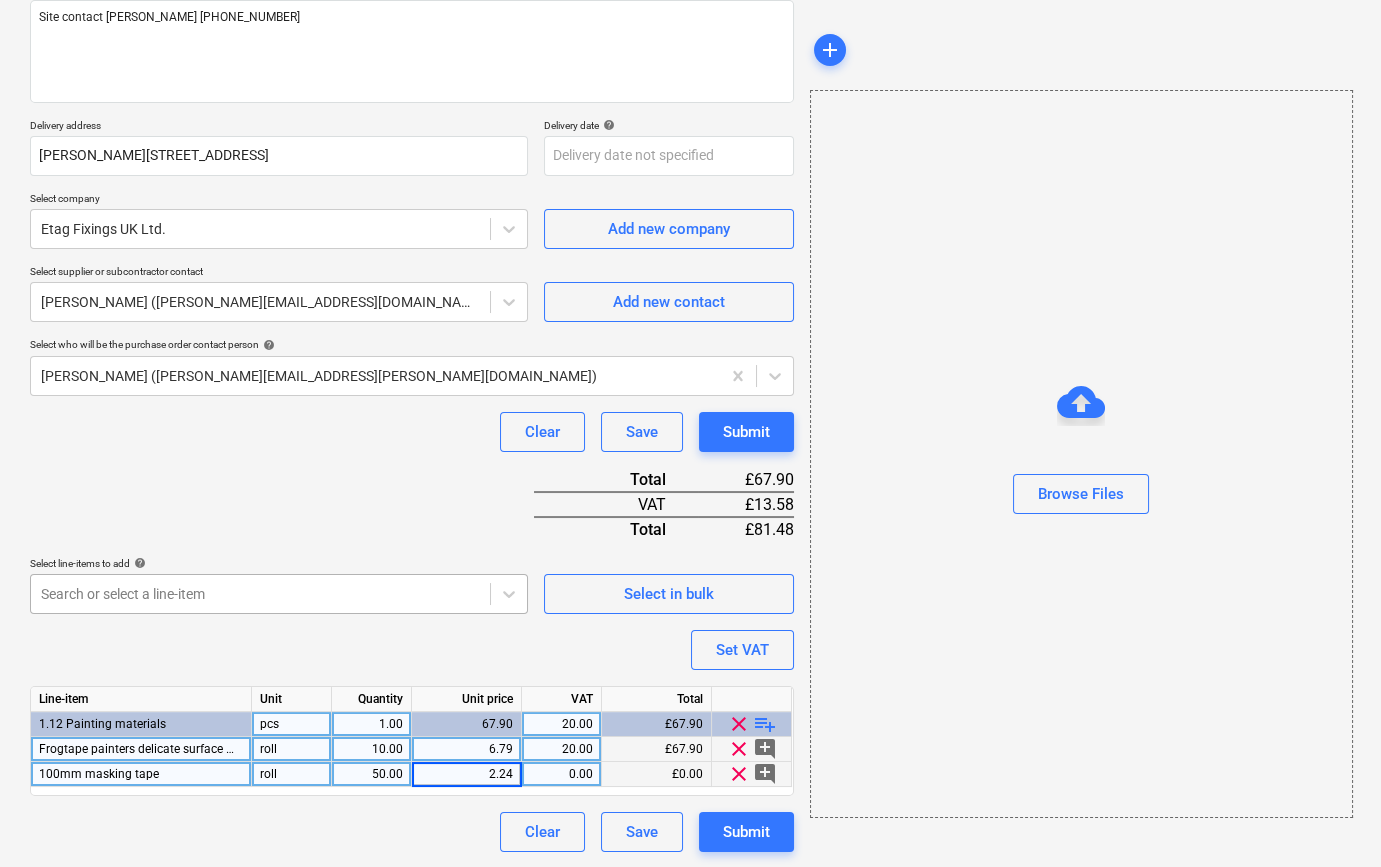 type on "x" 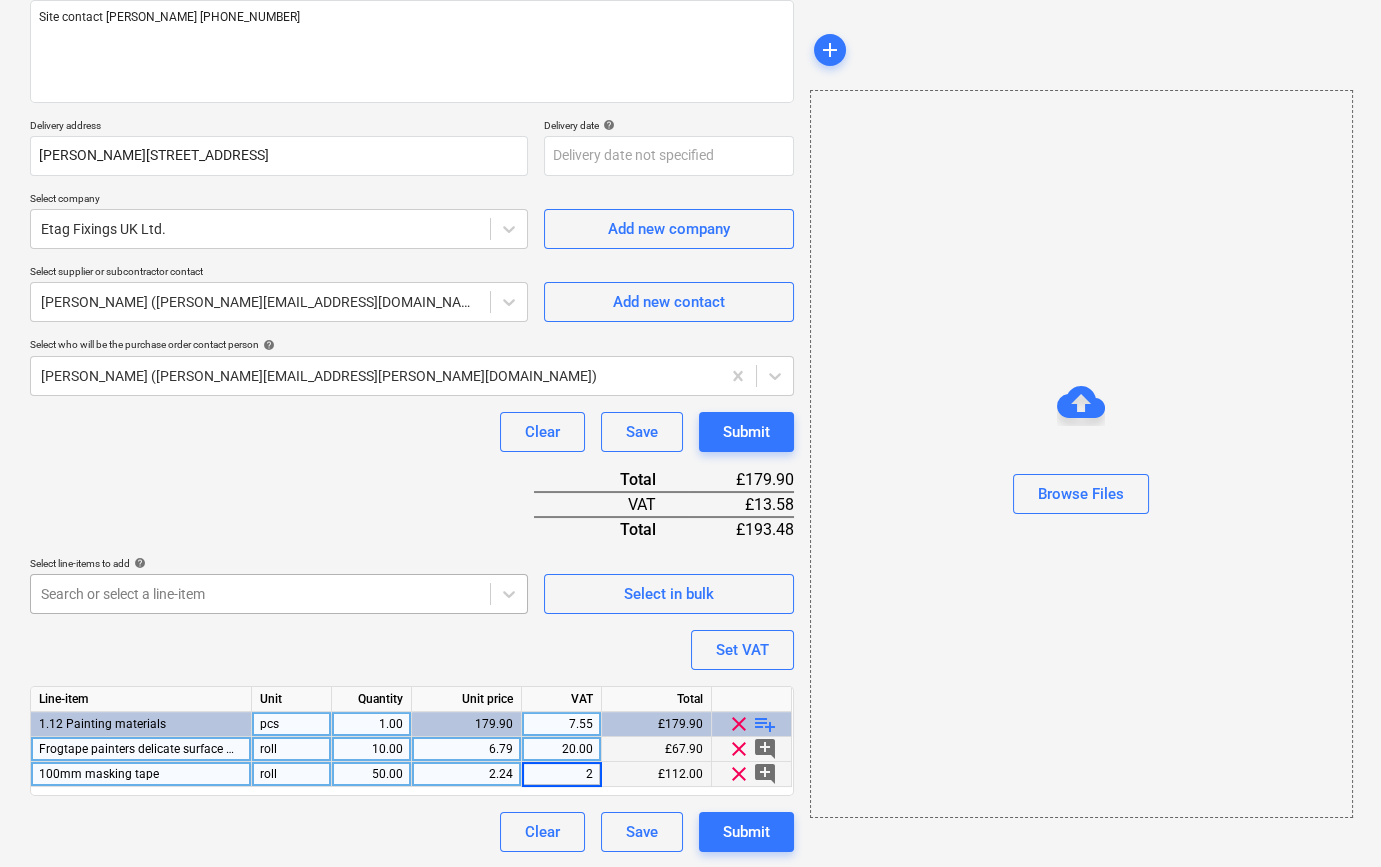 type on "20" 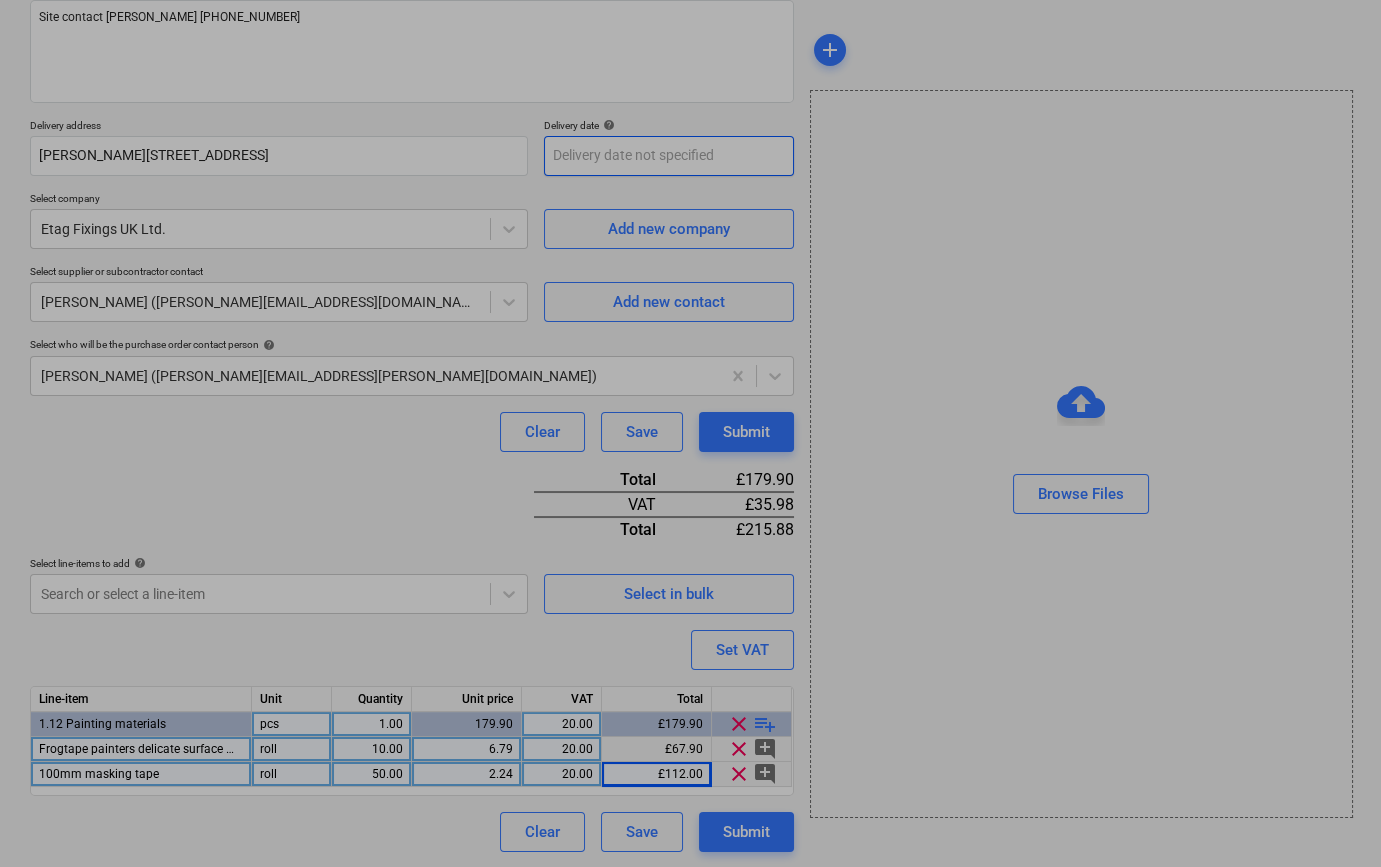 click on "Sales Projects Contacts Company Inbox 6 format_size keyboard_arrow_down help search Search notifications 0 keyboard_arrow_down [PERSON_NAME] keyboard_arrow_down Grove Crescent - Decoration Budget Client contract Valuations Purchase orders Costs Income Files Analytics Settings Create new document Purchase order name help TML0018-PO-009 Purchase order reference number help TML0018-PO-009 Description Site contact [PERSON_NAME] [PHONE_NUMBER] Delivery address [PERSON_NAME][STREET_ADDRESS] Delivery date help Press the down arrow key to interact with the calendar and
select a date. Press the question mark key to get the keyboard shortcuts for changing dates. Select company Etag Fixings UK Ltd.   Add new company Select supplier or subcontractor contact [PERSON_NAME] ([PERSON_NAME][EMAIL_ADDRESS][DOMAIN_NAME]) Add new contact Select who will be the purchase order contact person help [PERSON_NAME] ([PERSON_NAME][EMAIL_ADDRESS][PERSON_NAME][DOMAIN_NAME]) Clear Save Submit Total £179.90 VAT £35.98 Total £215.88 Select line-items to add help Unit" at bounding box center [690, 178] 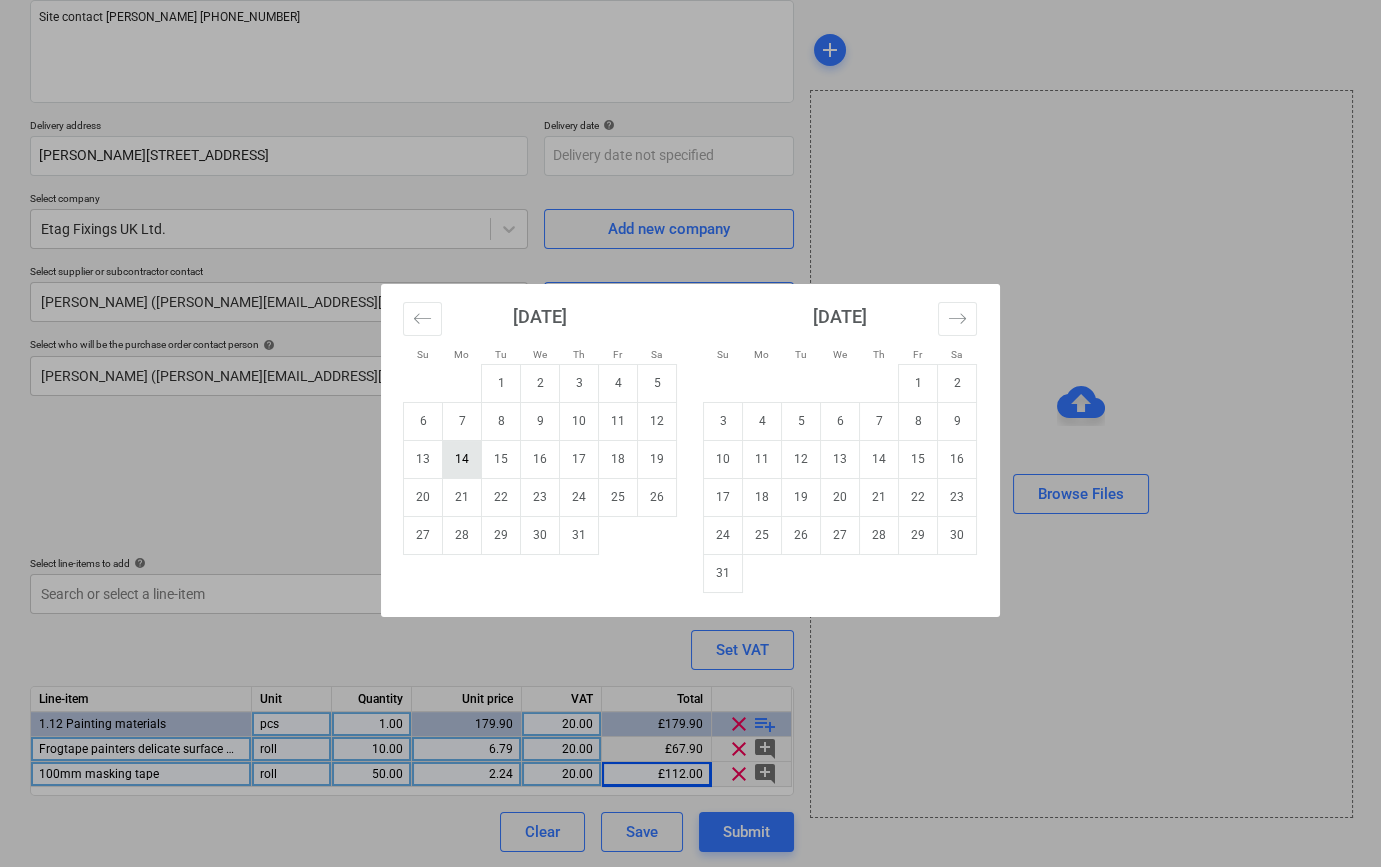 click on "14" at bounding box center [462, 459] 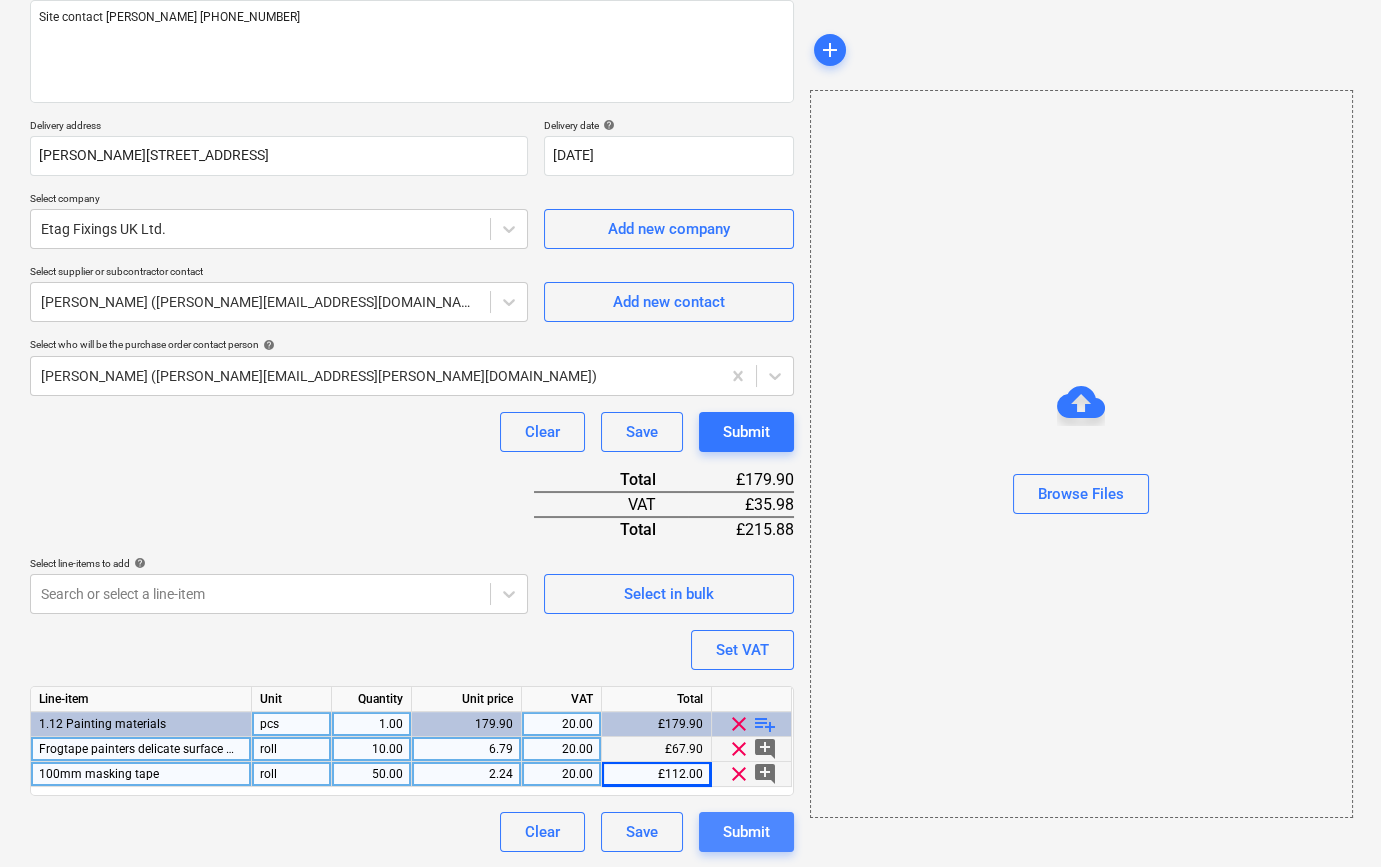click on "Submit" at bounding box center (746, 832) 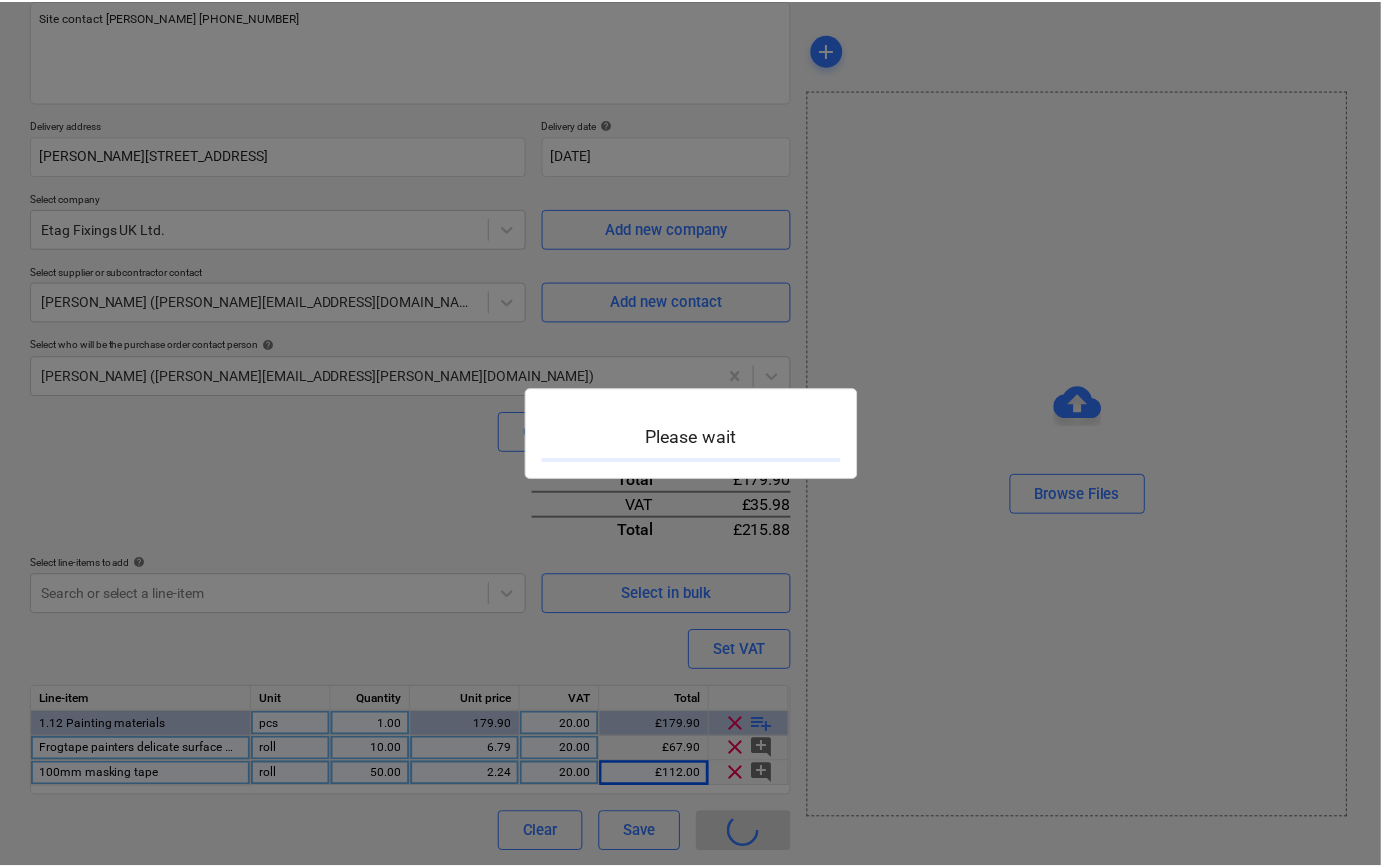 scroll, scrollTop: 0, scrollLeft: 0, axis: both 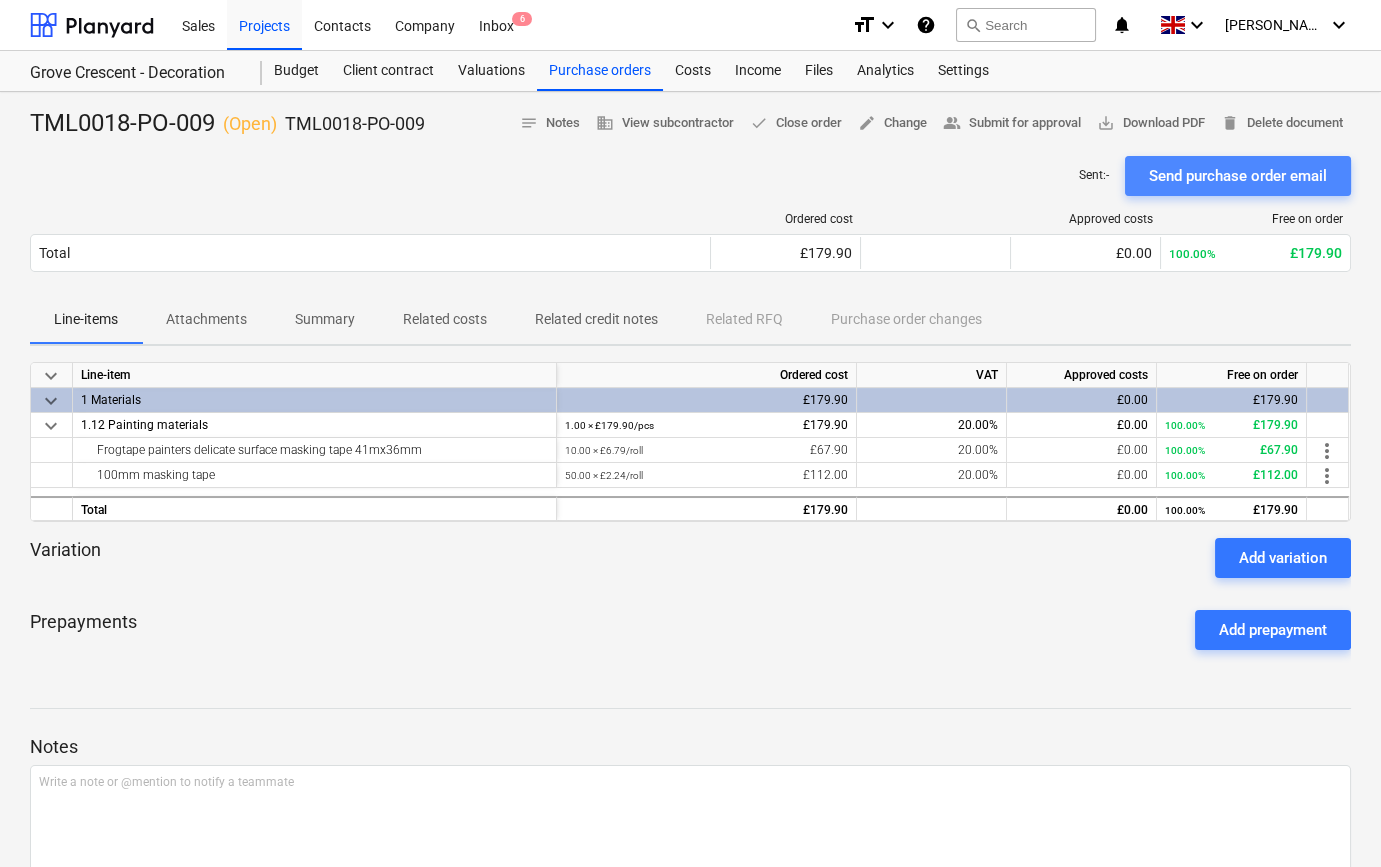 click on "Send purchase order email" at bounding box center [1238, 176] 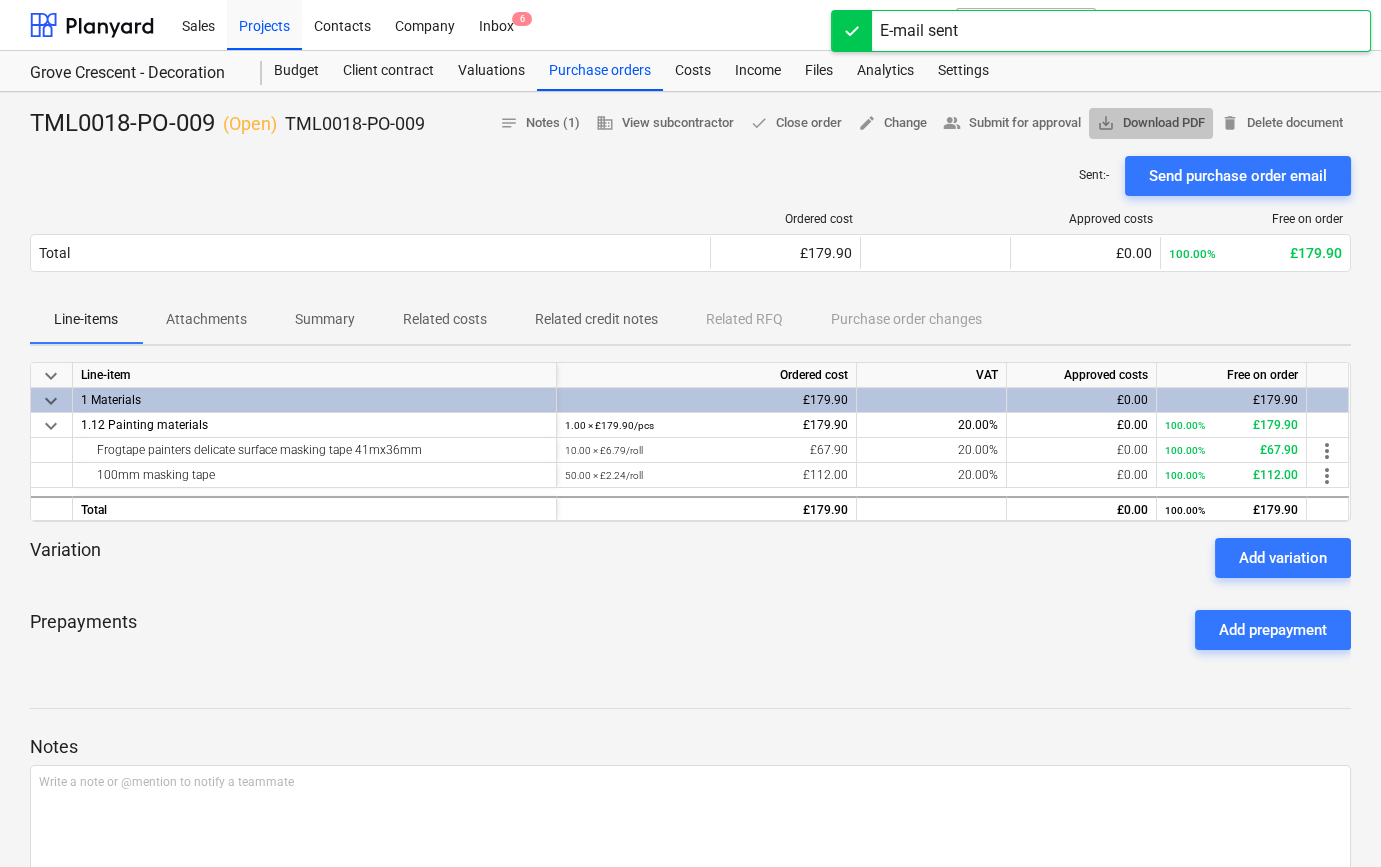 click on "save_alt Download PDF" at bounding box center [1151, 123] 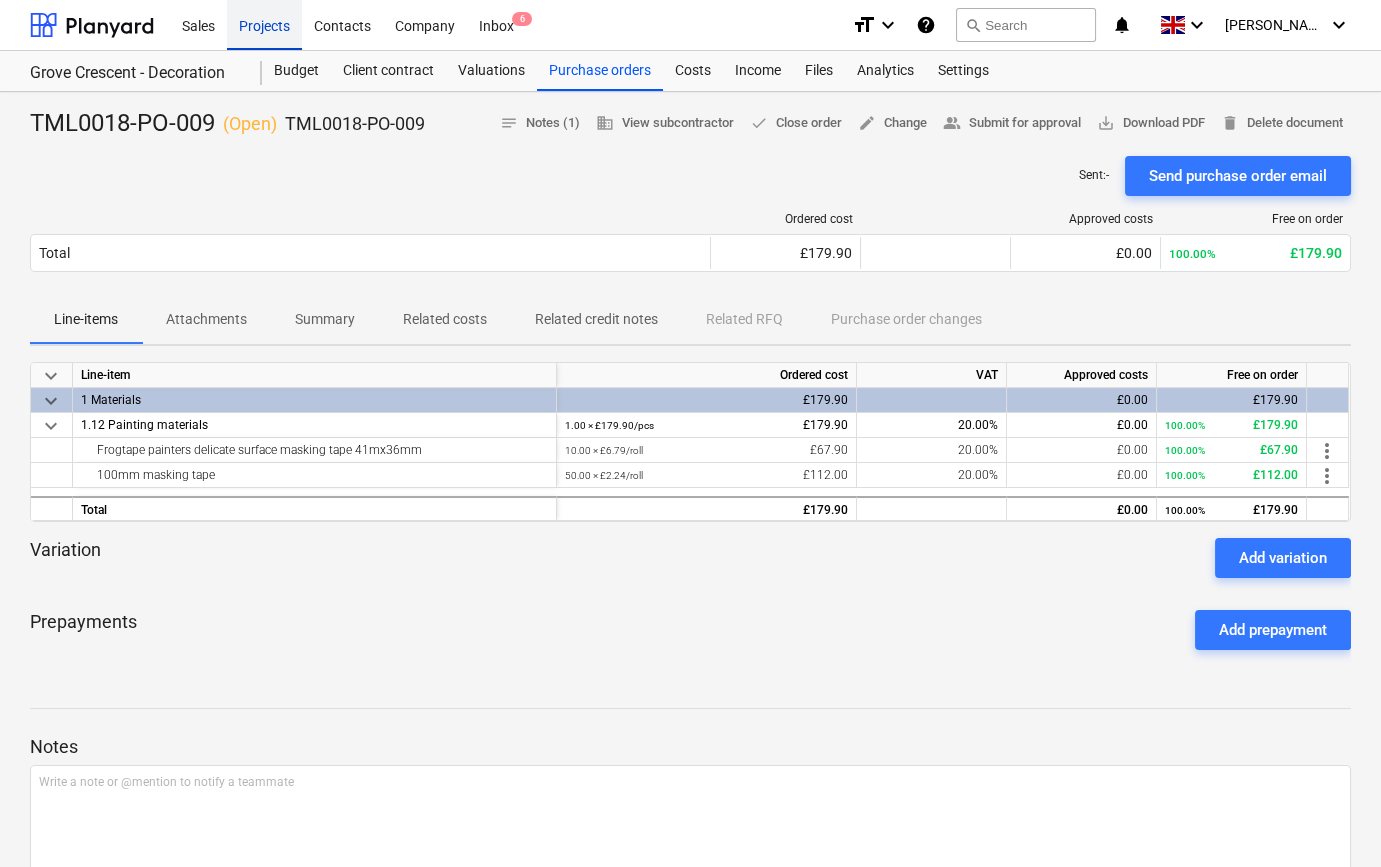 click on "Projects" at bounding box center (264, 24) 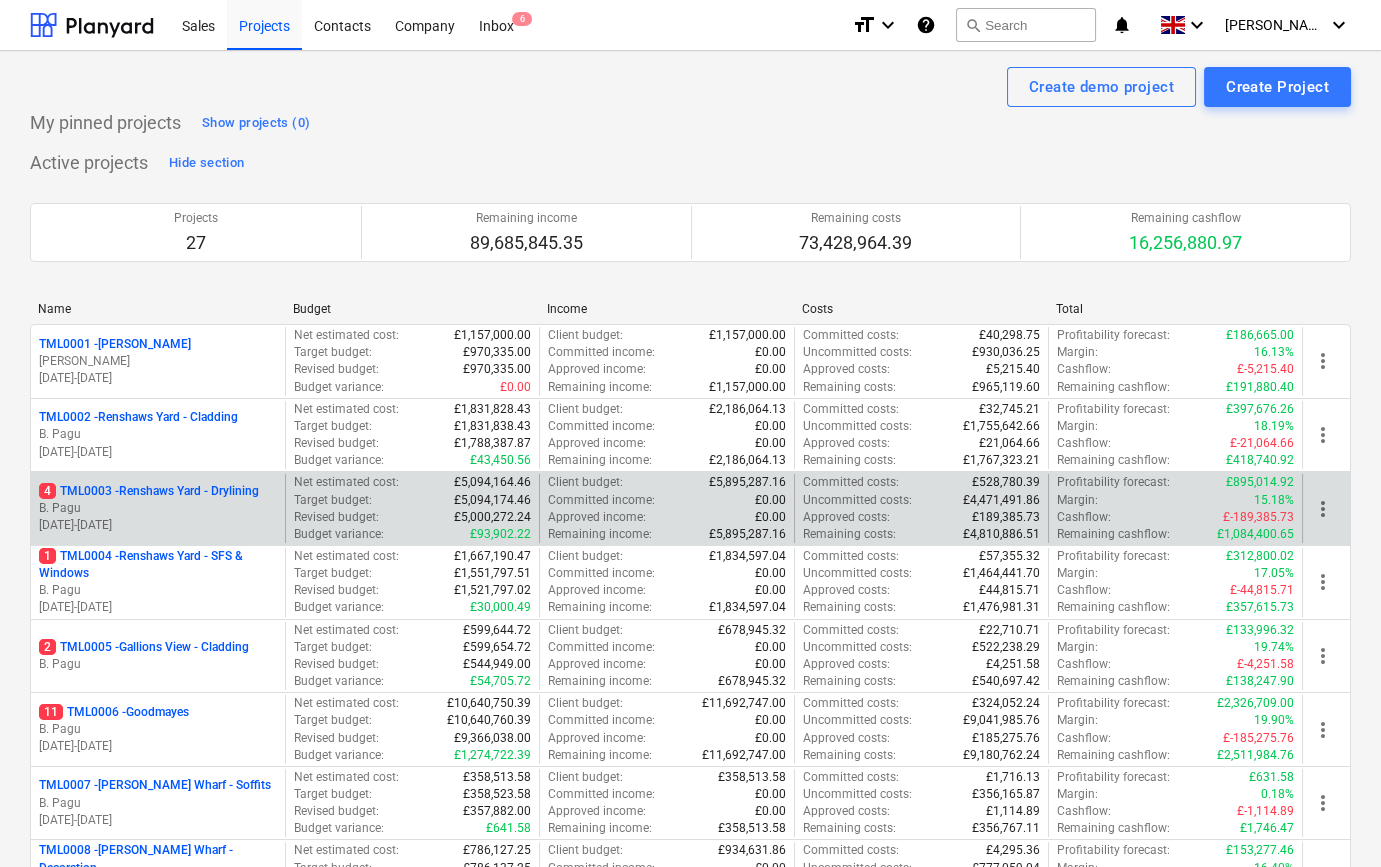 click on "4  TML0003 -  Renshaws Yard -  Drylining" at bounding box center [149, 491] 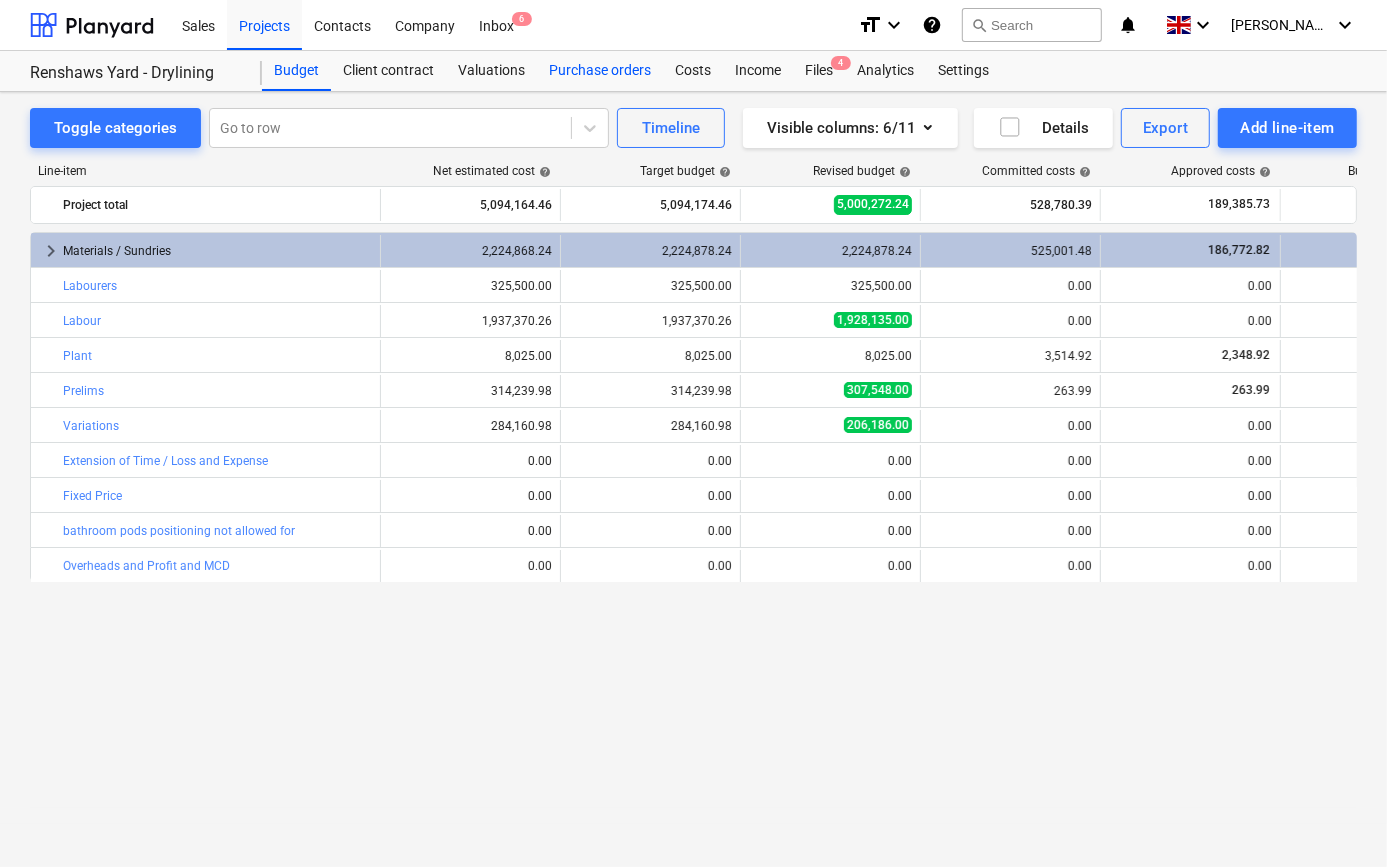 click on "Purchase orders" at bounding box center [600, 71] 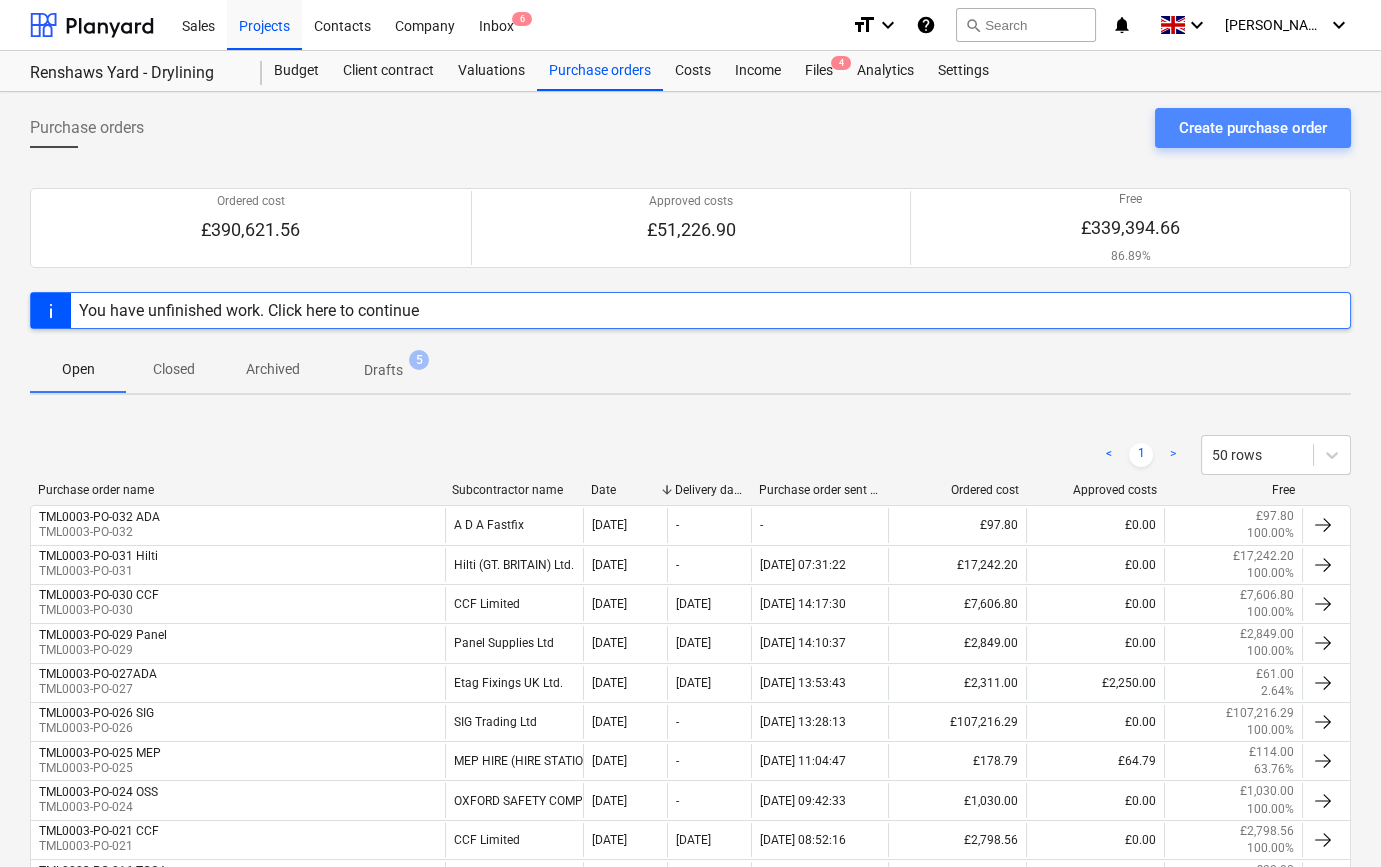 click on "Create purchase order" at bounding box center [1253, 128] 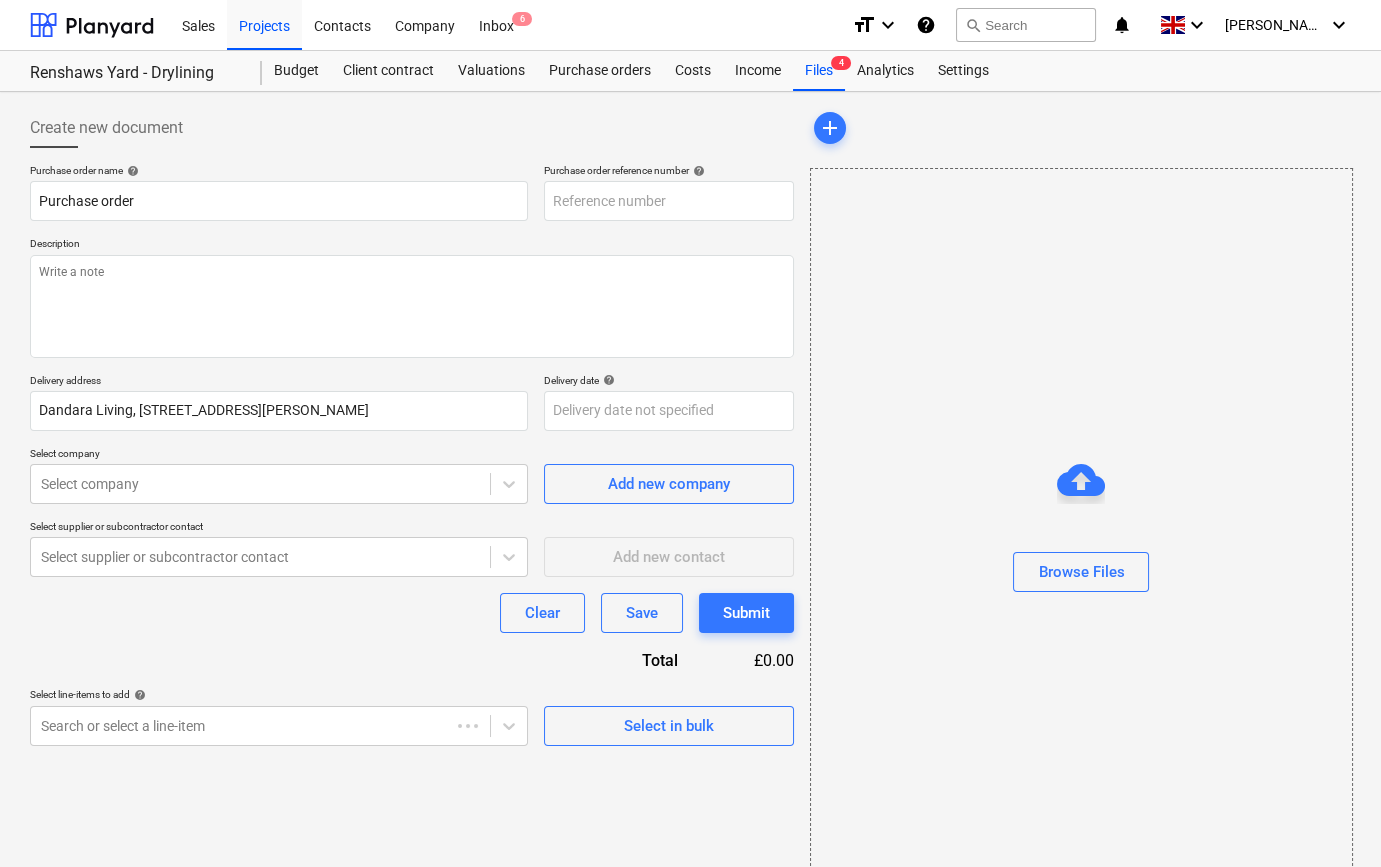 type on "x" 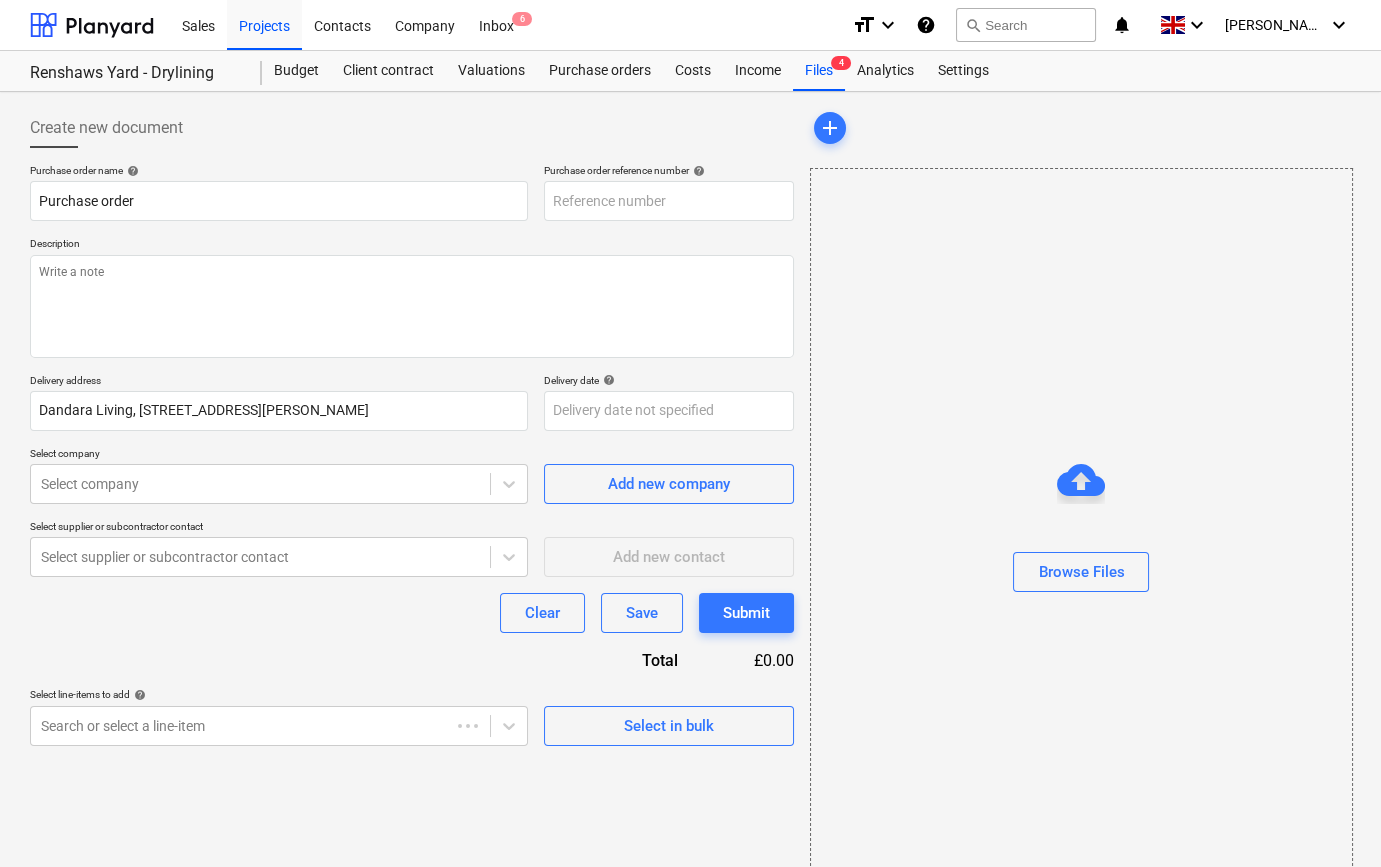 type on "TML0003-PO-035" 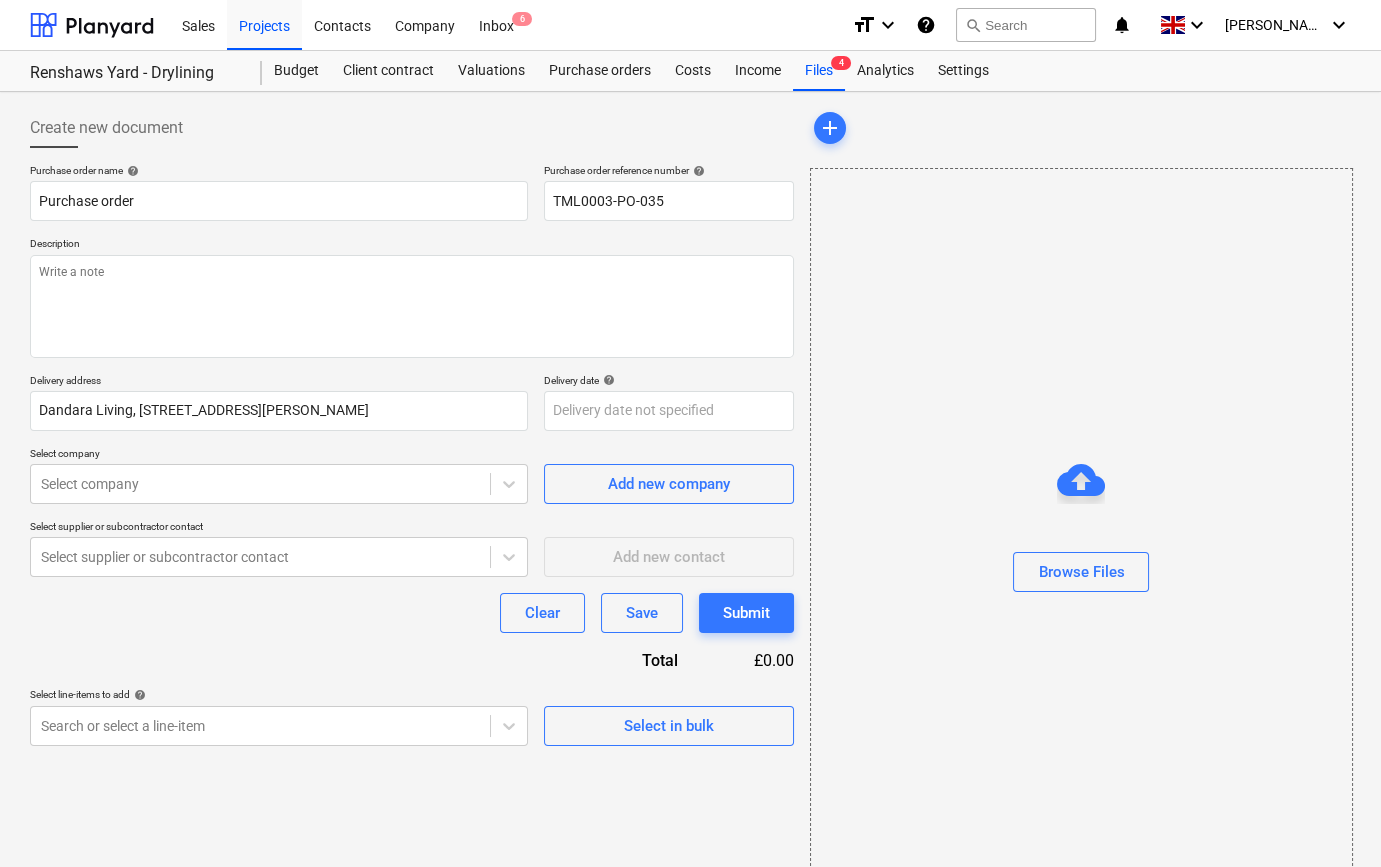 type on "x" 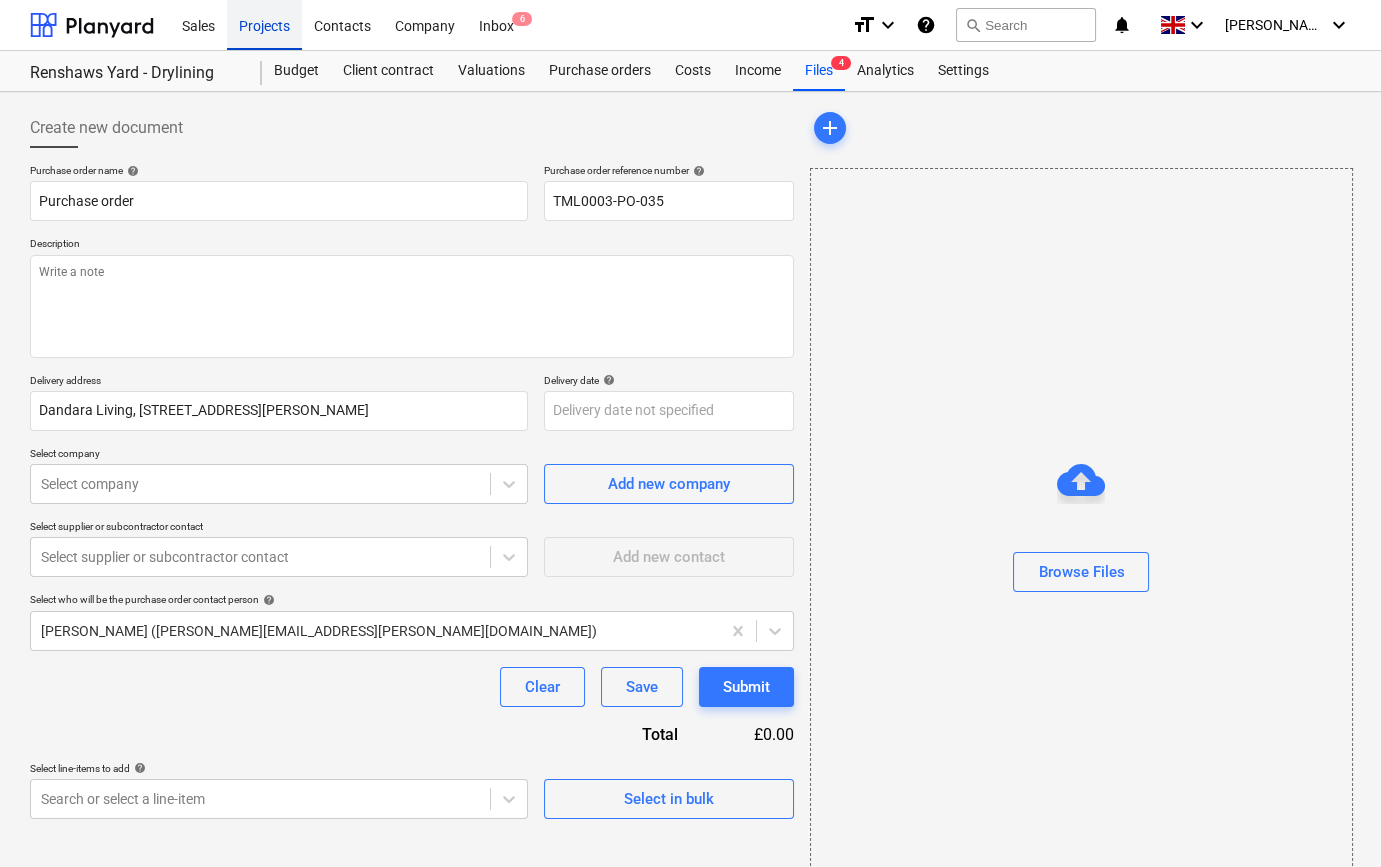 click on "Projects" at bounding box center (264, 24) 